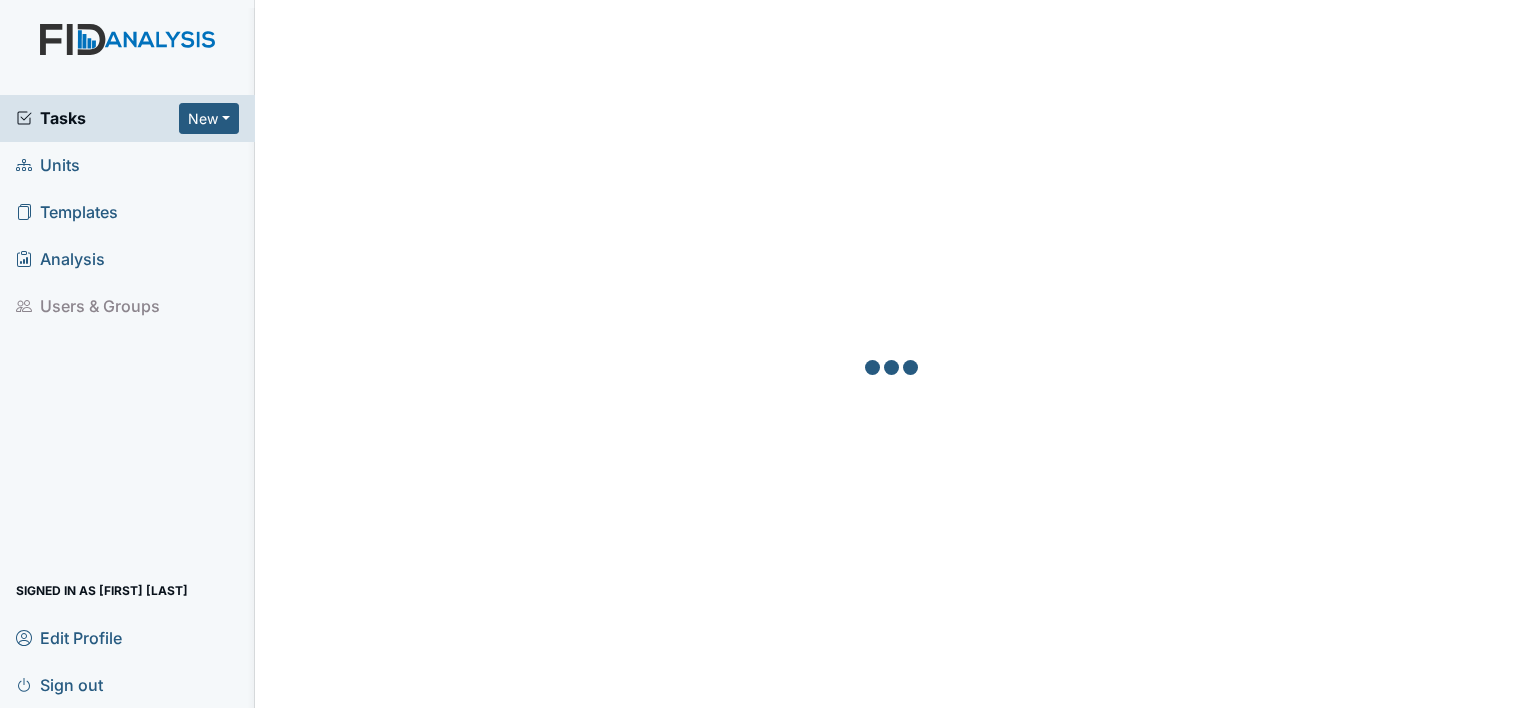 scroll, scrollTop: 0, scrollLeft: 0, axis: both 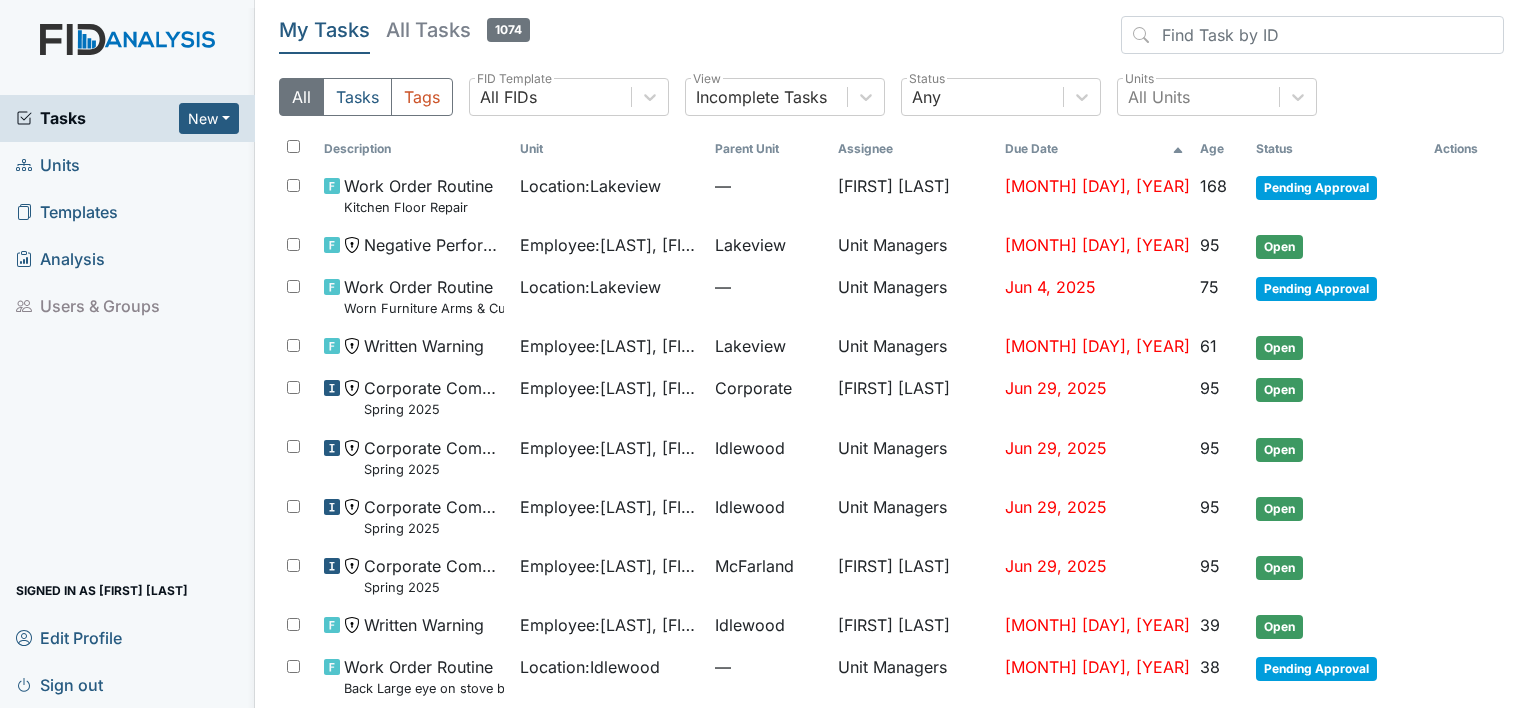 click on "Units" at bounding box center [127, 165] 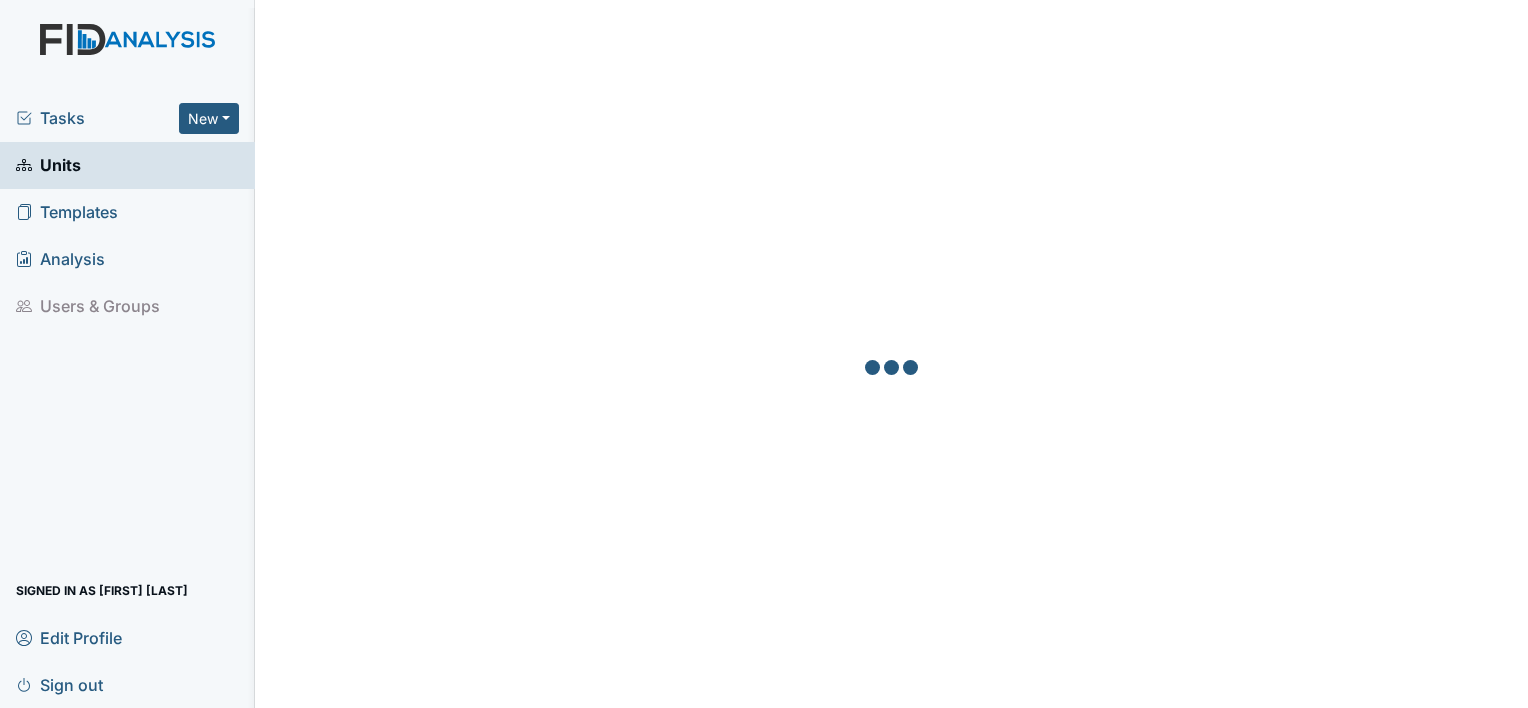 scroll, scrollTop: 0, scrollLeft: 0, axis: both 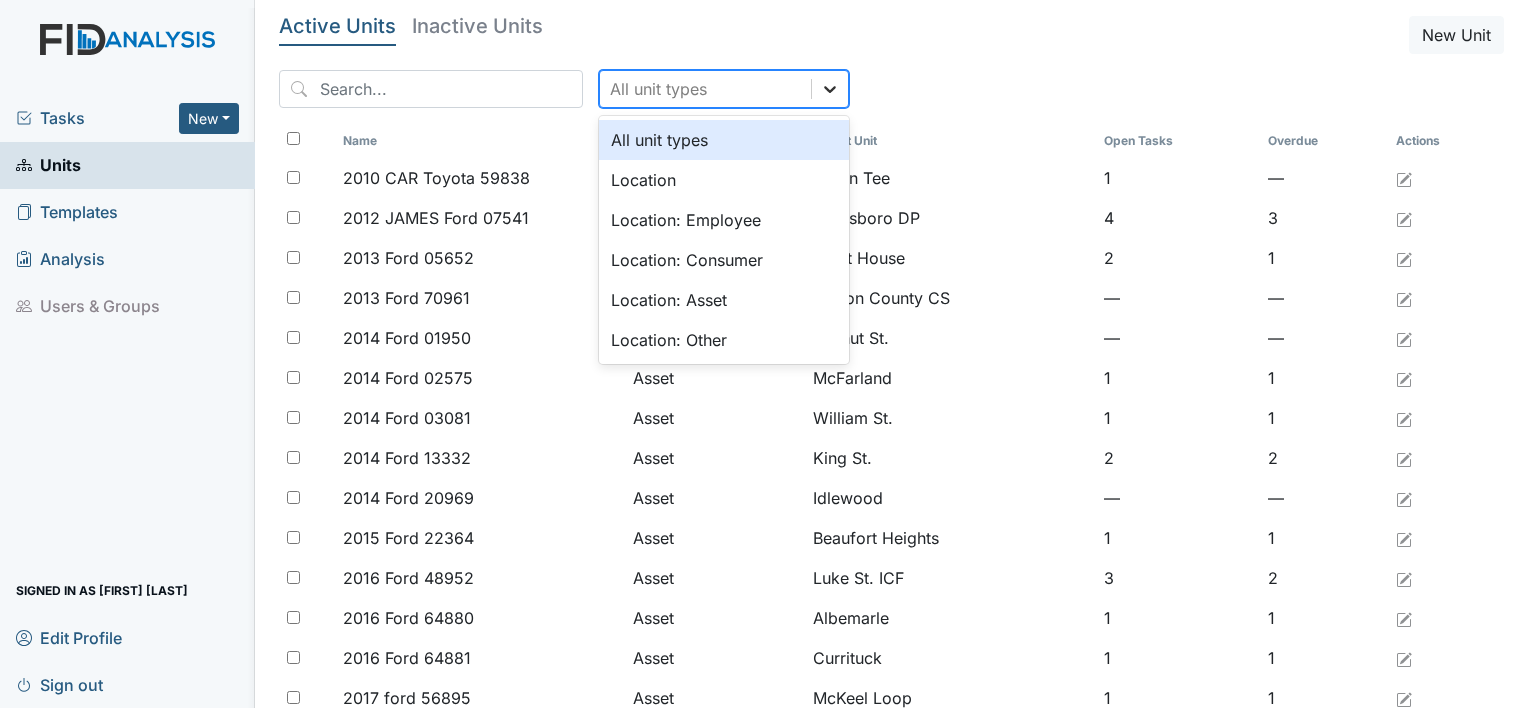 click at bounding box center [830, 89] 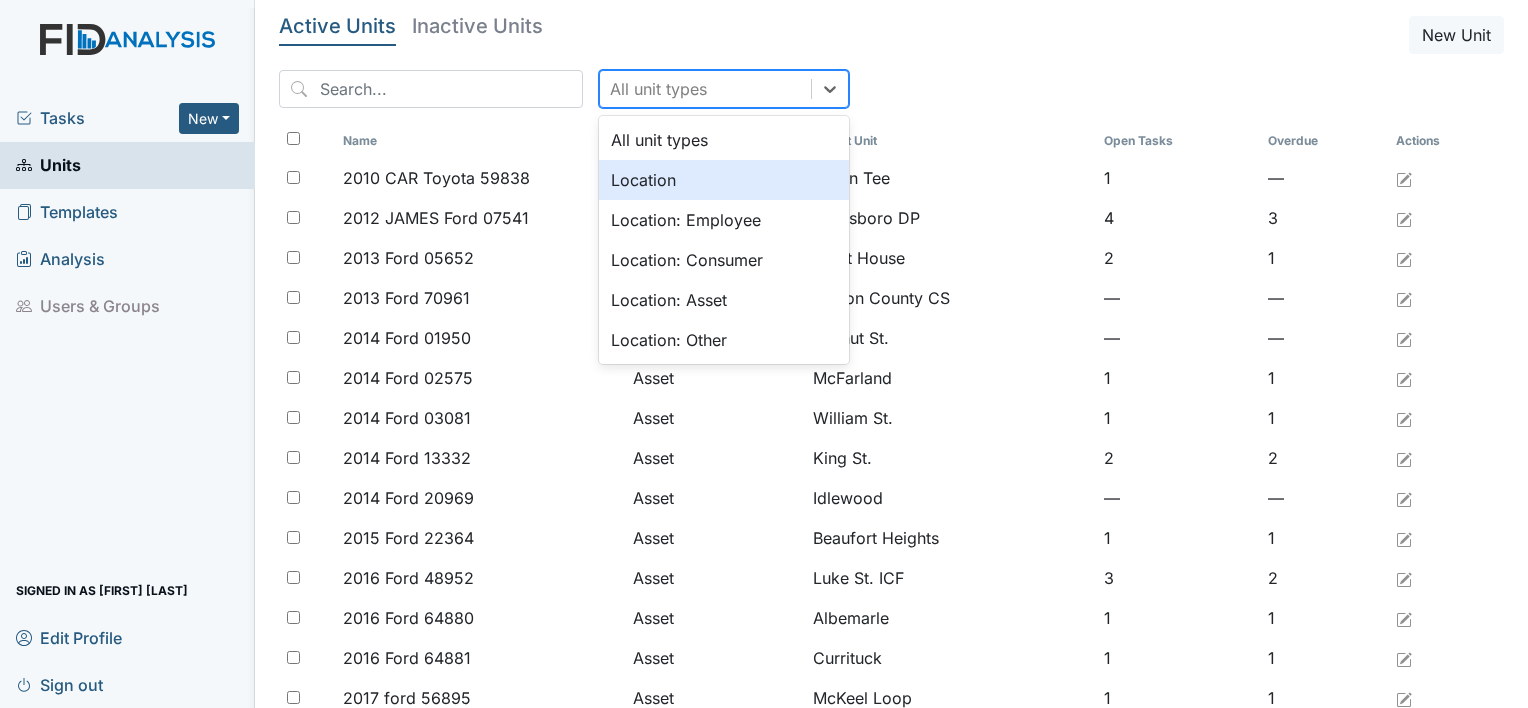 click on "Location" at bounding box center [724, 180] 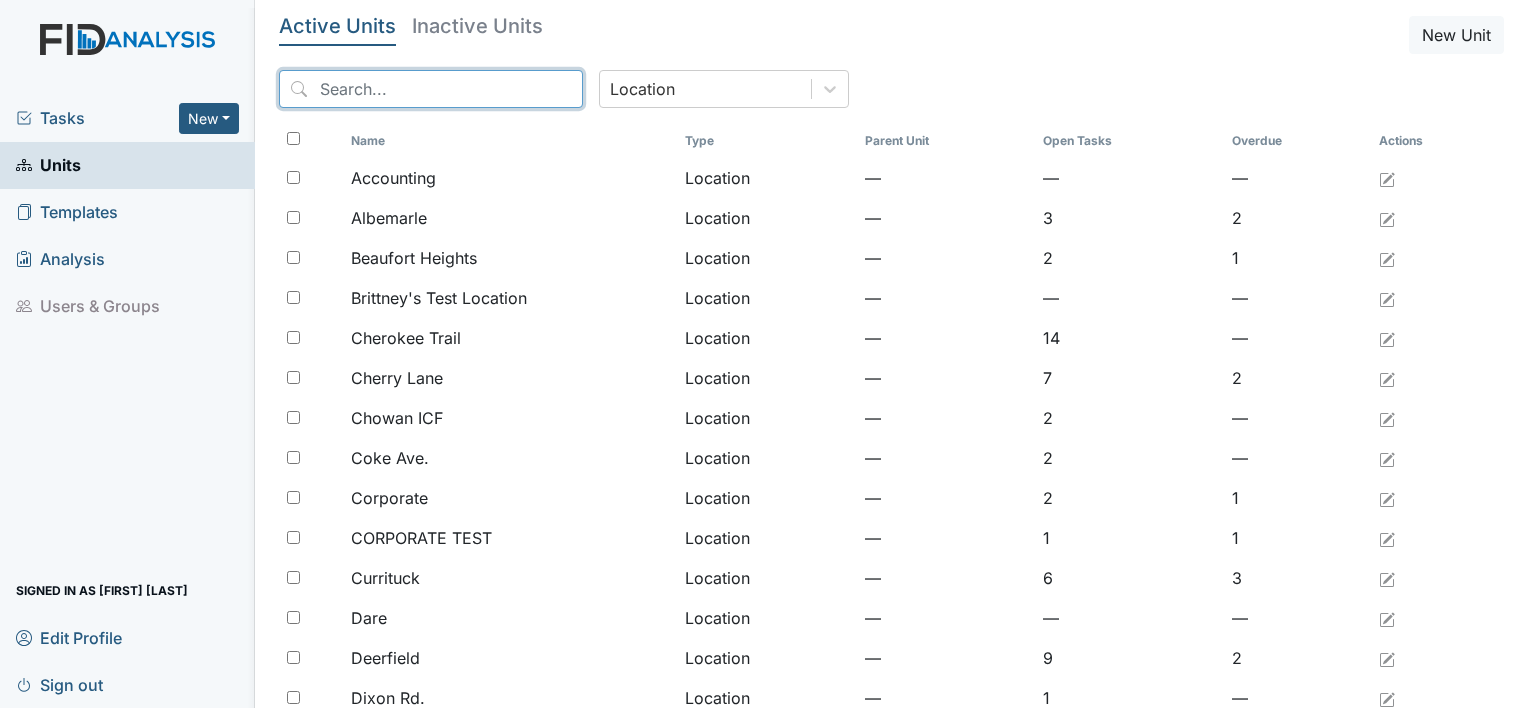 click at bounding box center [431, 89] 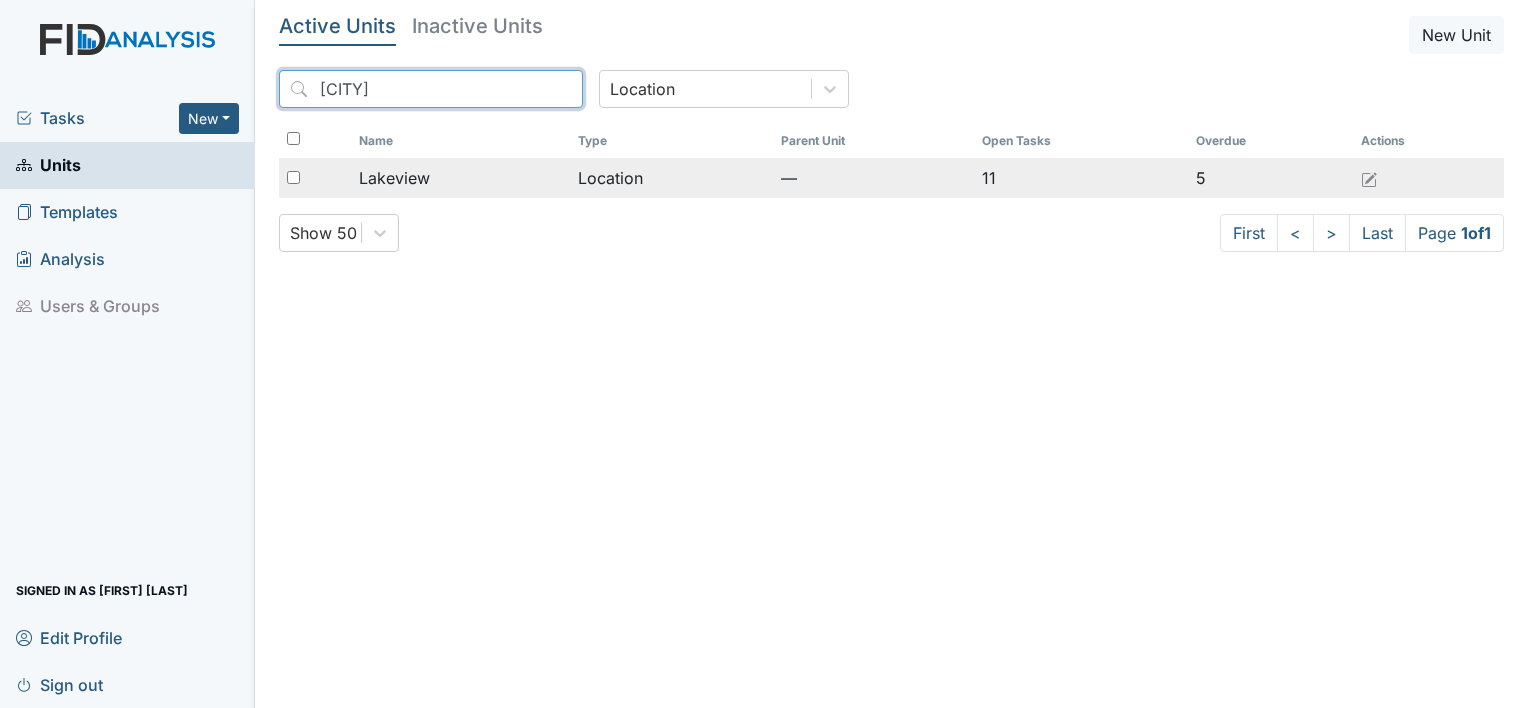 type on "LAKEVIEW" 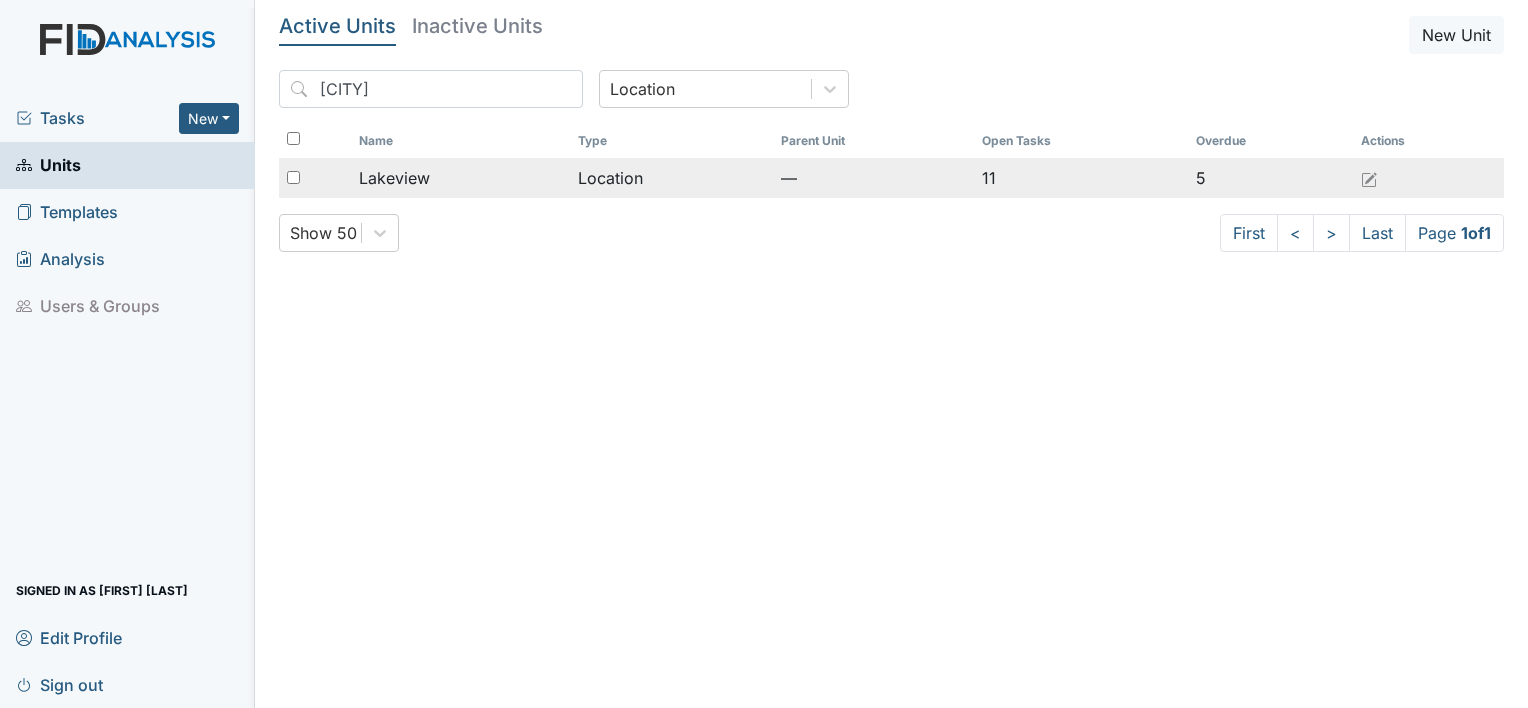 click on "Location" at bounding box center [671, 178] 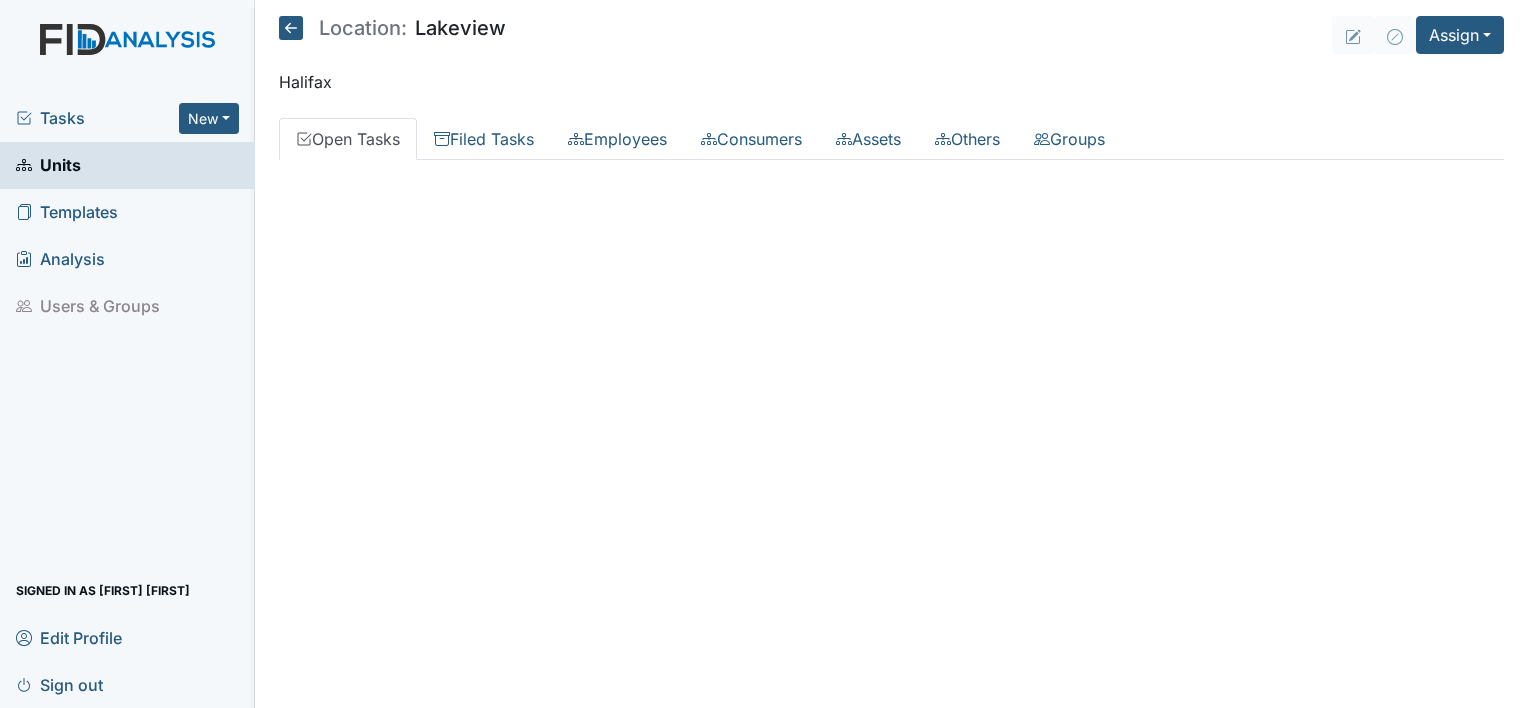 scroll, scrollTop: 0, scrollLeft: 0, axis: both 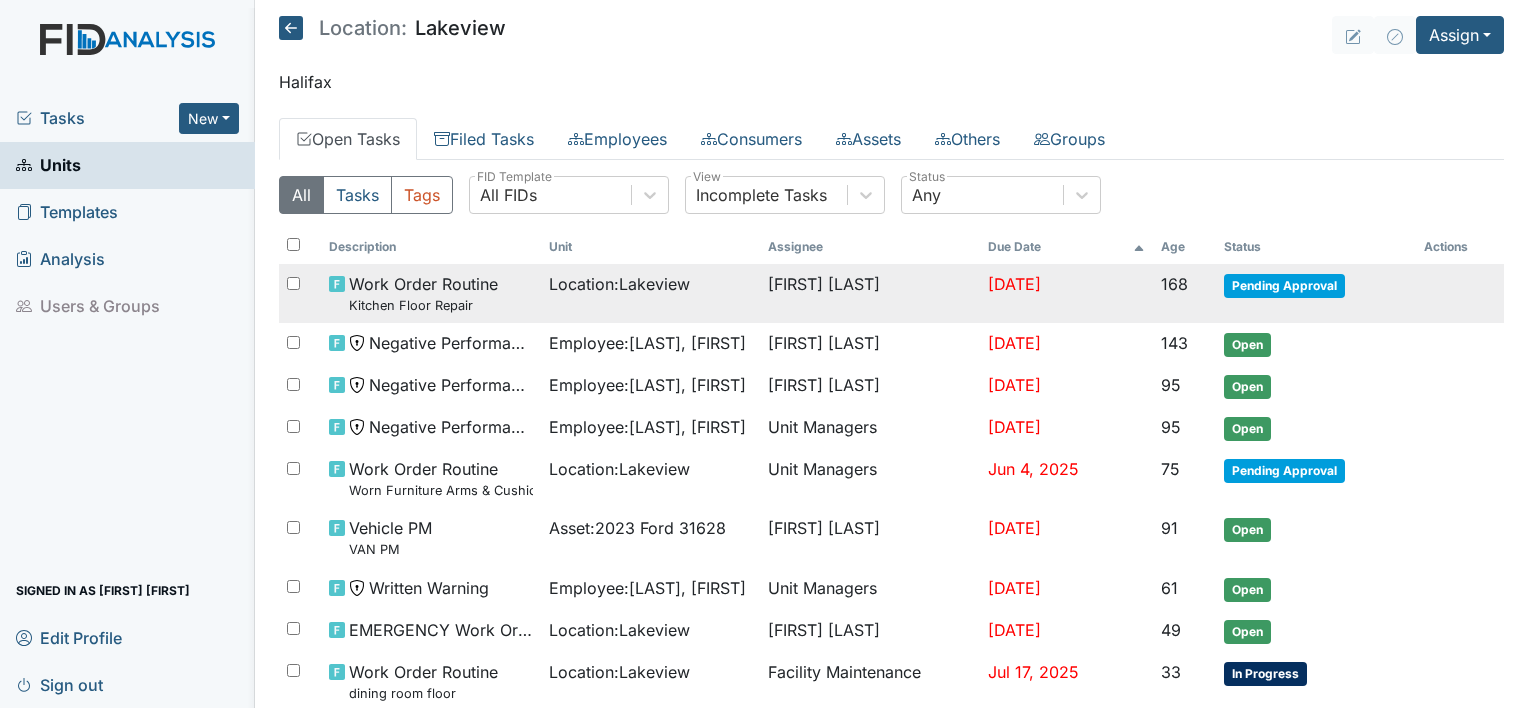click on "Pending Approval" at bounding box center [1284, 286] 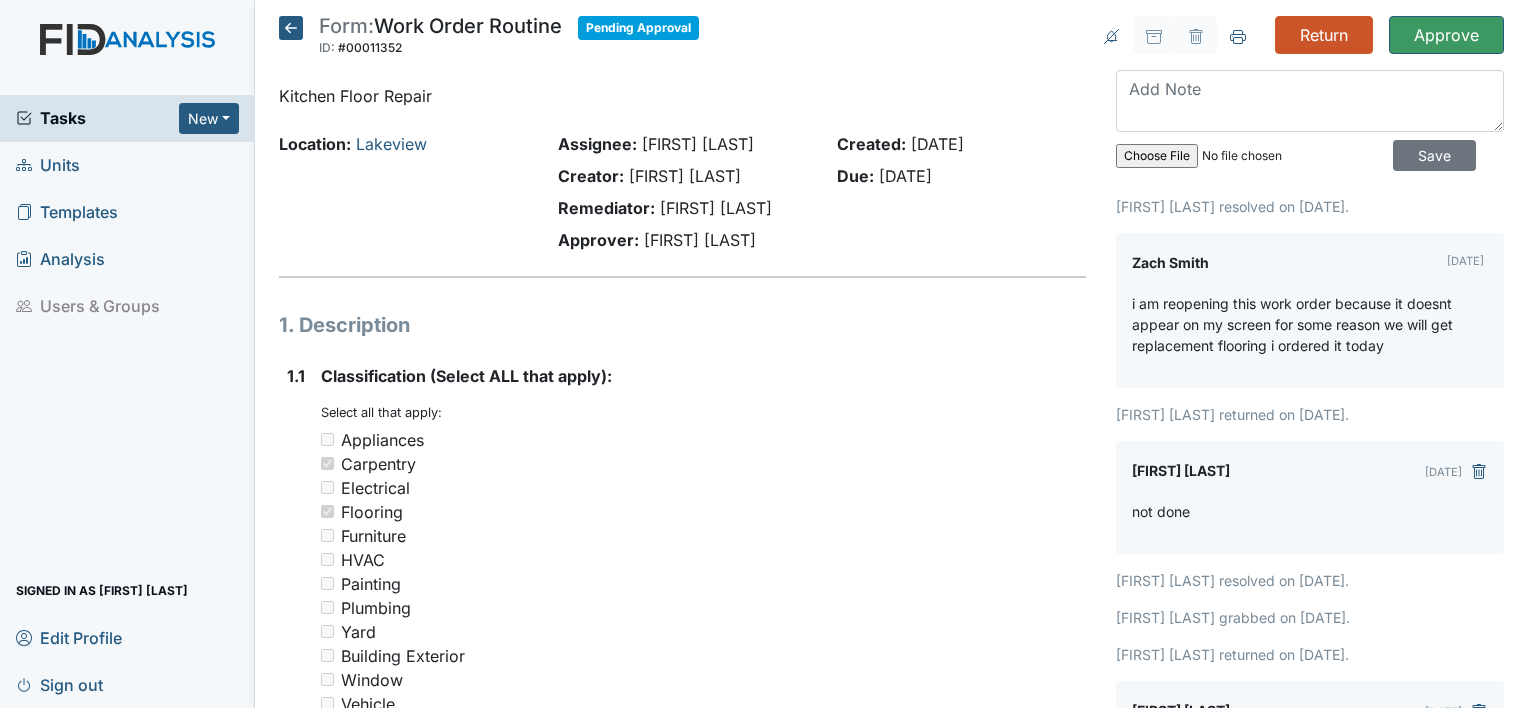 scroll, scrollTop: 0, scrollLeft: 0, axis: both 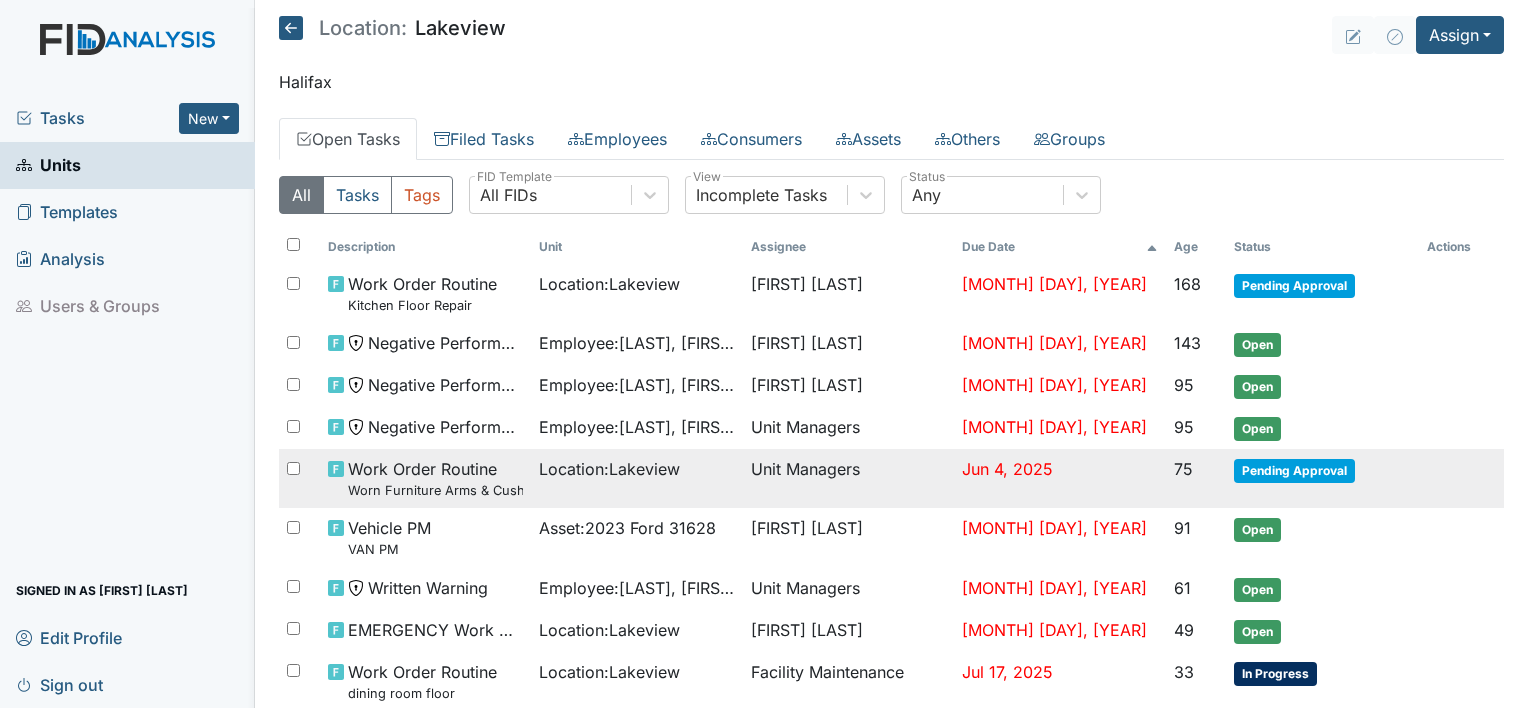 click on "Pending Approval" at bounding box center (1294, 471) 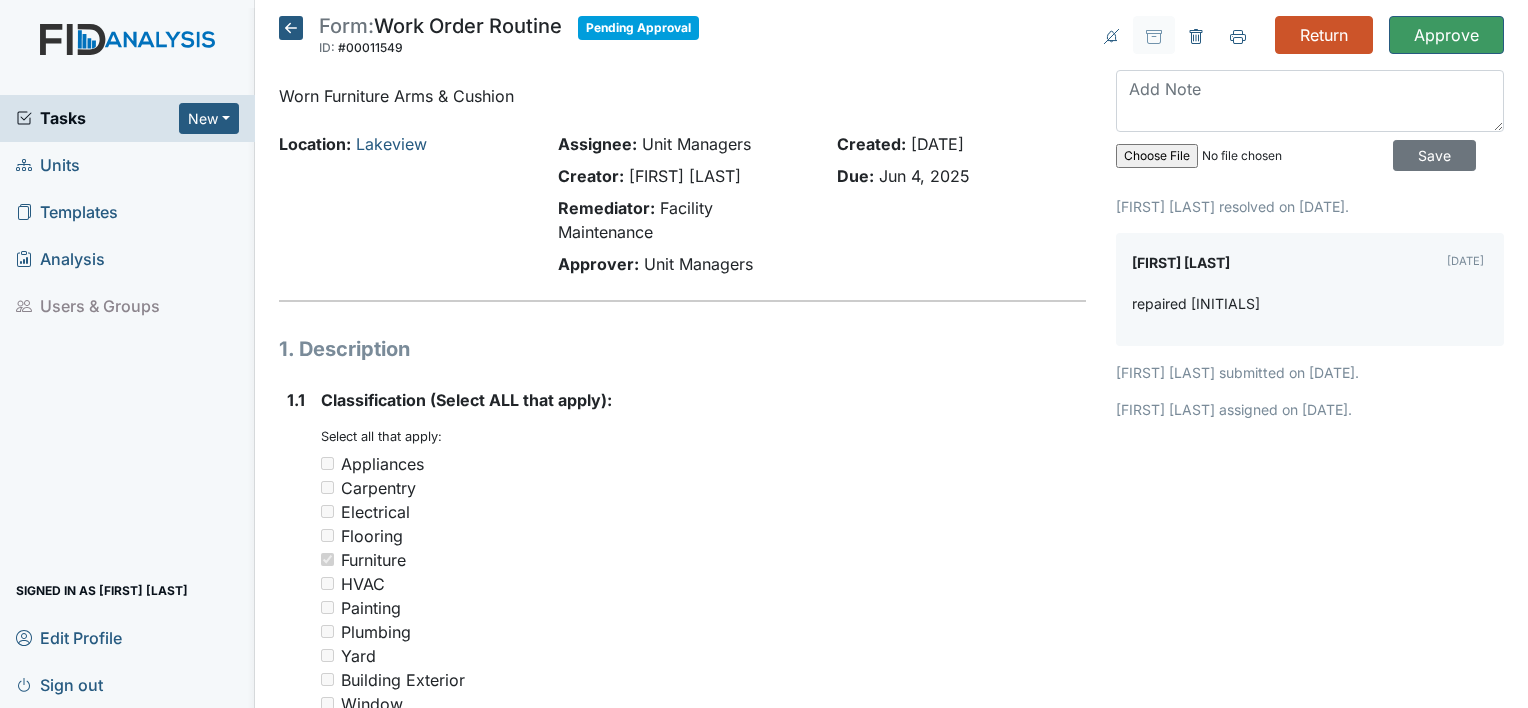 scroll, scrollTop: 0, scrollLeft: 0, axis: both 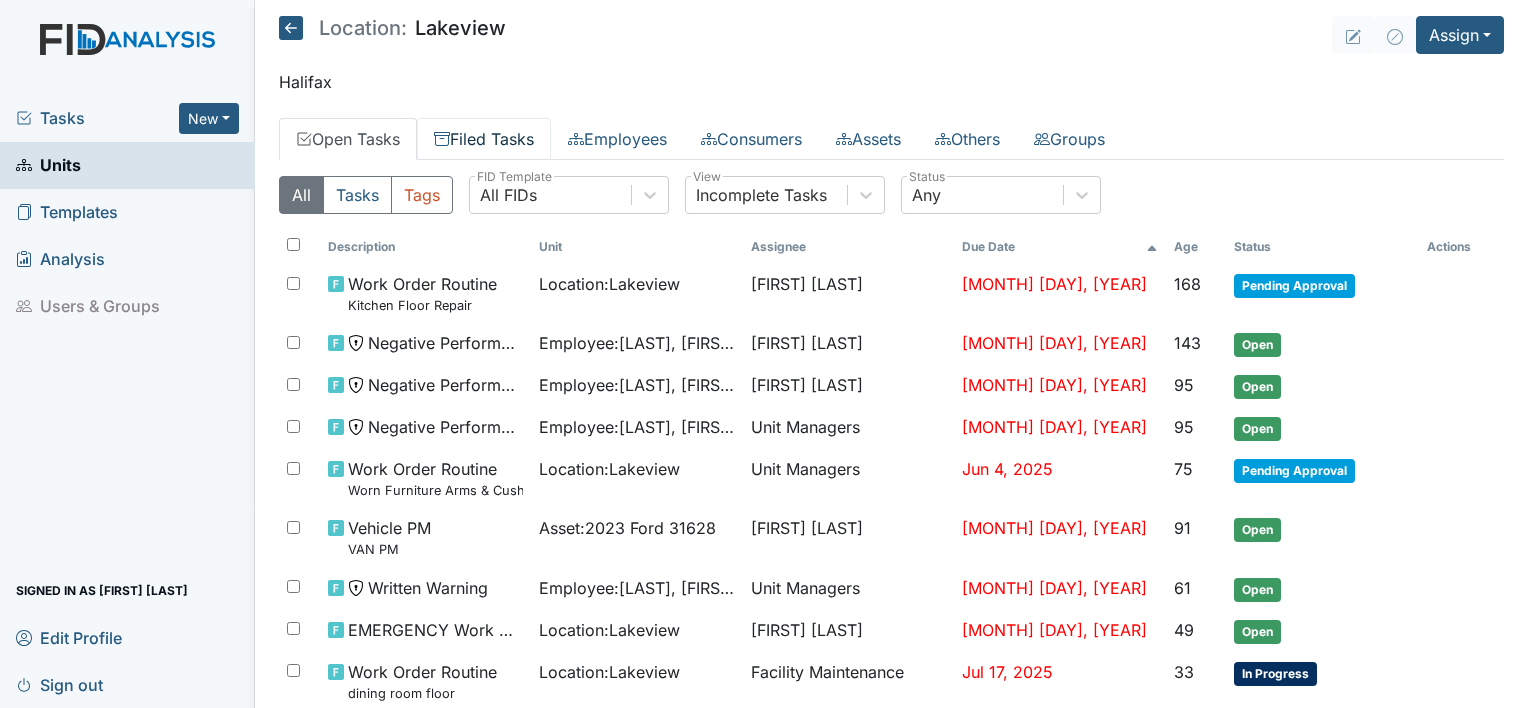 click on "Filed Tasks" at bounding box center [484, 139] 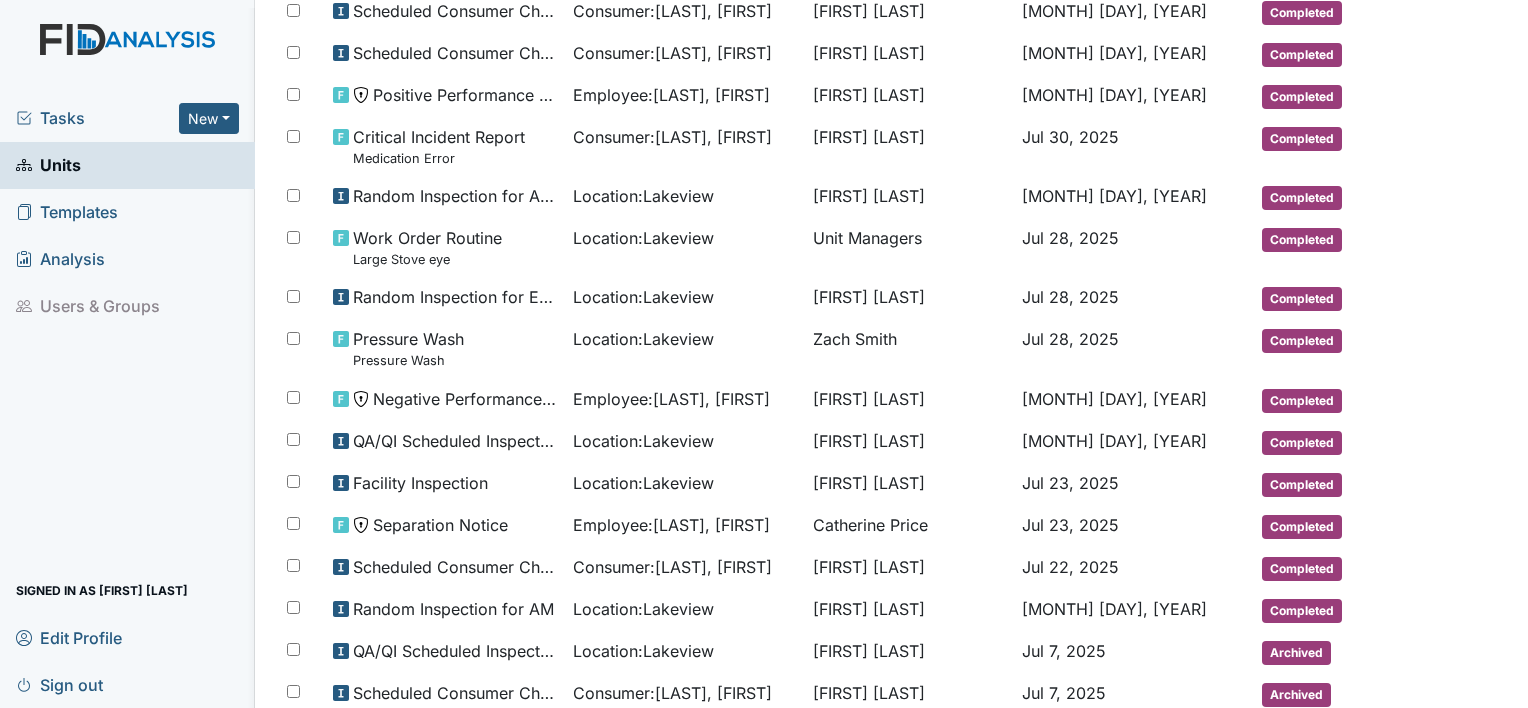 scroll, scrollTop: 440, scrollLeft: 0, axis: vertical 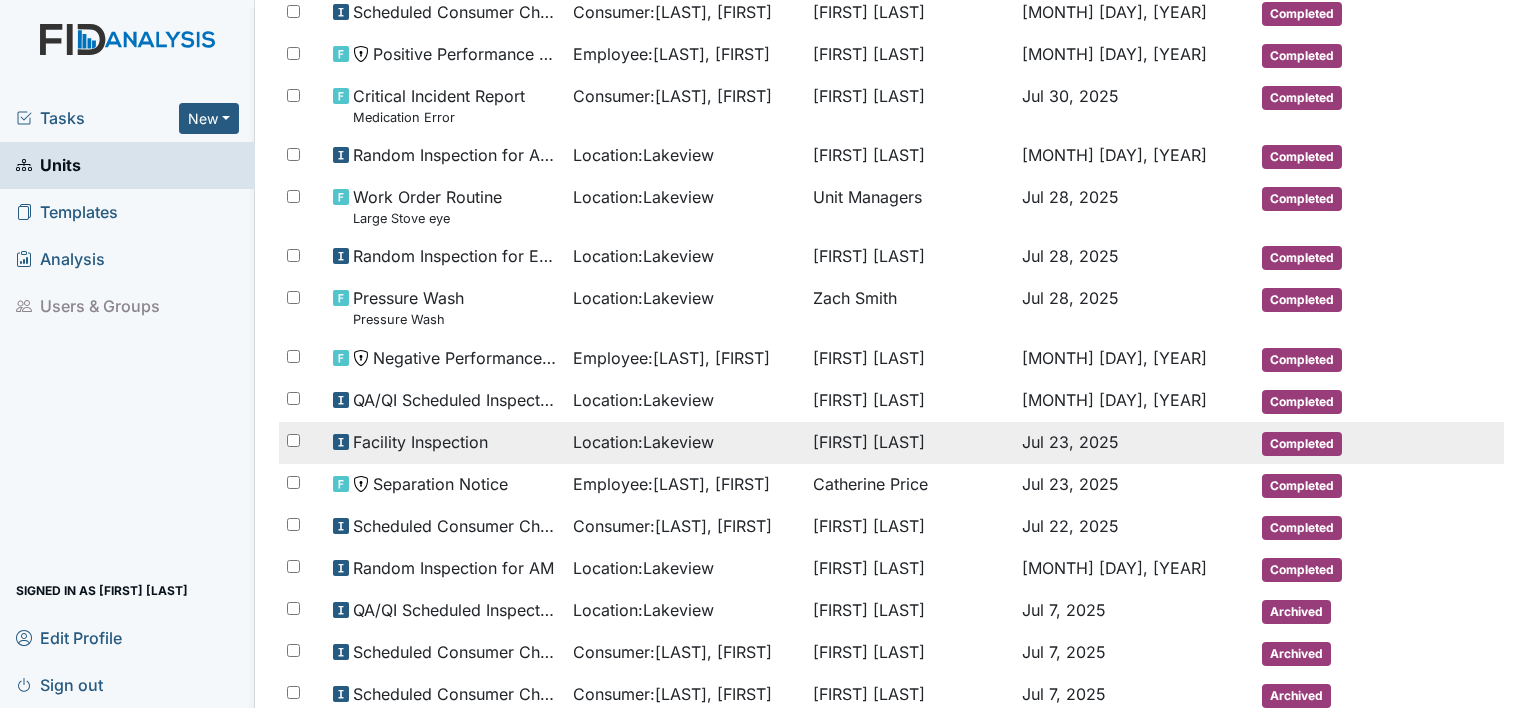 click on "Completed" at bounding box center [1302, 444] 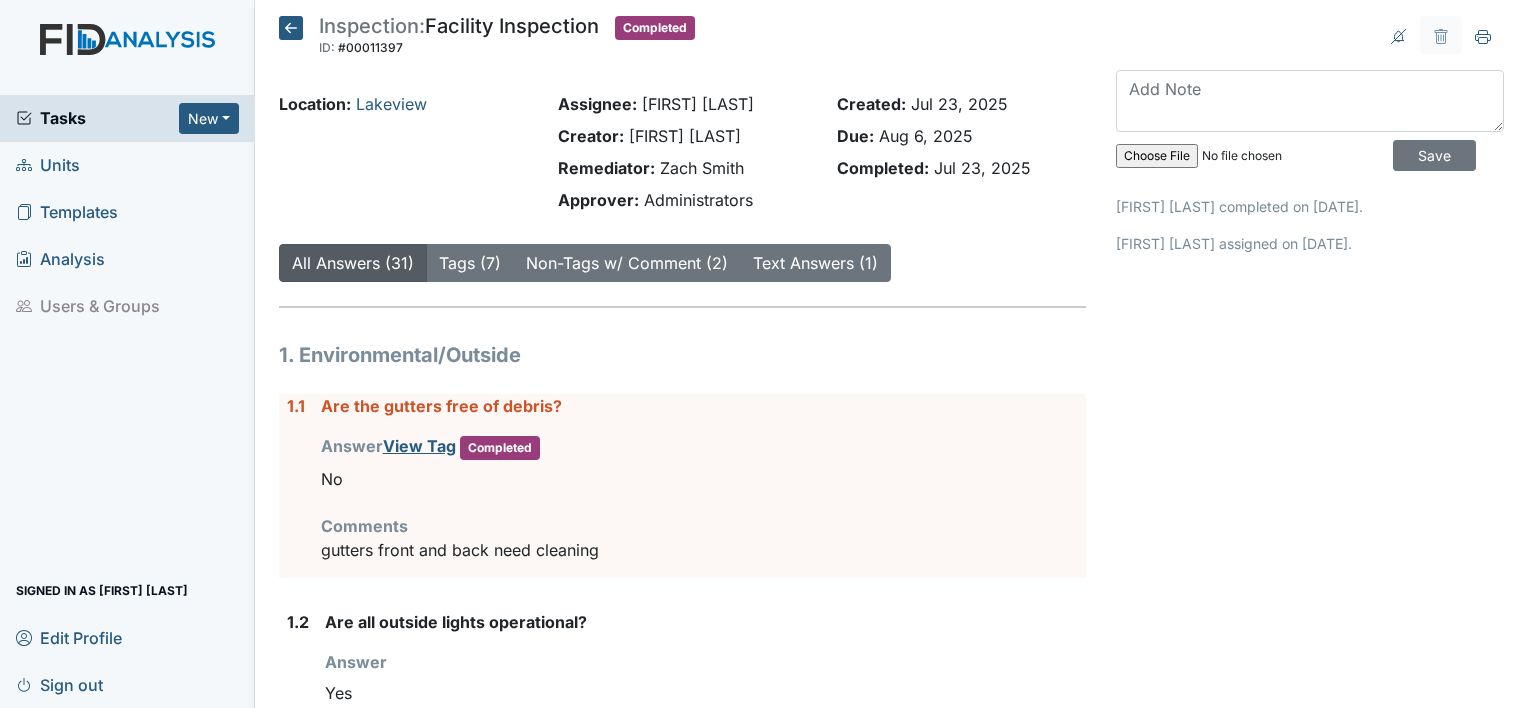 scroll, scrollTop: 0, scrollLeft: 0, axis: both 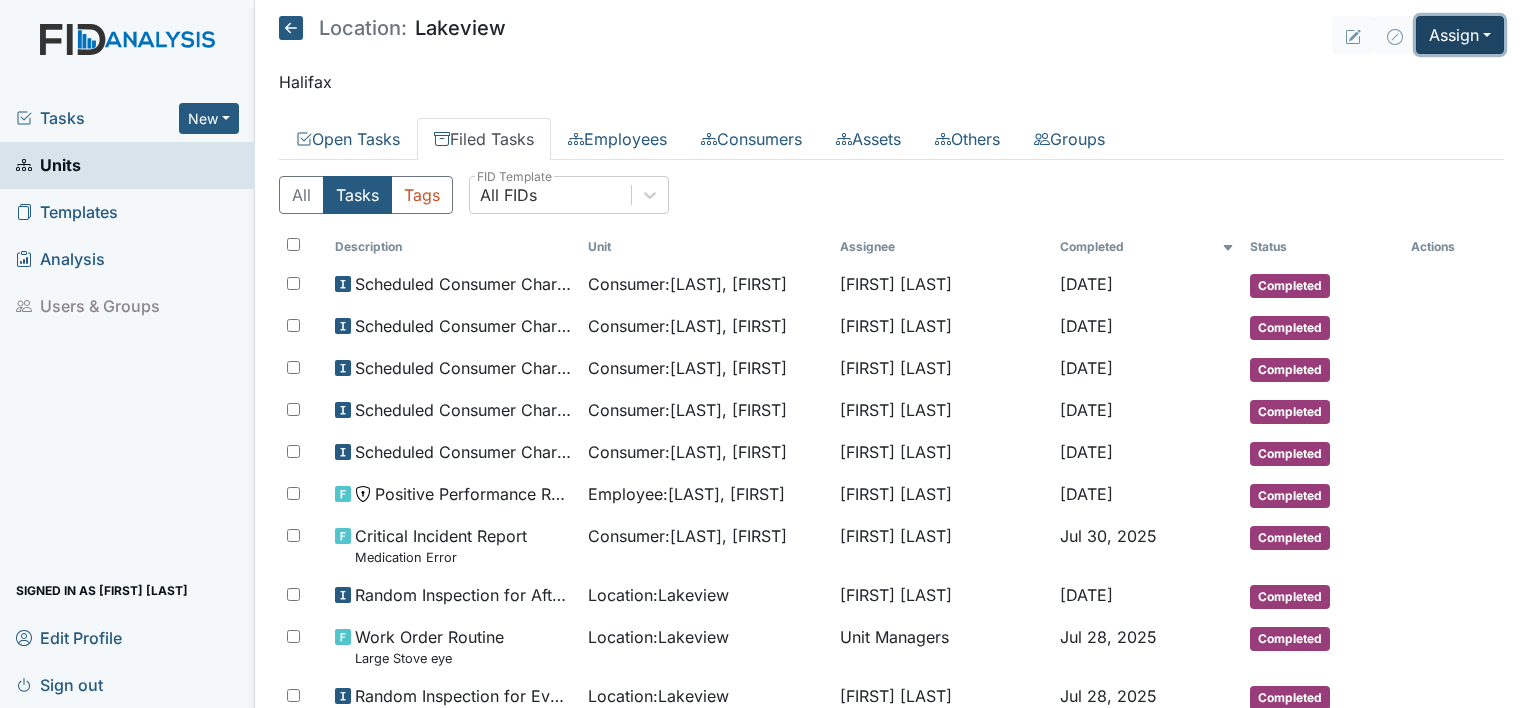 click on "Assign" at bounding box center [1460, 35] 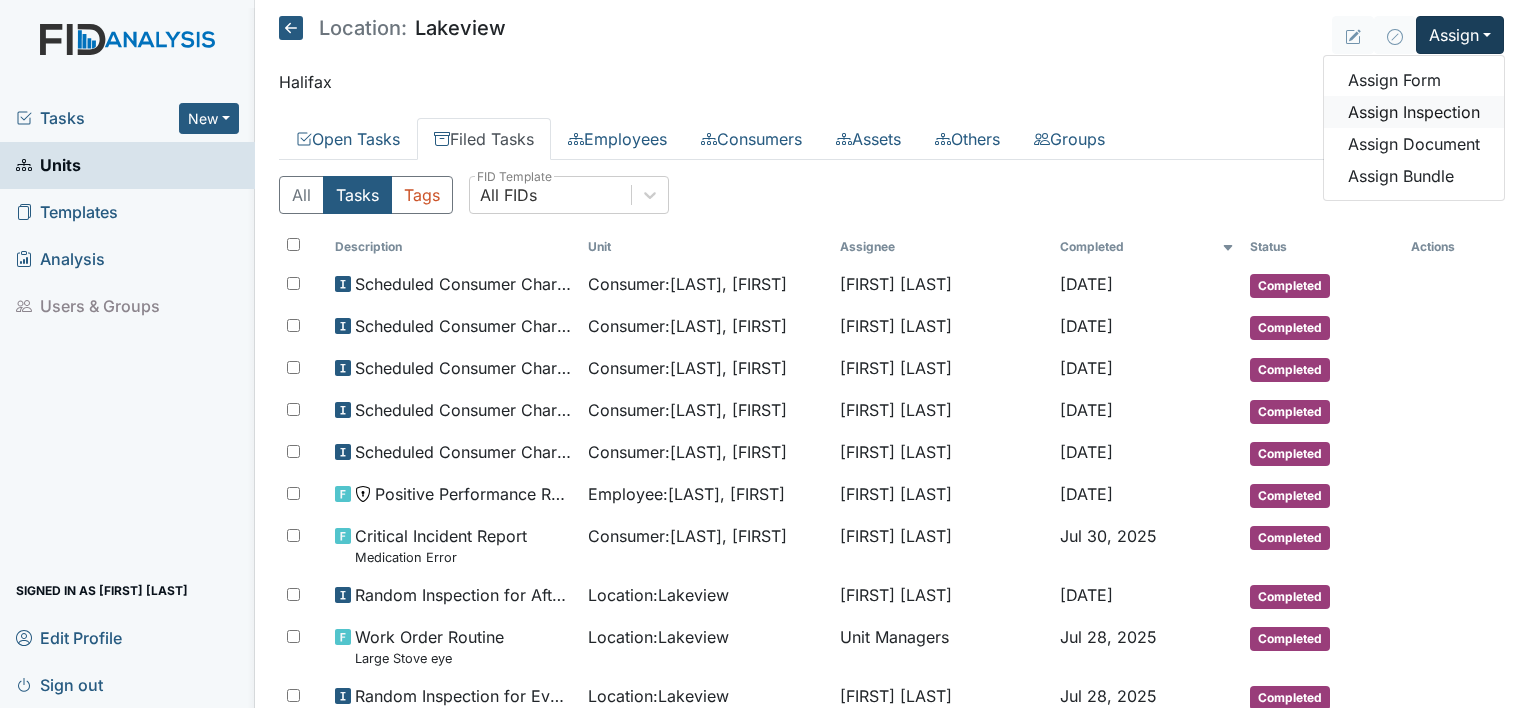 click on "Assign Inspection" at bounding box center (1414, 112) 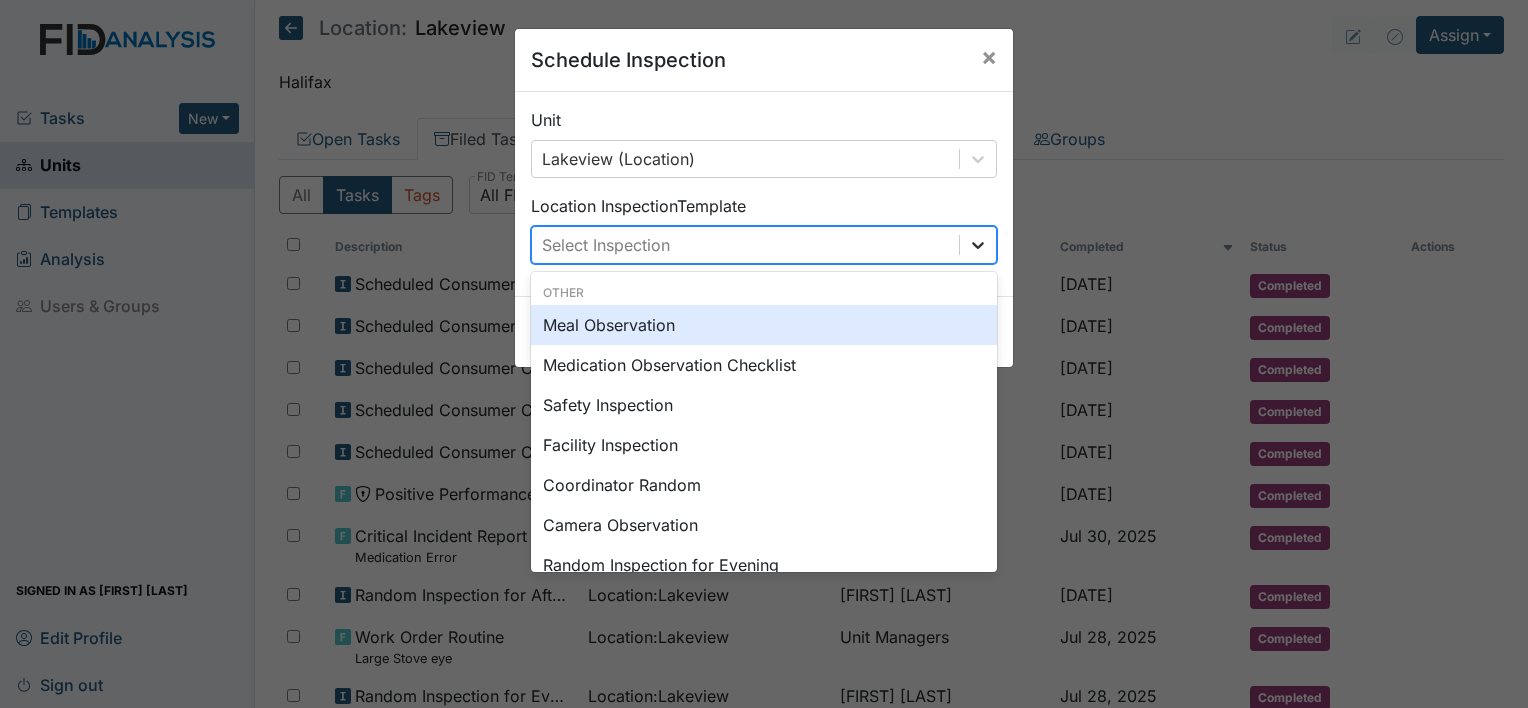 click 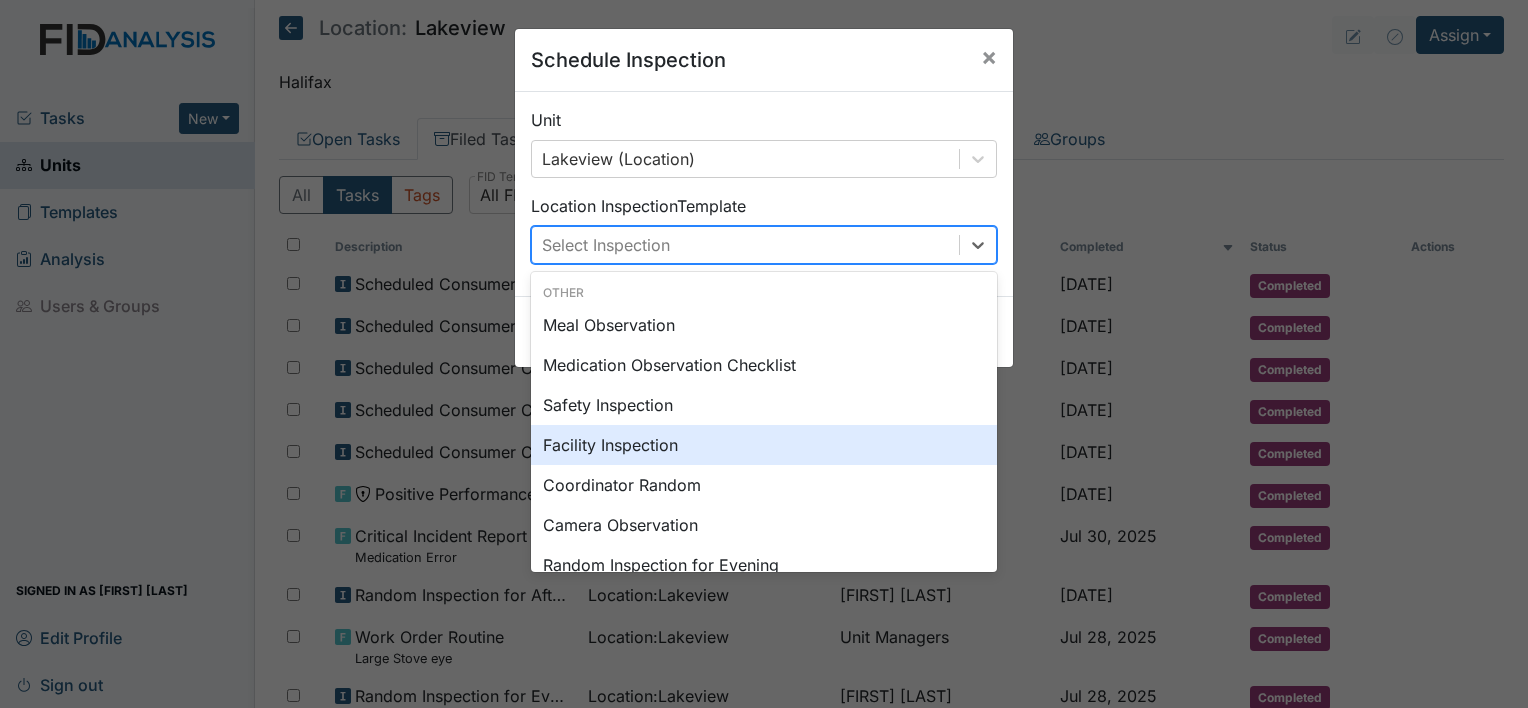 click on "Facility Inspection" at bounding box center (764, 445) 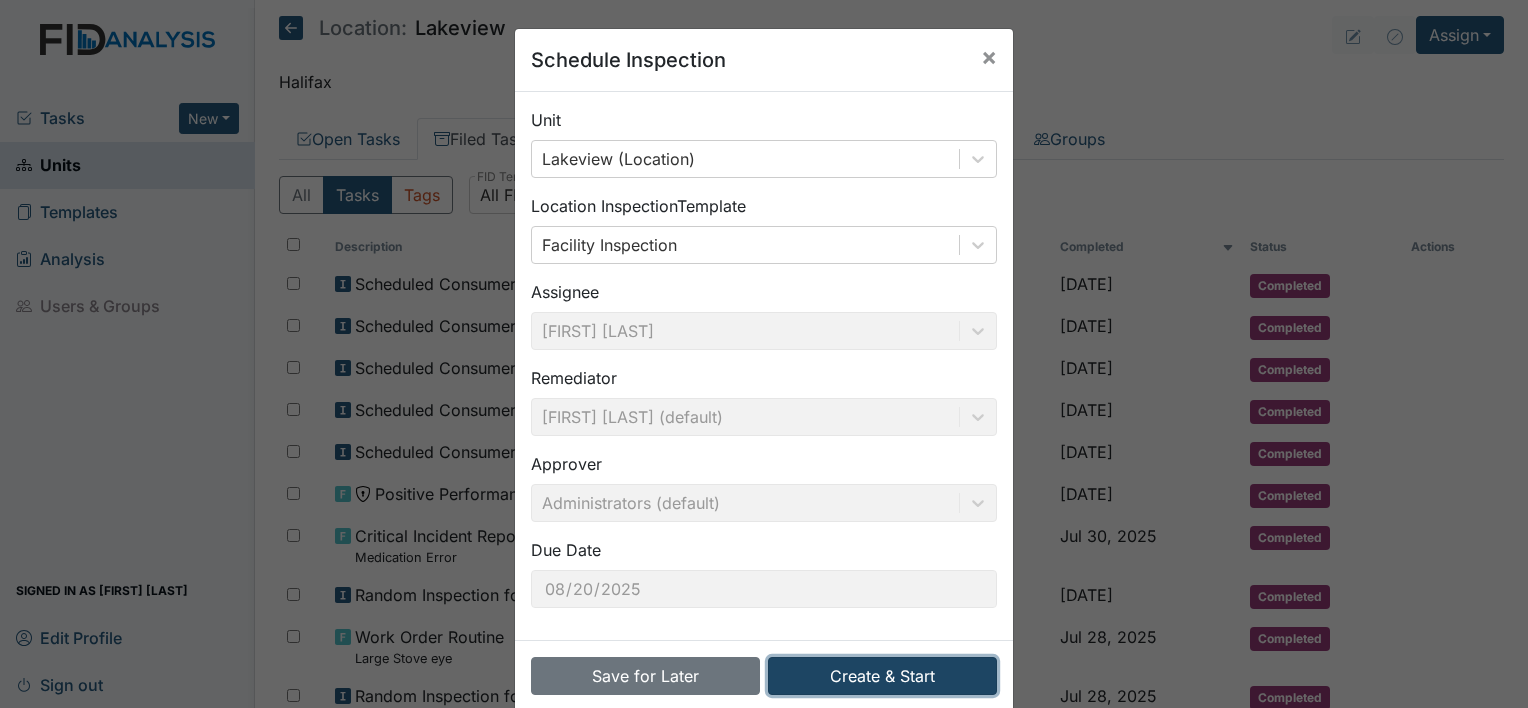 click on "Create & Start" at bounding box center (882, 676) 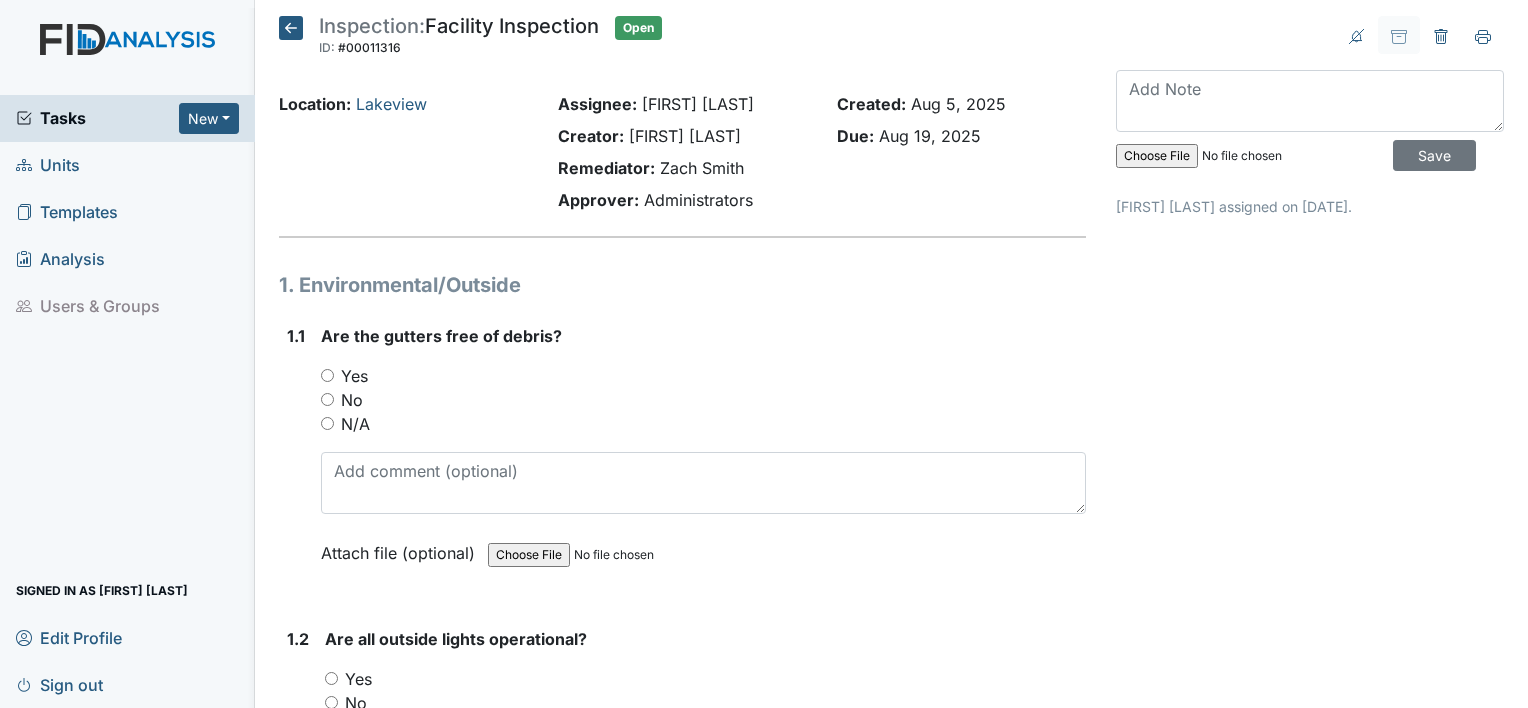 scroll, scrollTop: 0, scrollLeft: 0, axis: both 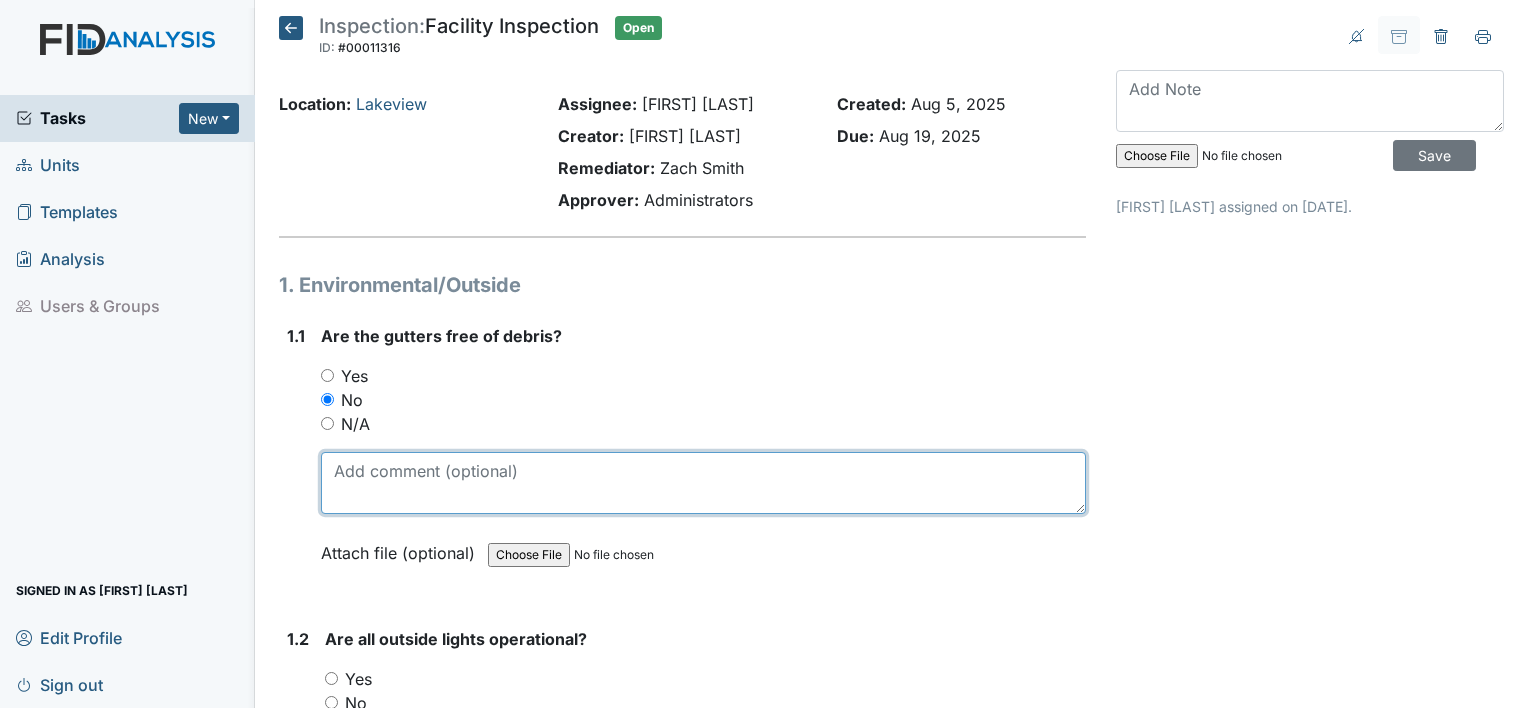 click at bounding box center (703, 483) 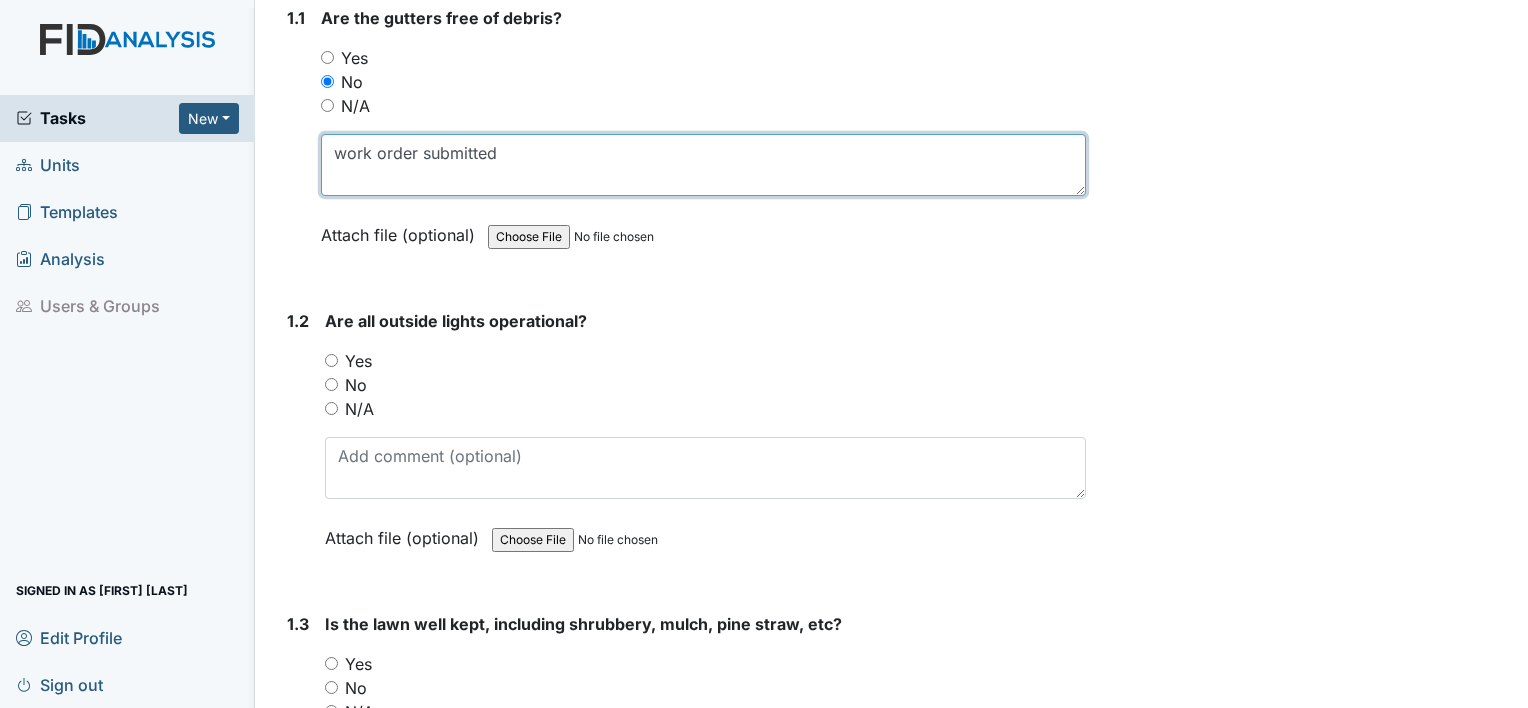 scroll, scrollTop: 438, scrollLeft: 0, axis: vertical 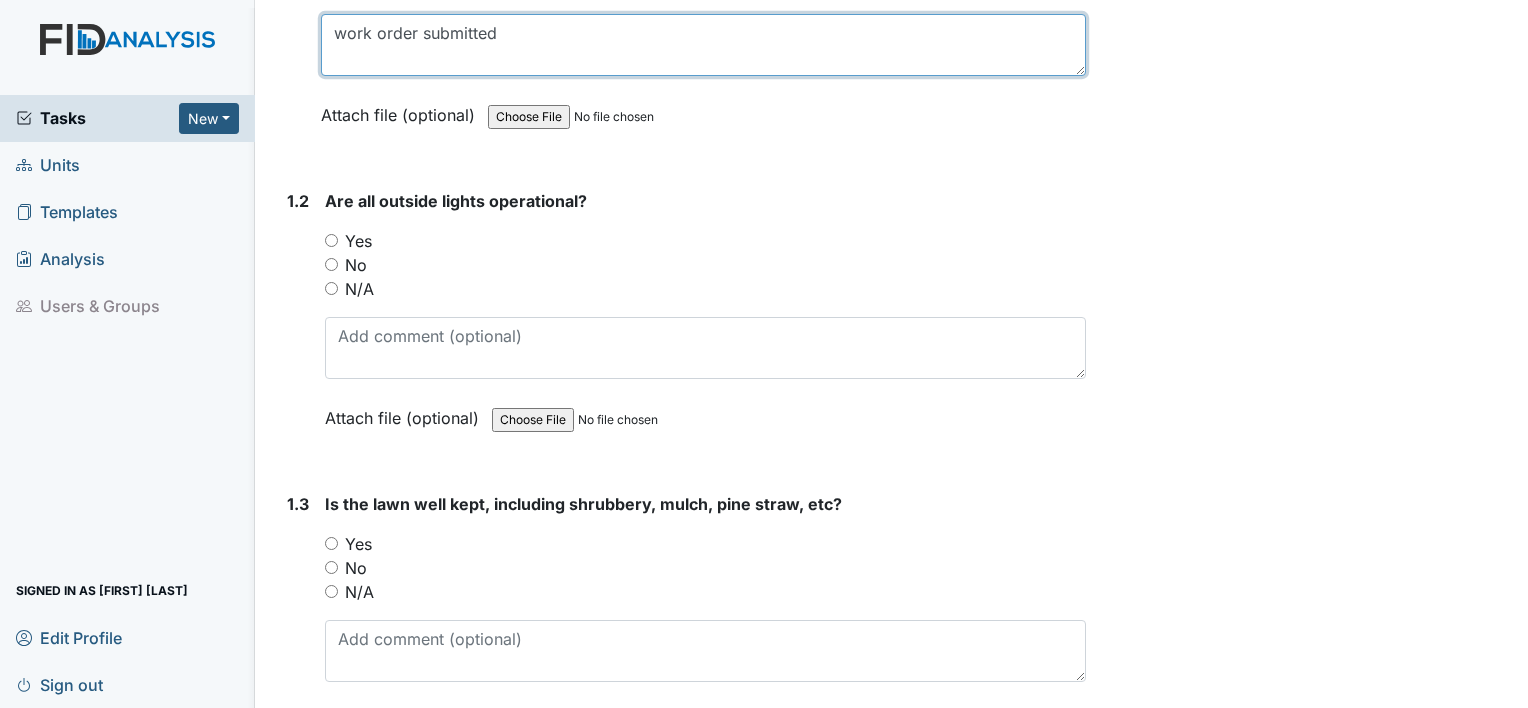 type on "work order submitted" 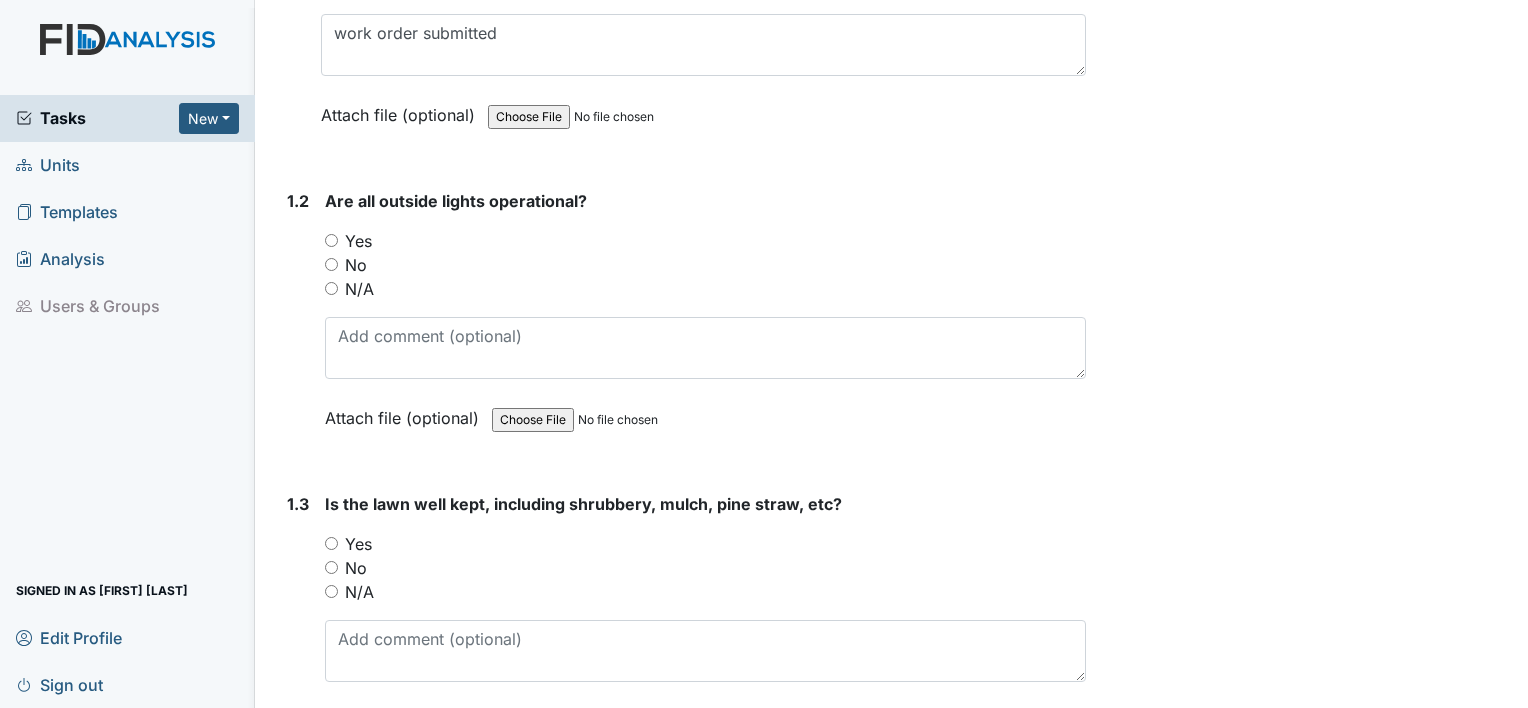 click on "Yes" at bounding box center (331, 240) 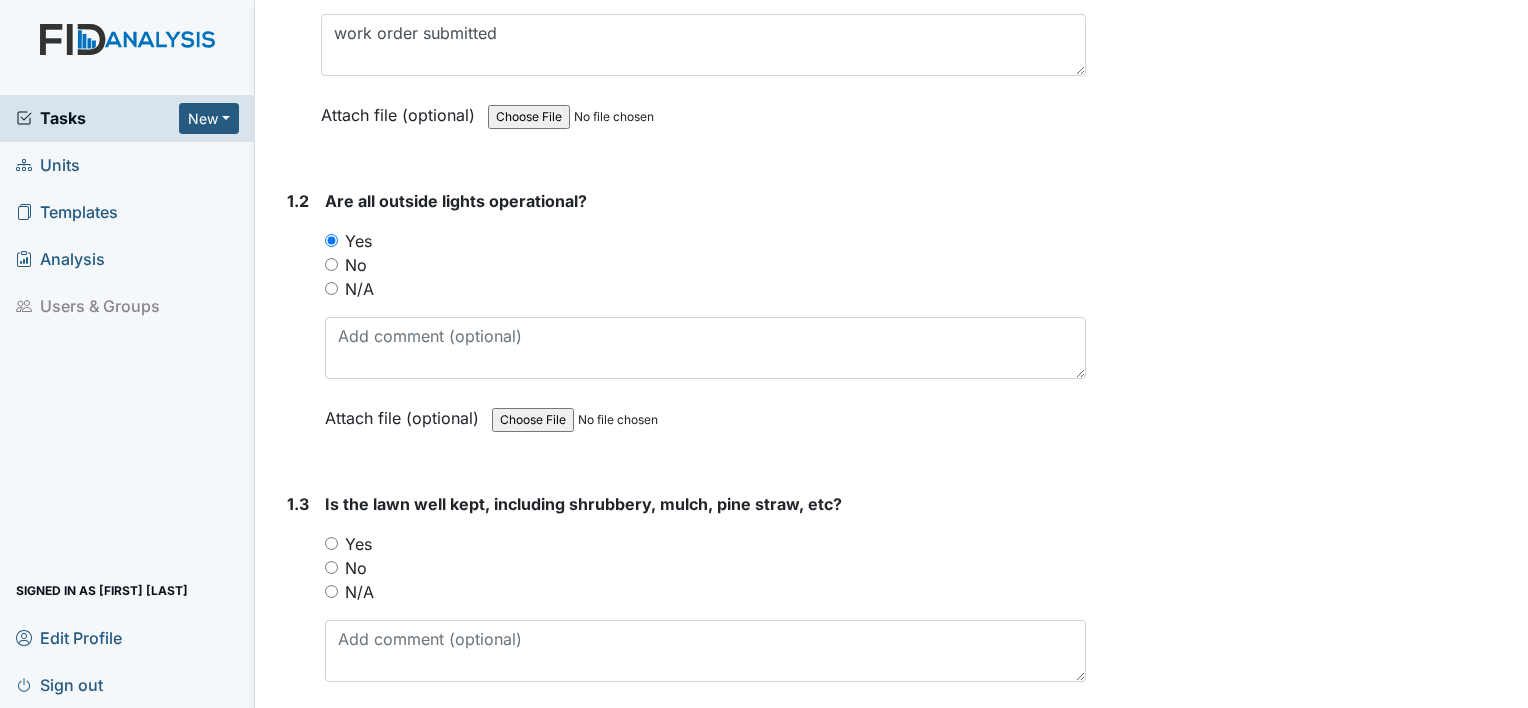 click on "No" at bounding box center (331, 567) 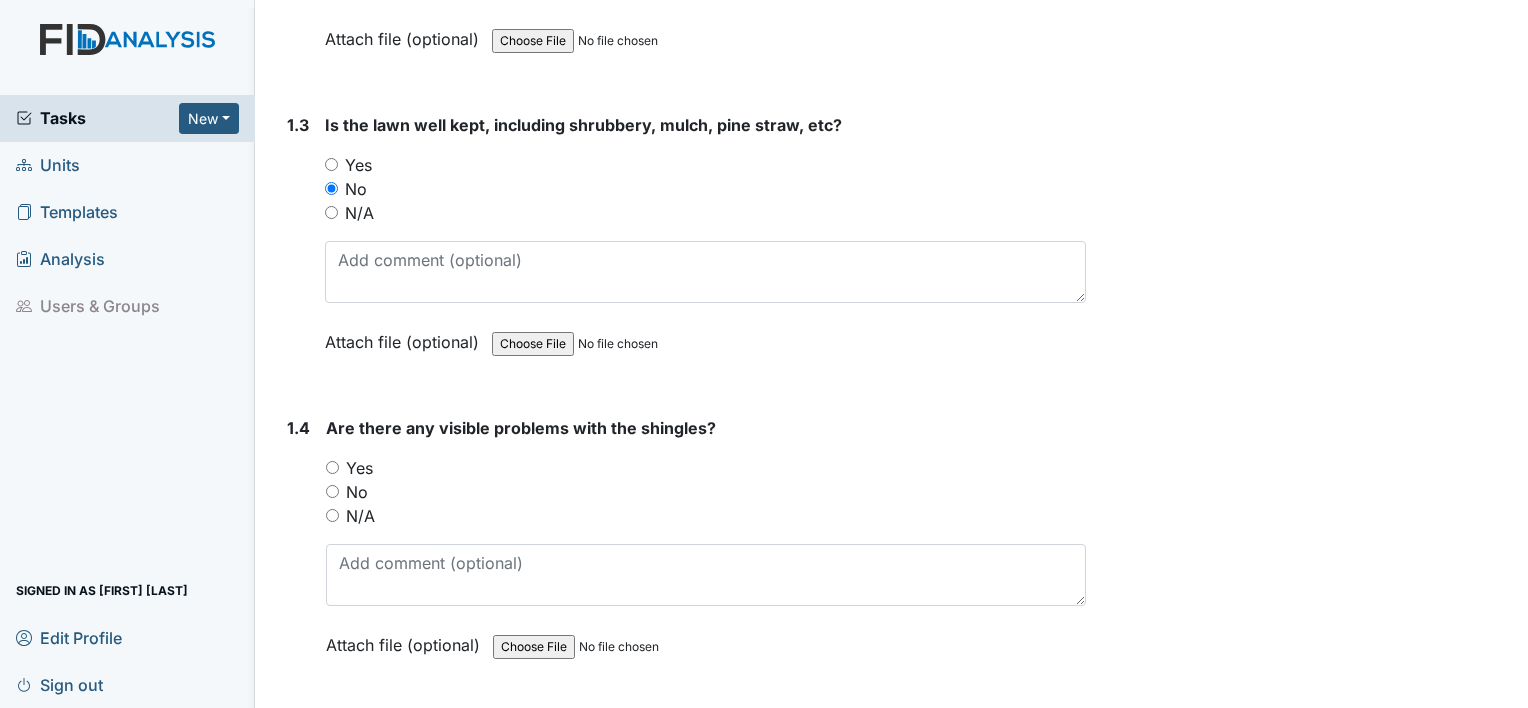 scroll, scrollTop: 844, scrollLeft: 0, axis: vertical 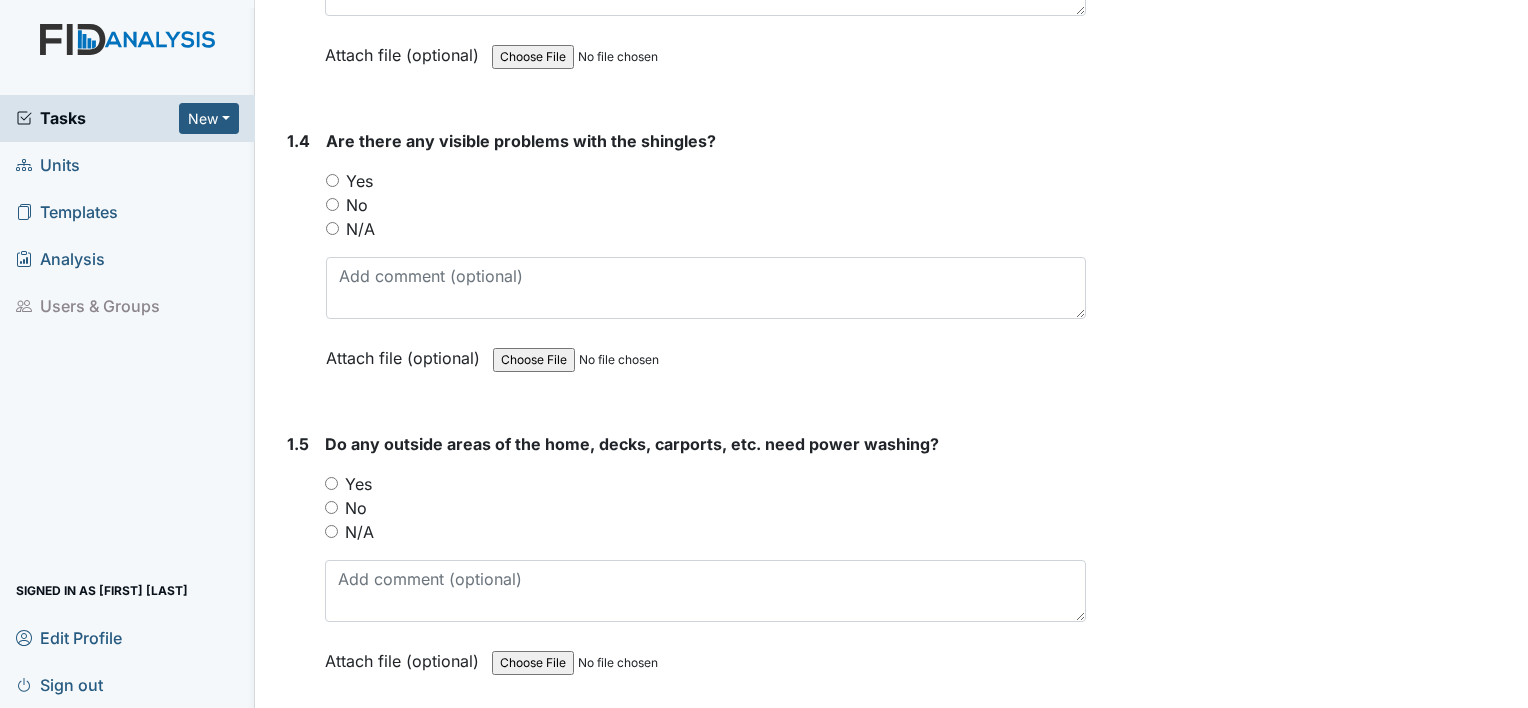 click on "No" at bounding box center (332, 204) 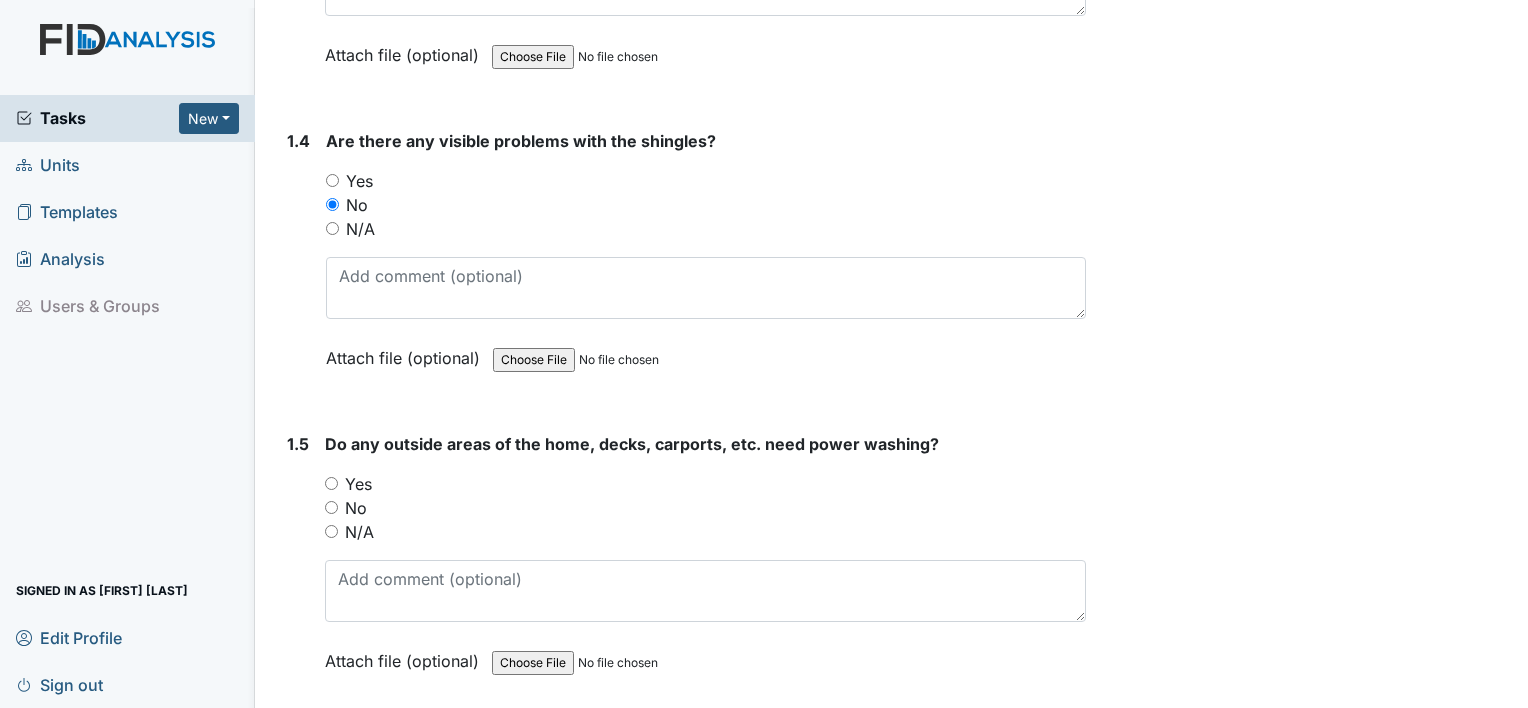 click on "Yes" at bounding box center [331, 483] 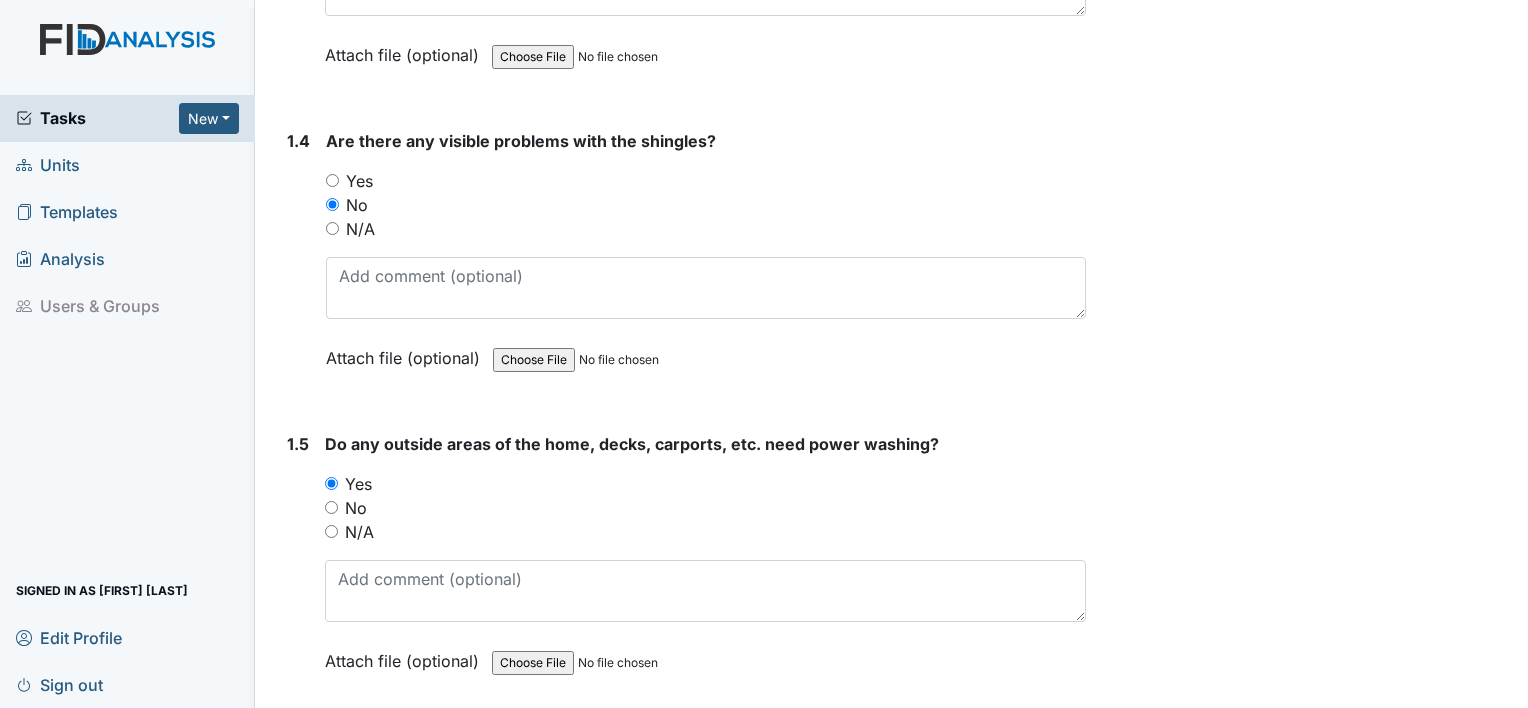 click on "No" at bounding box center [331, 507] 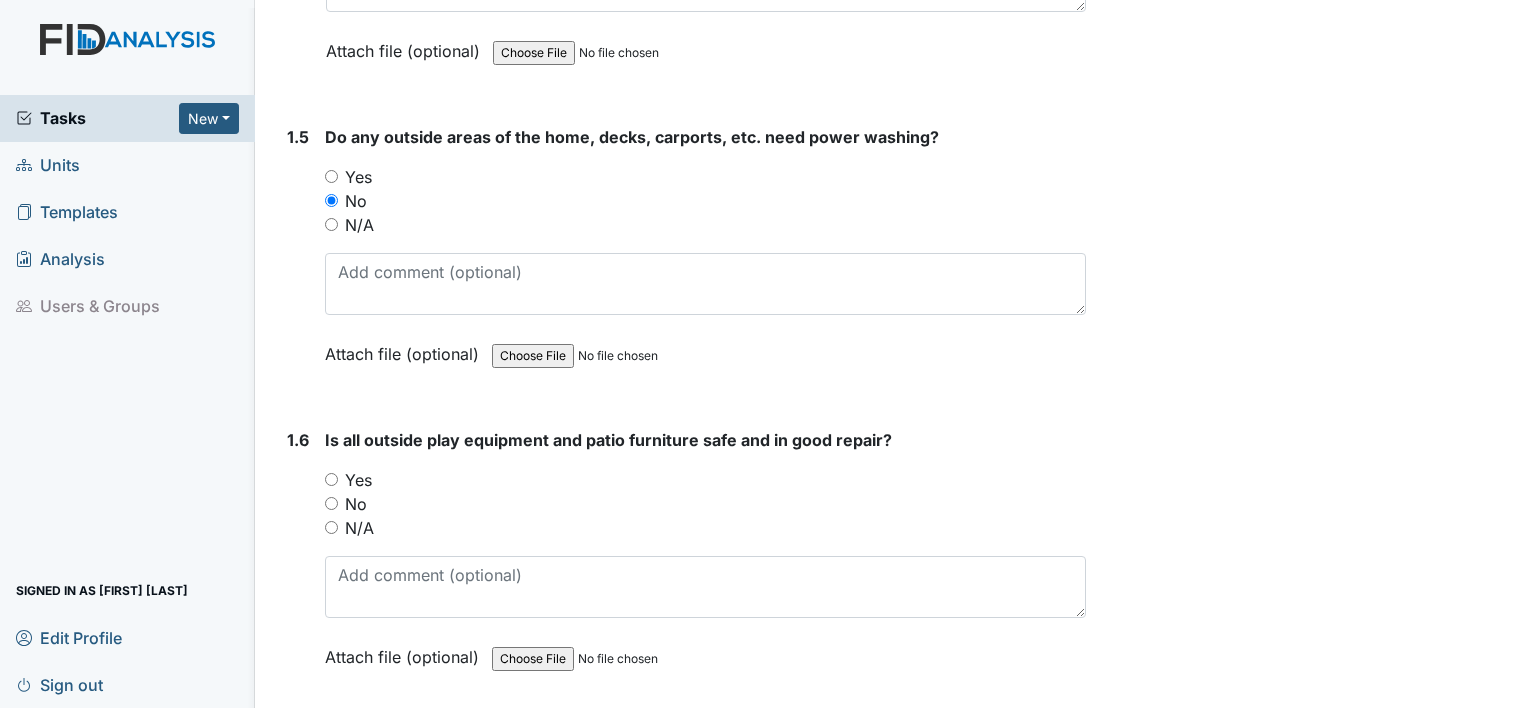scroll, scrollTop: 1431, scrollLeft: 0, axis: vertical 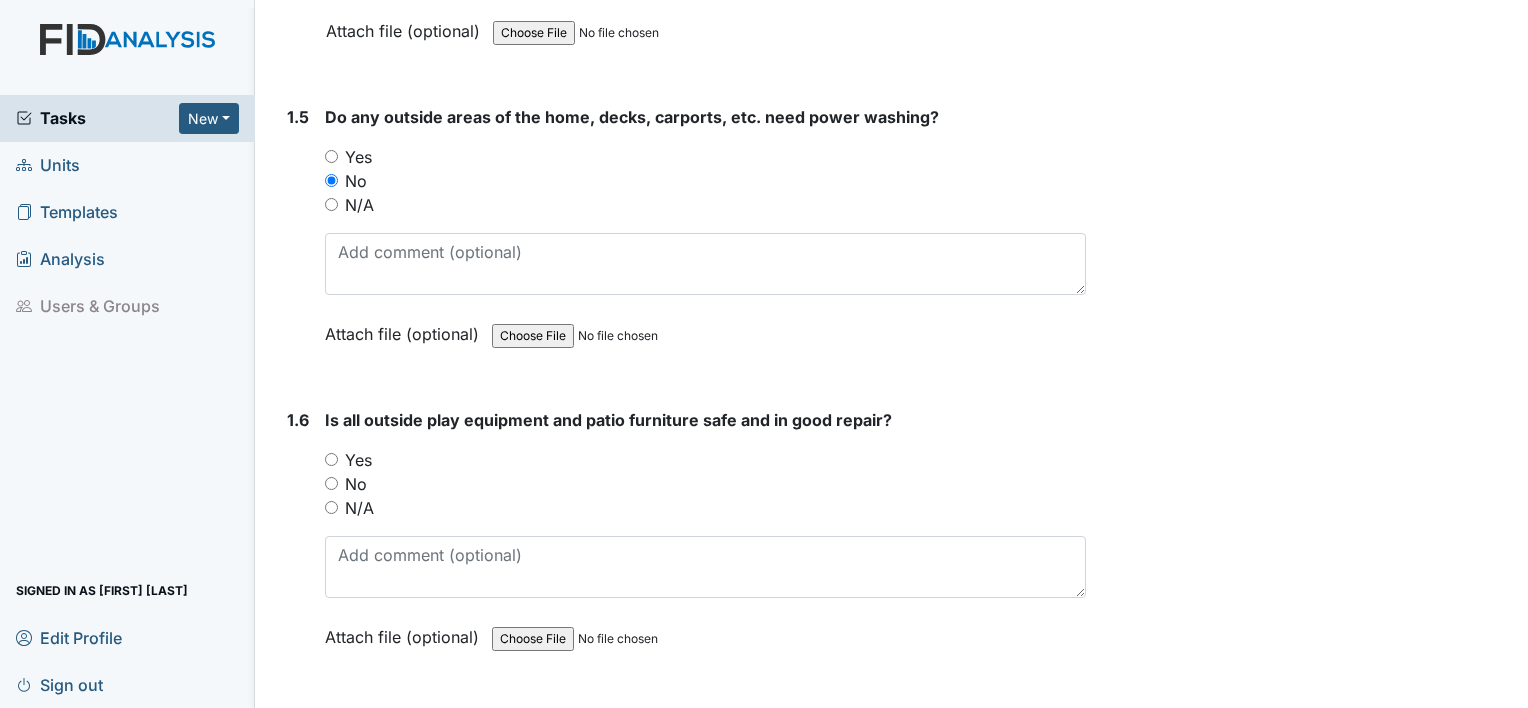 click on "Yes" at bounding box center (331, 459) 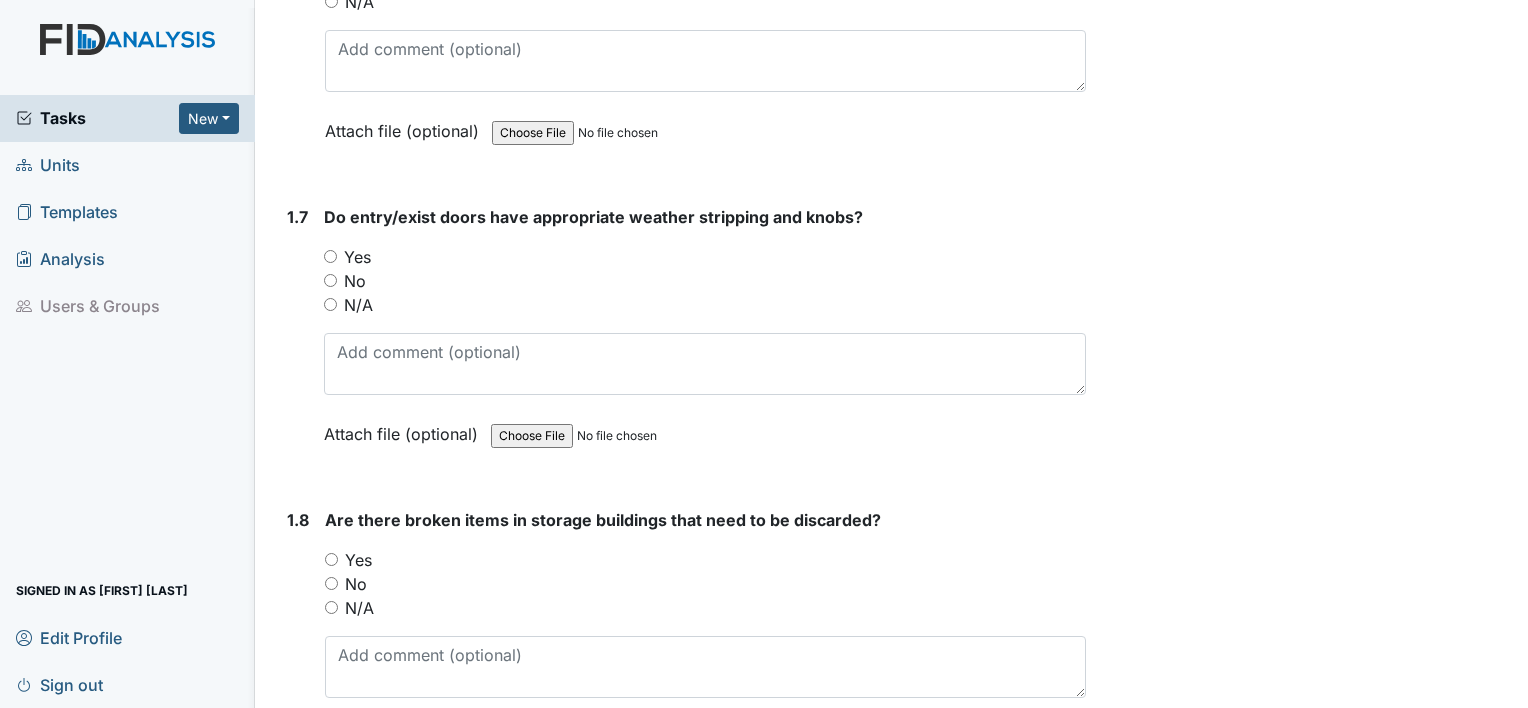 scroll, scrollTop: 1984, scrollLeft: 0, axis: vertical 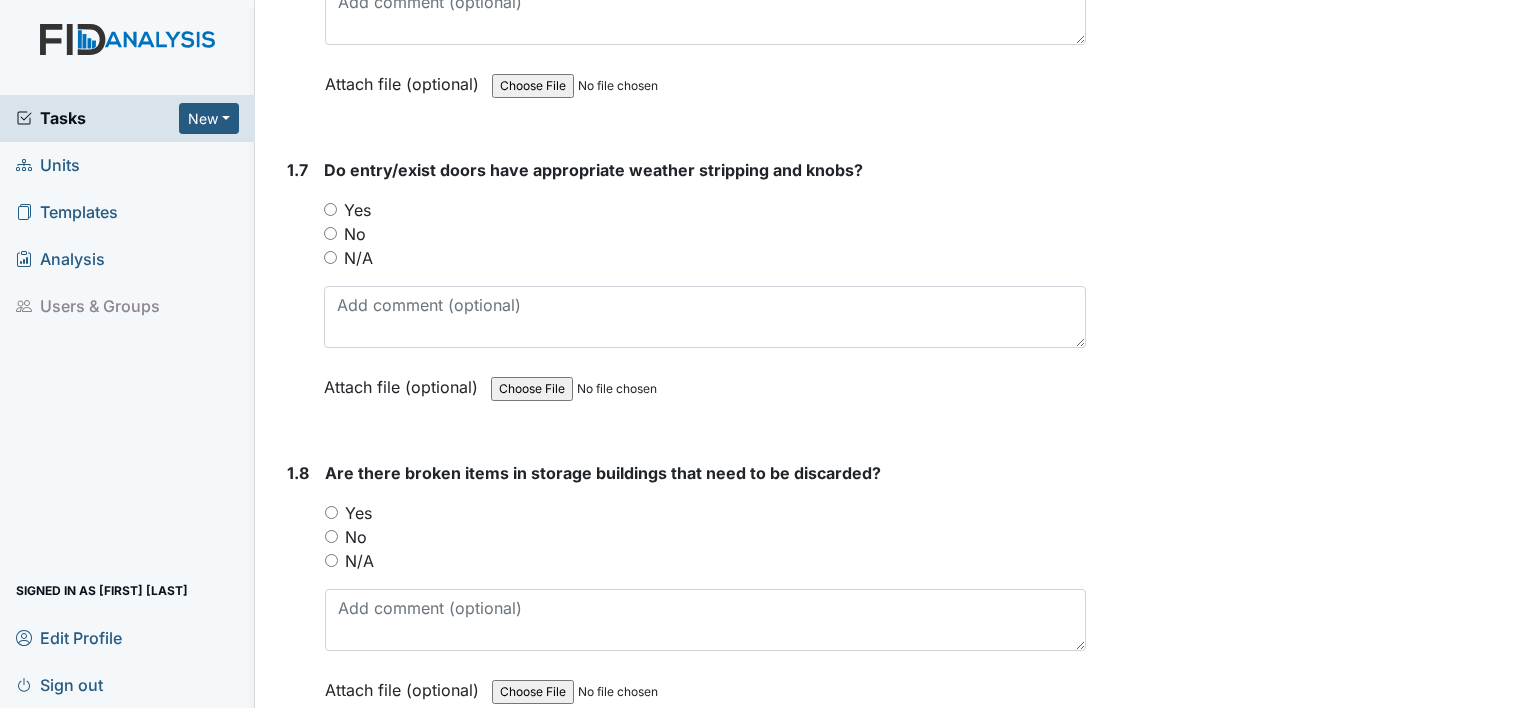 click on "Yes" at bounding box center [330, 209] 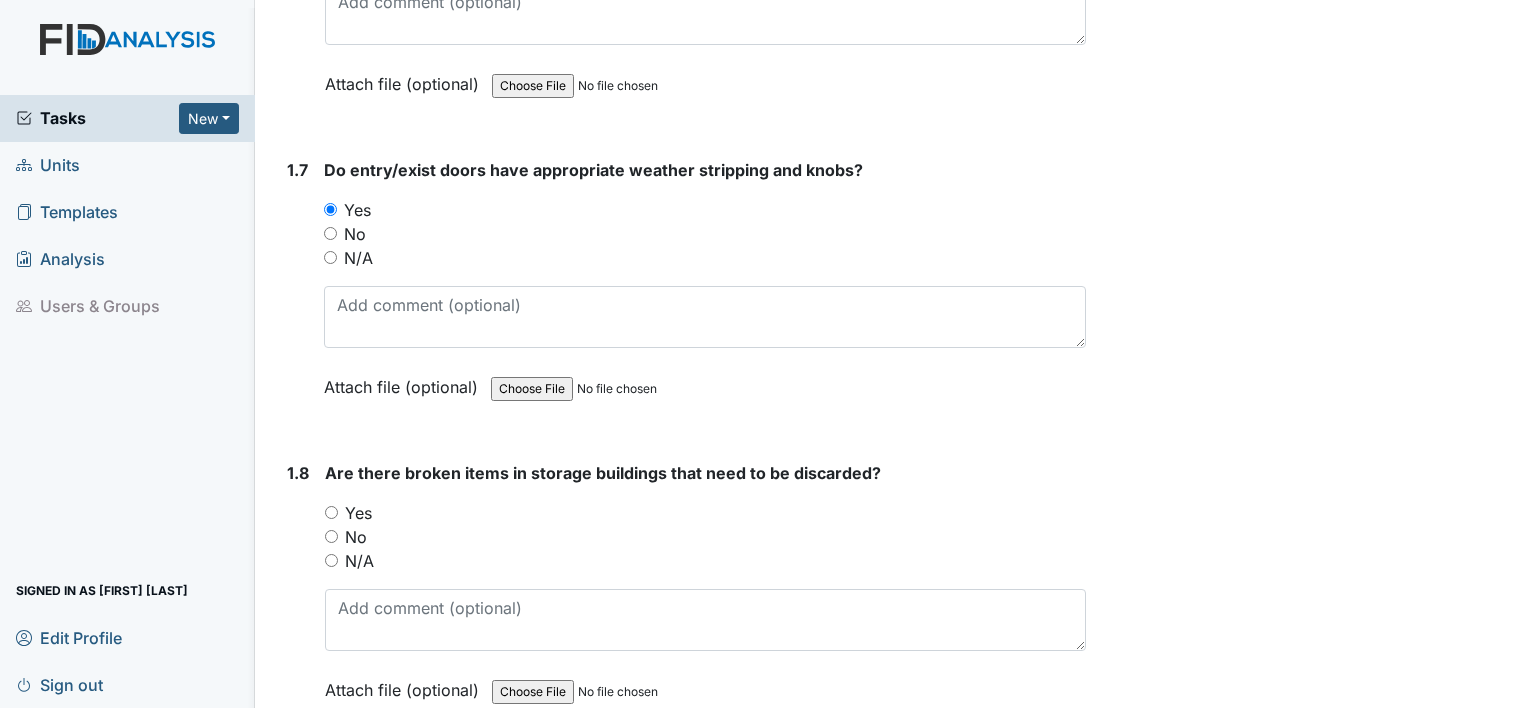 click on "No" at bounding box center [331, 536] 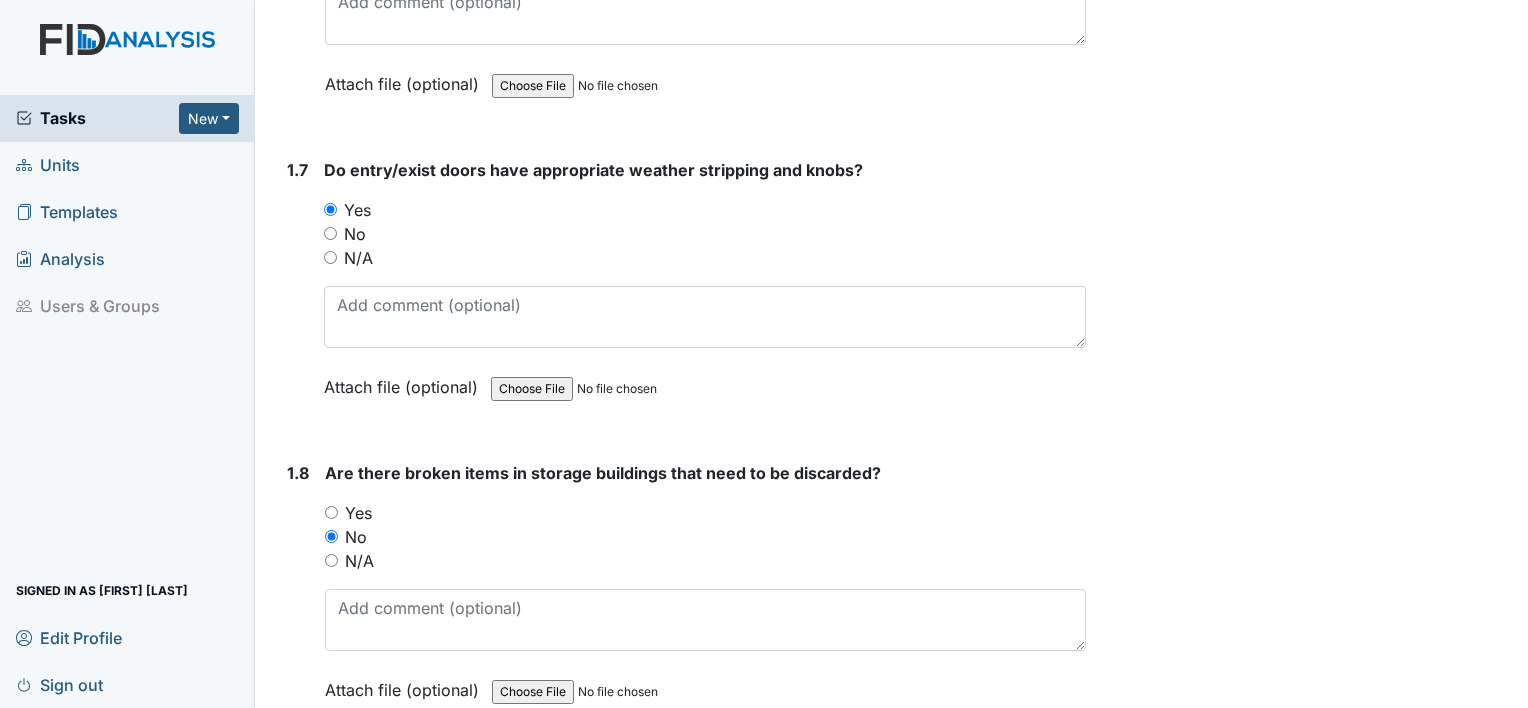 click on "N/A" at bounding box center (705, 561) 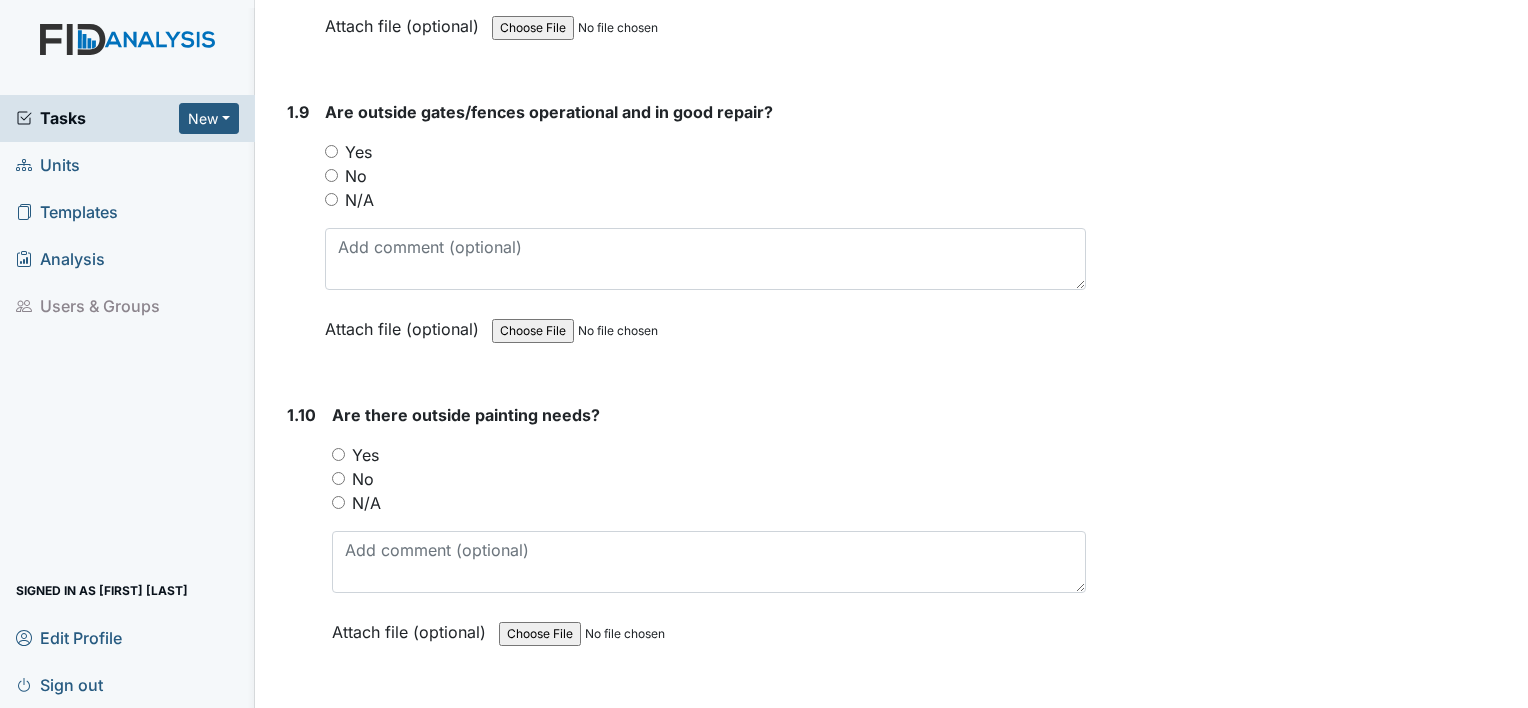 scroll, scrollTop: 2661, scrollLeft: 0, axis: vertical 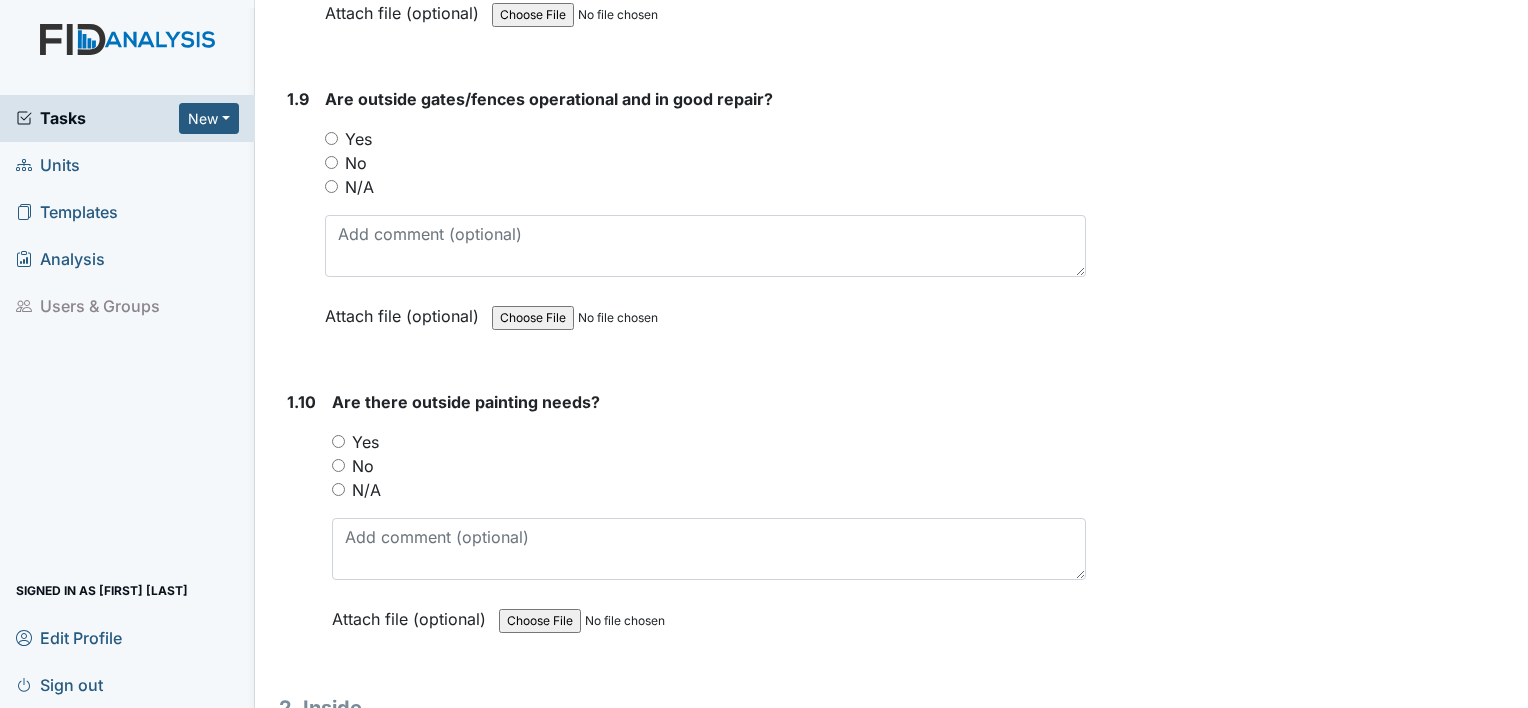 click on "No" at bounding box center (331, 162) 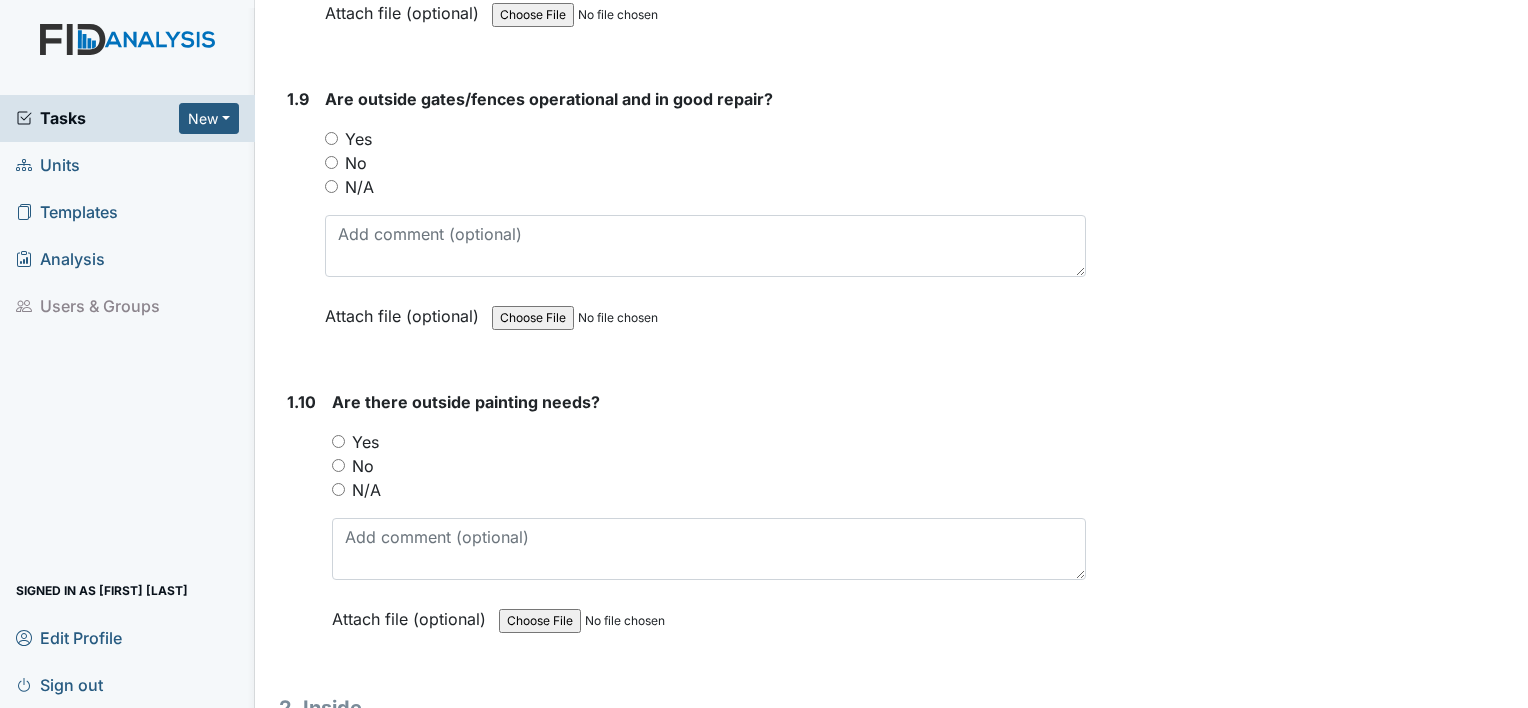 radio on "true" 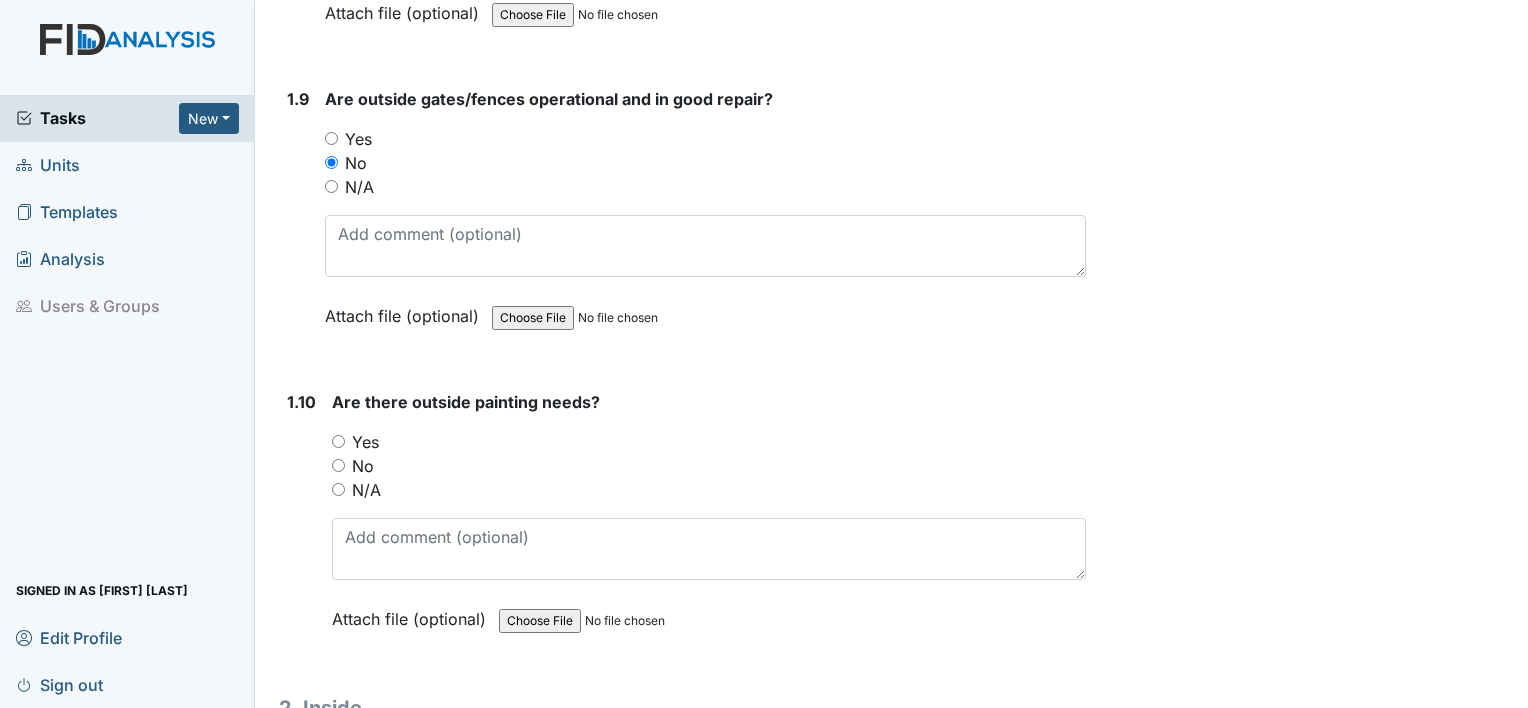 click on "Are outside gates/fences operational and in good repair?
You must select one of the below options.
Yes
No
N/A
Attach file (optional)
You can upload .pdf, .txt, .jpg, .jpeg, .png, .csv, .xls, or .doc files under 100MB." at bounding box center [705, 214] 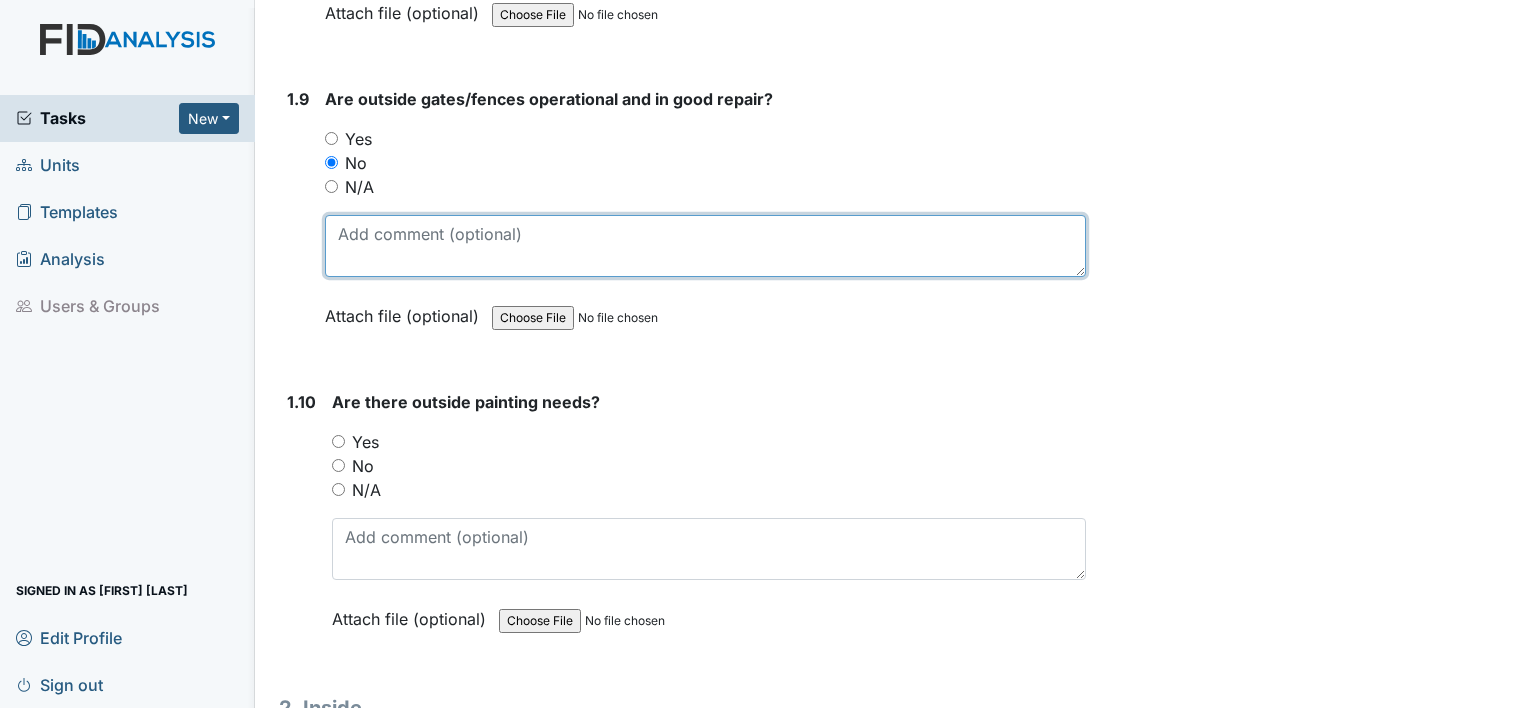 click at bounding box center (705, 246) 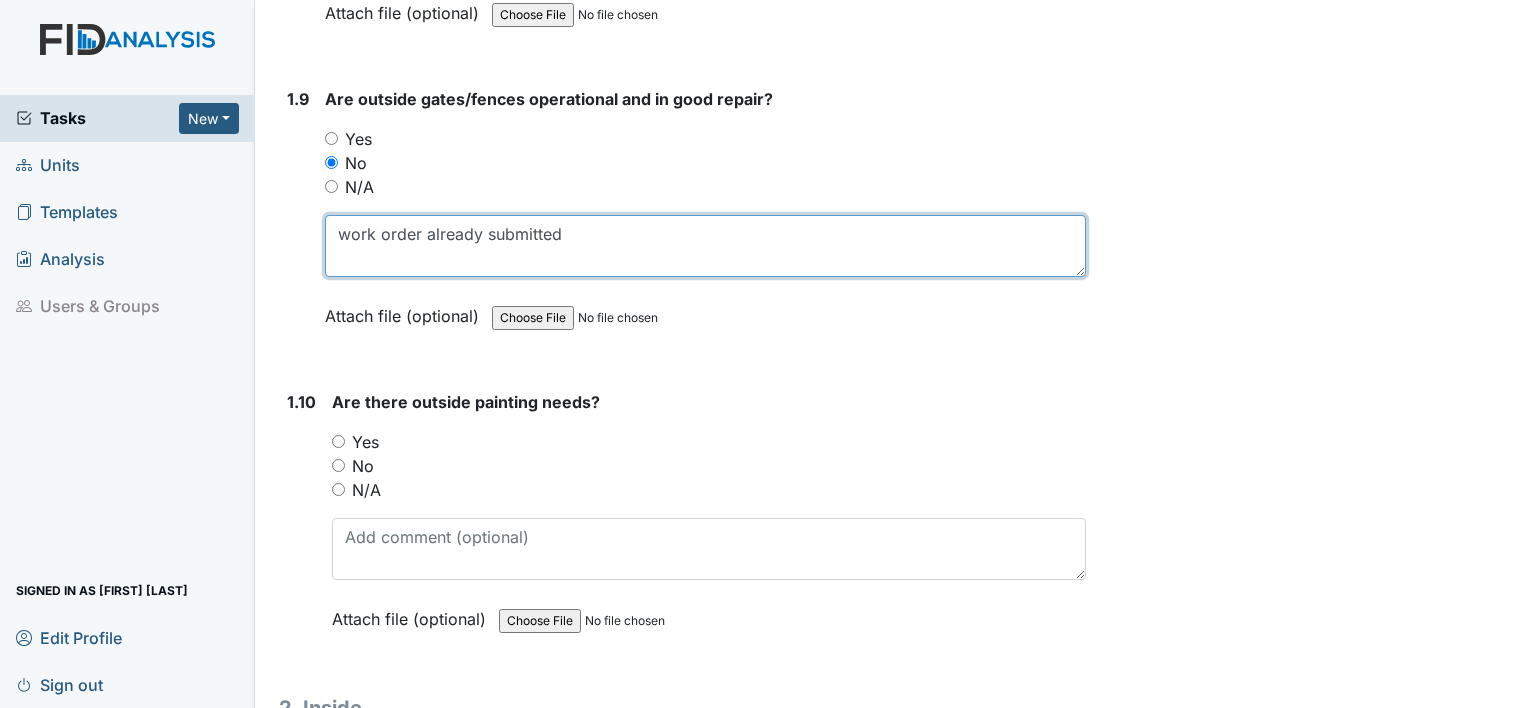 type on "work order already submitted" 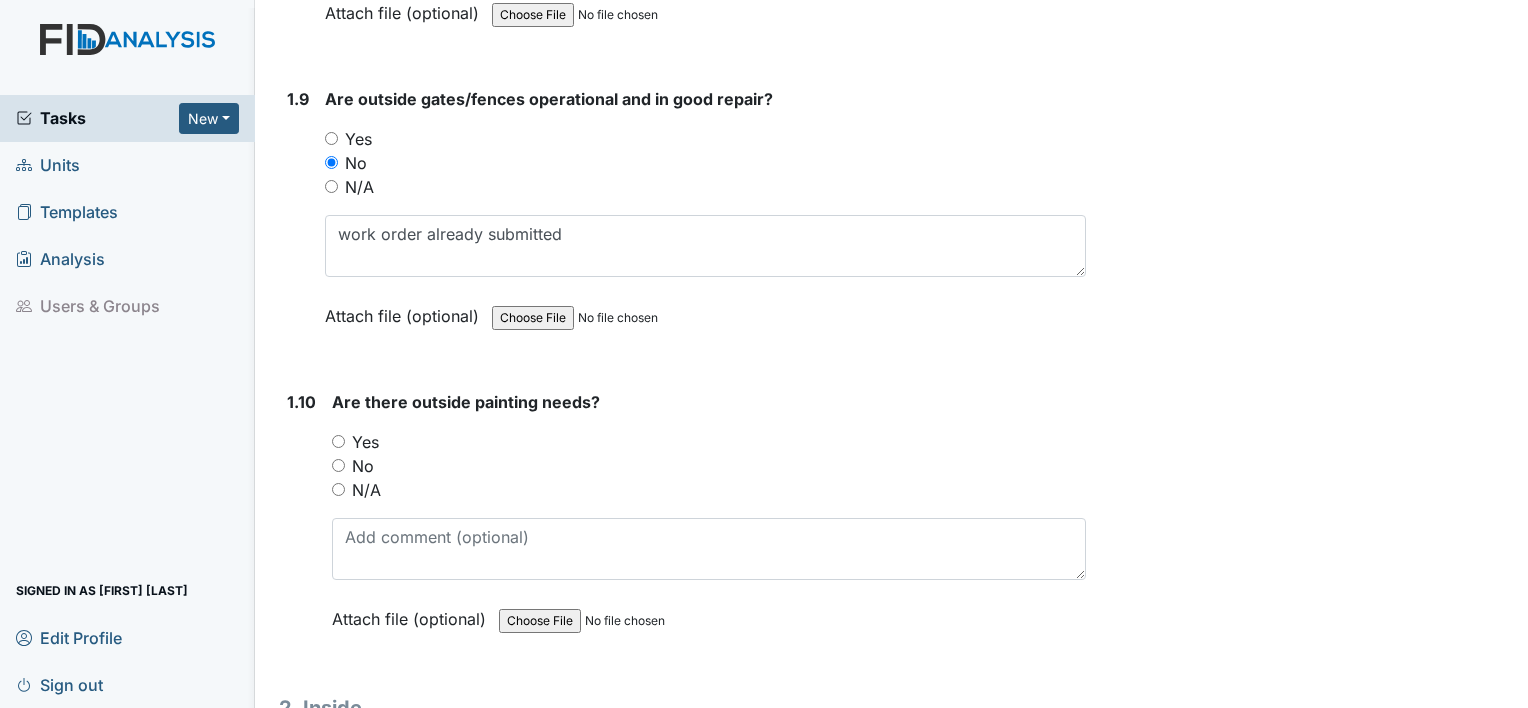 click on "Yes" at bounding box center [338, 441] 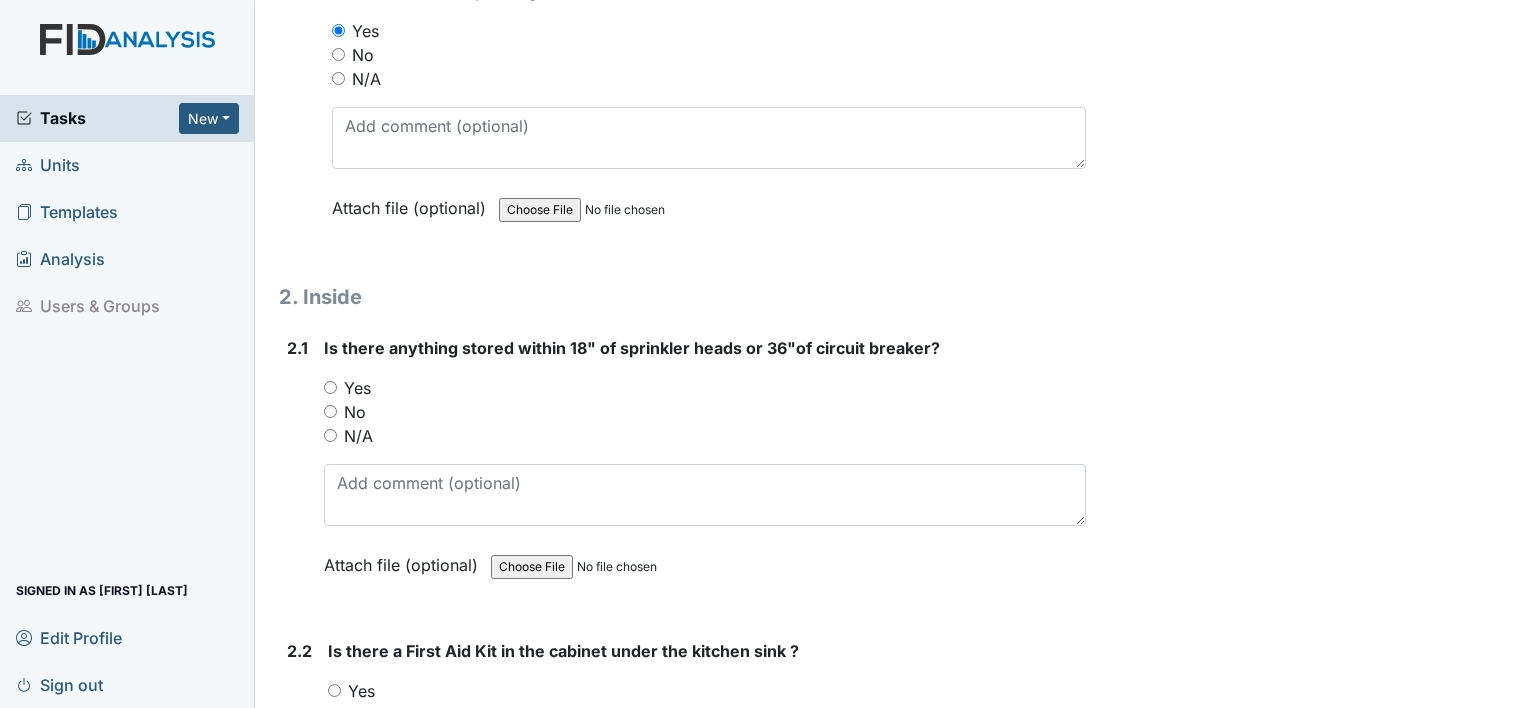 scroll, scrollTop: 3100, scrollLeft: 0, axis: vertical 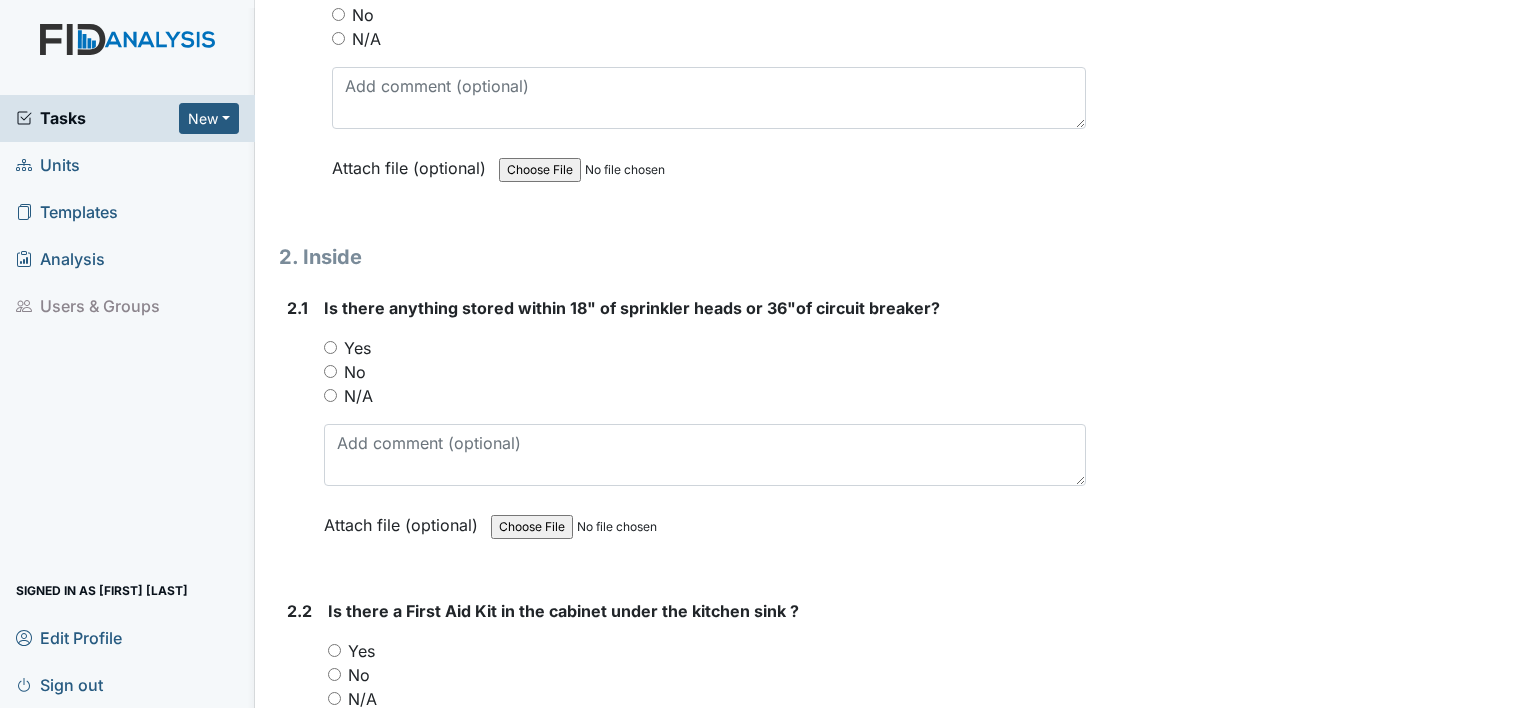 click on "Yes" at bounding box center [330, 347] 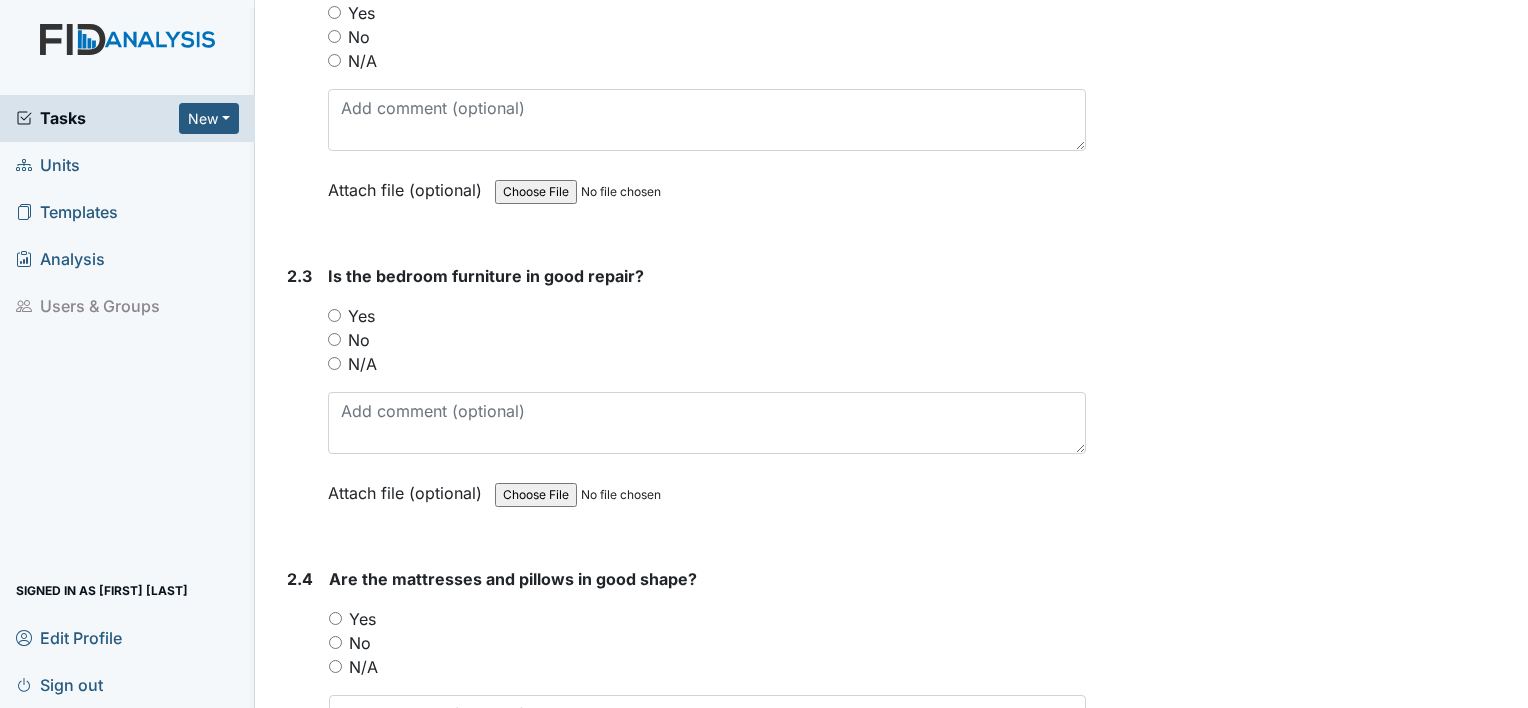 scroll, scrollTop: 3764, scrollLeft: 0, axis: vertical 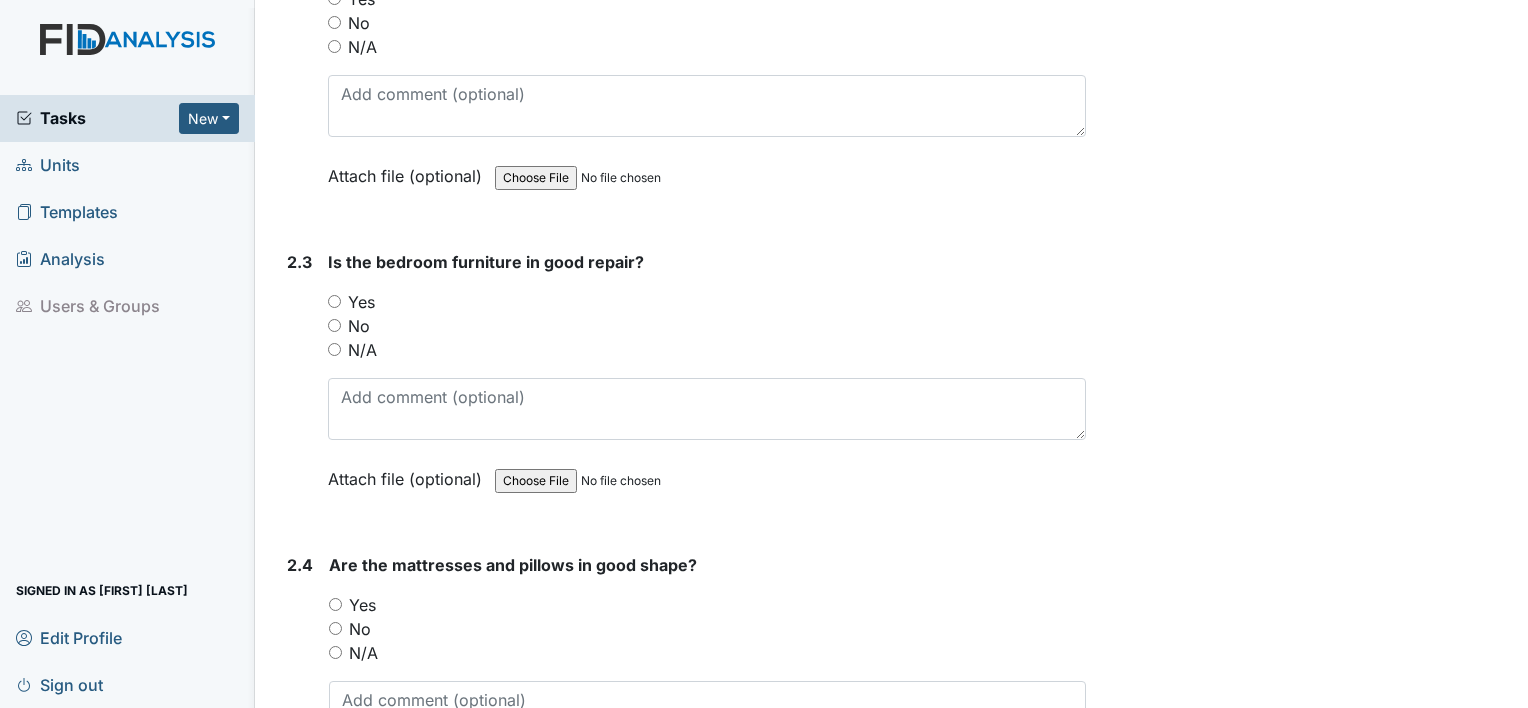click on "Yes" at bounding box center [334, 301] 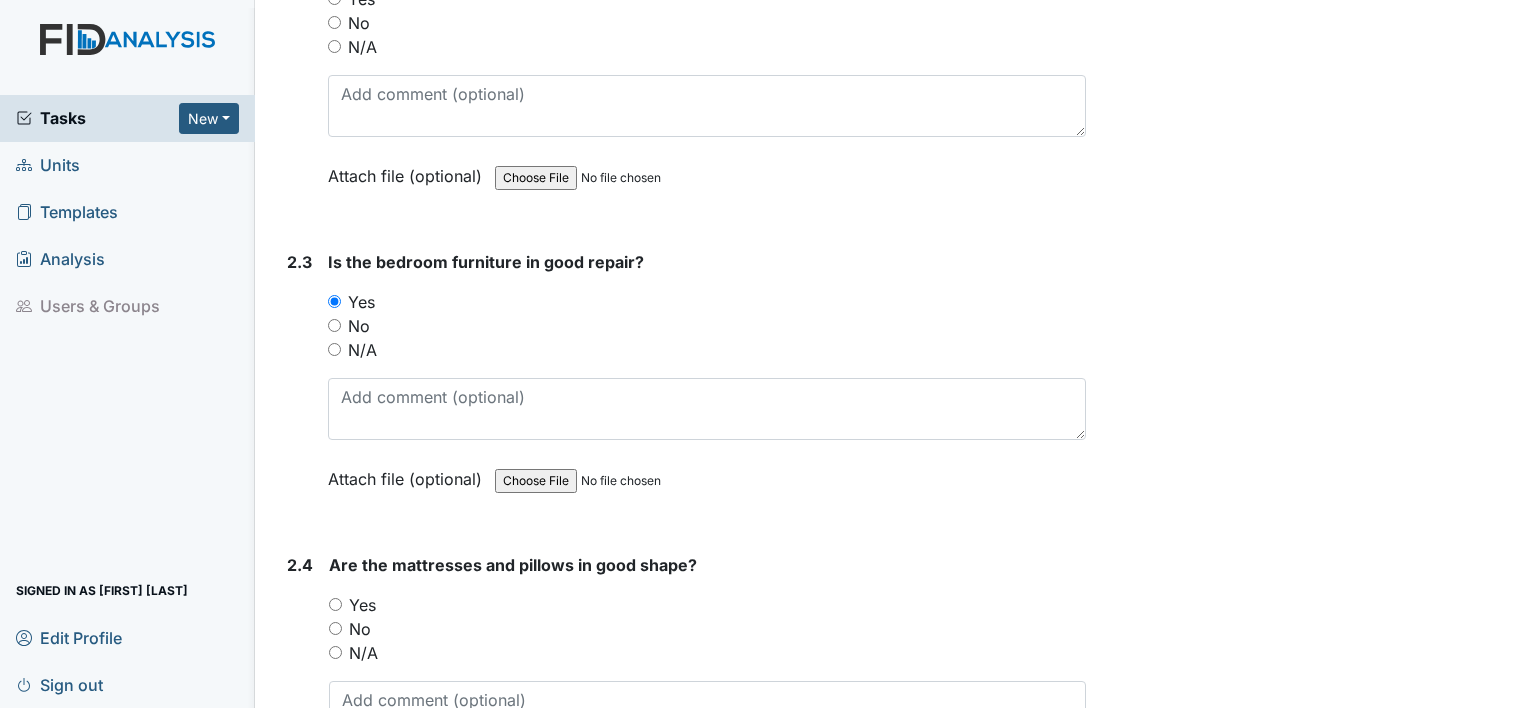 click on "Yes" at bounding box center [707, 605] 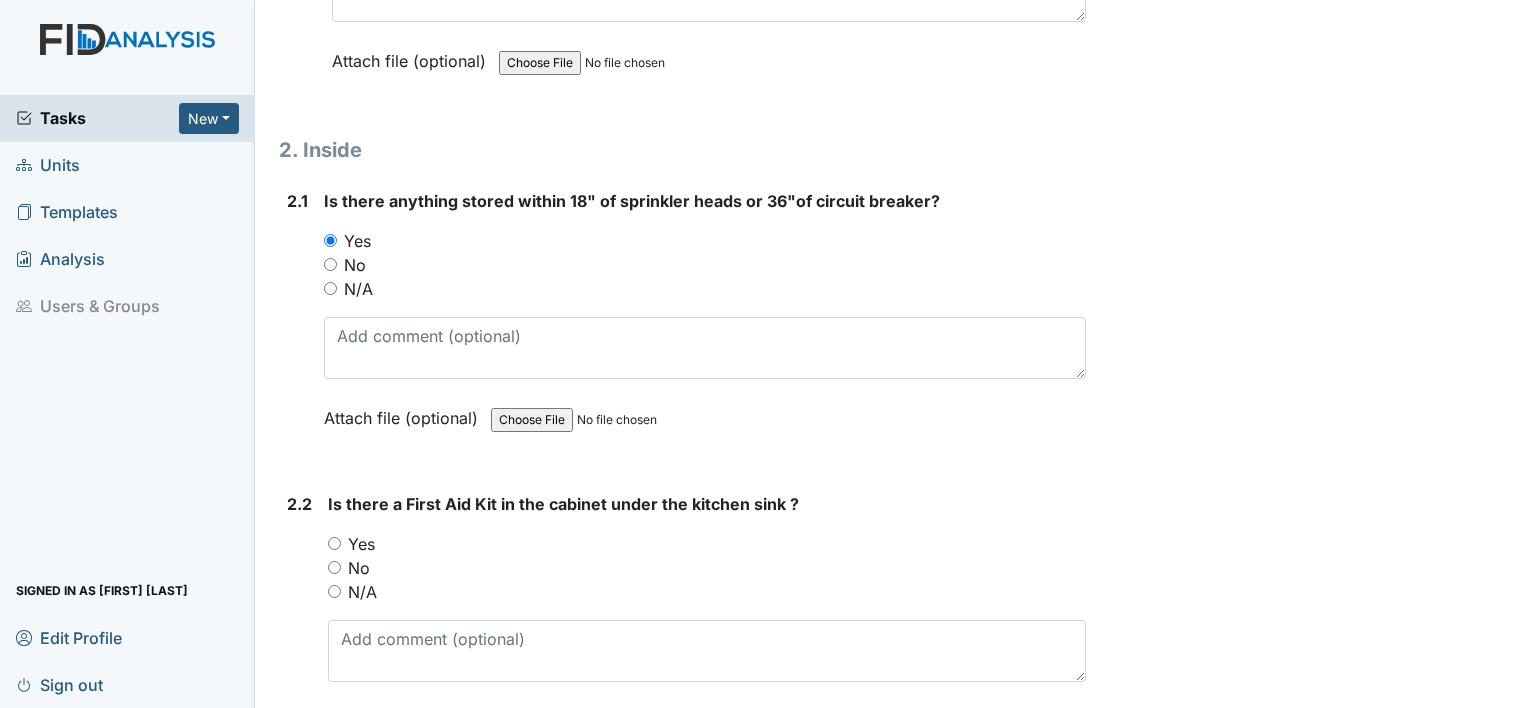 scroll, scrollTop: 3299, scrollLeft: 0, axis: vertical 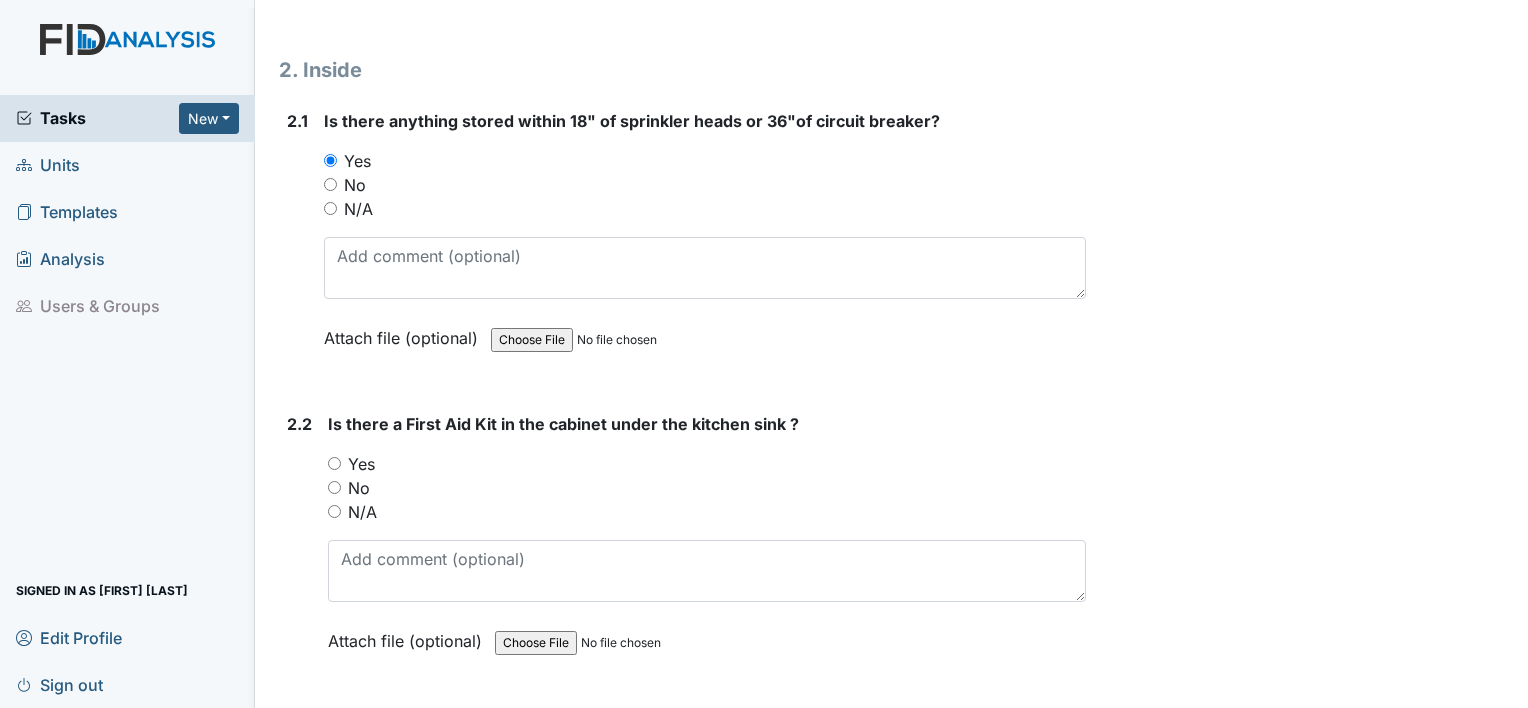 click on "Yes" at bounding box center [334, 463] 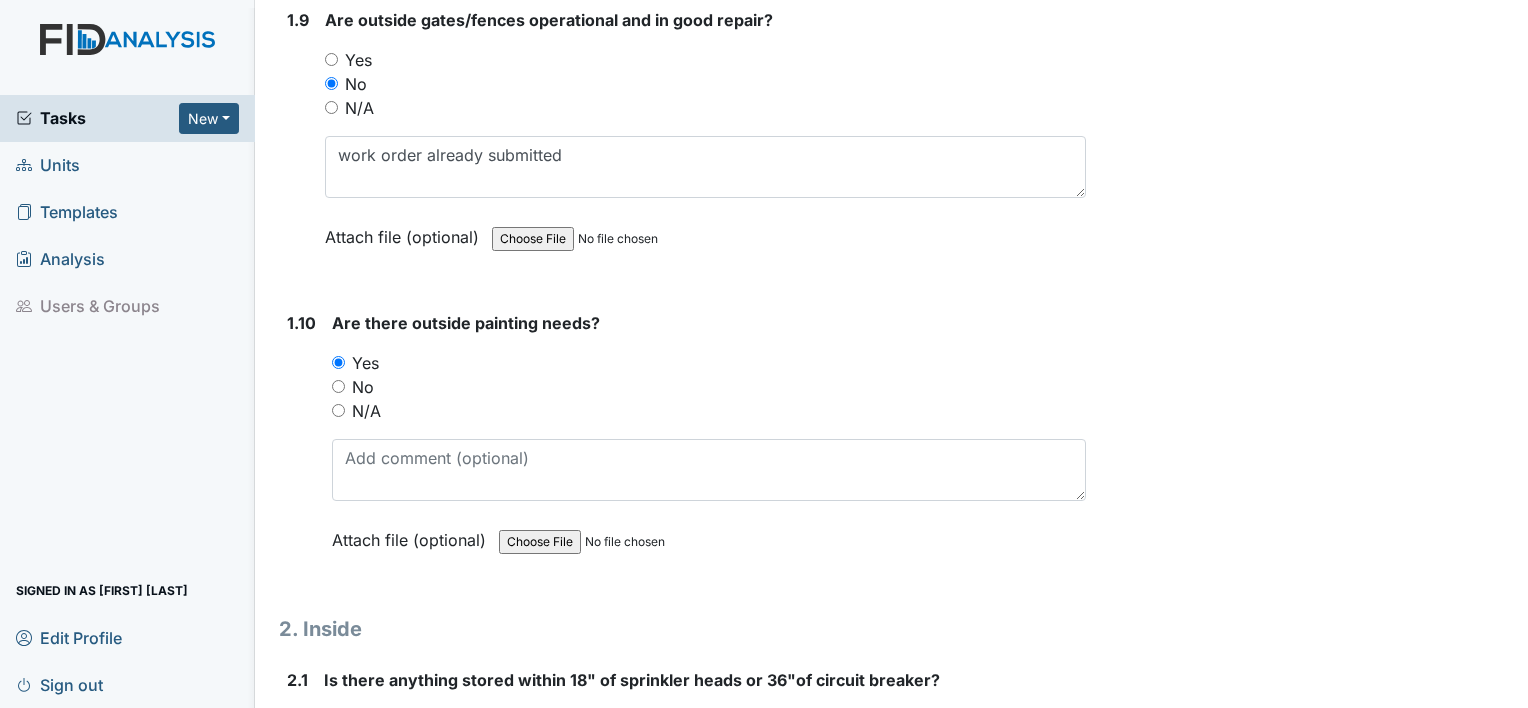 scroll, scrollTop: 2648, scrollLeft: 0, axis: vertical 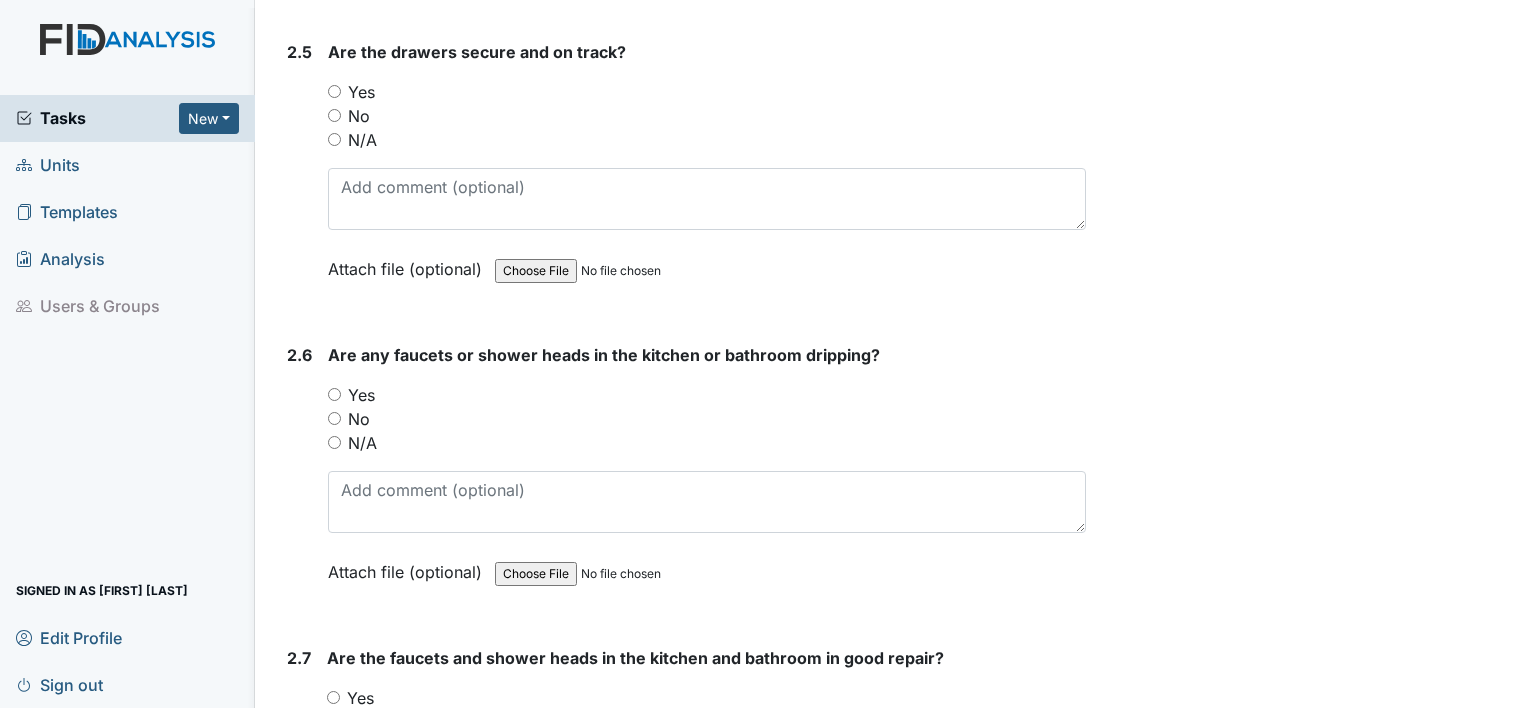 click on "Yes" at bounding box center (334, 91) 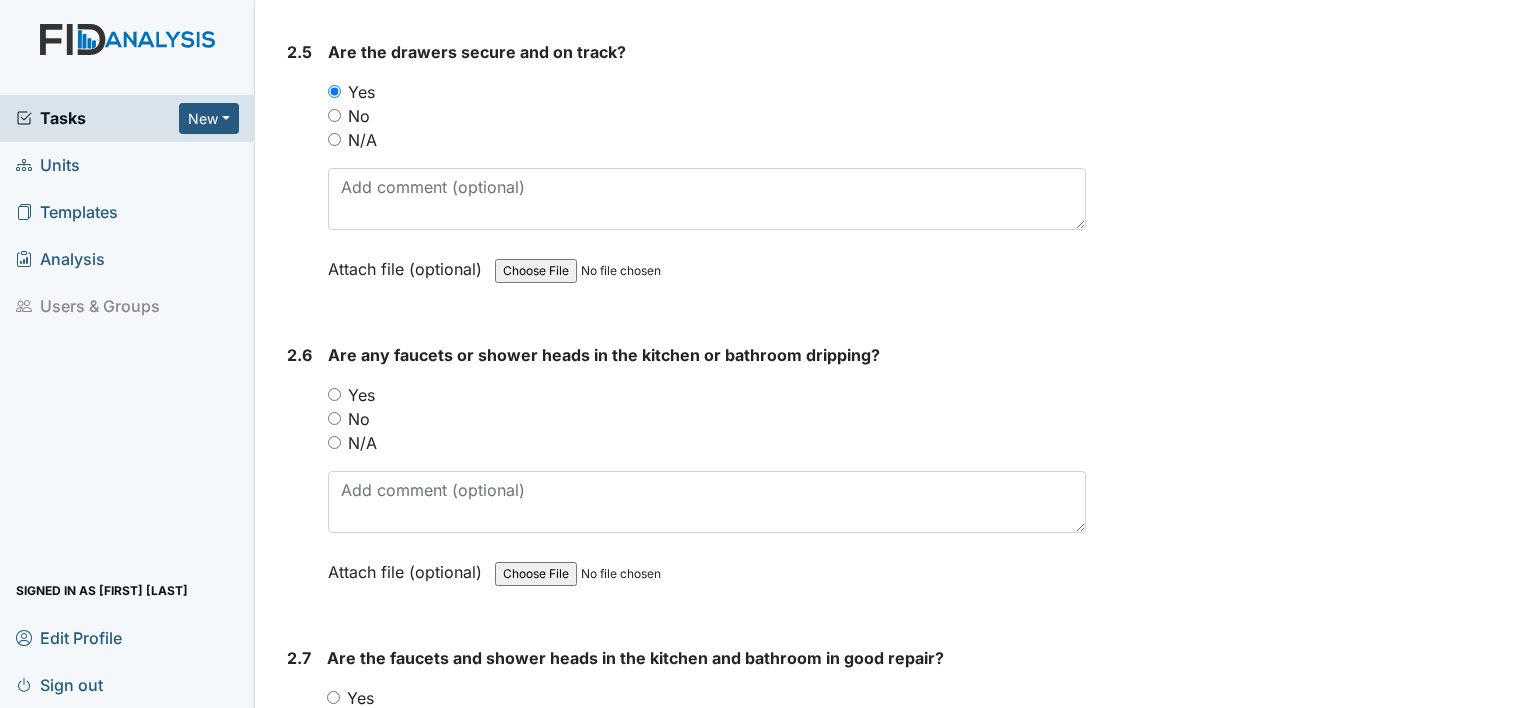click on "No" at bounding box center [334, 418] 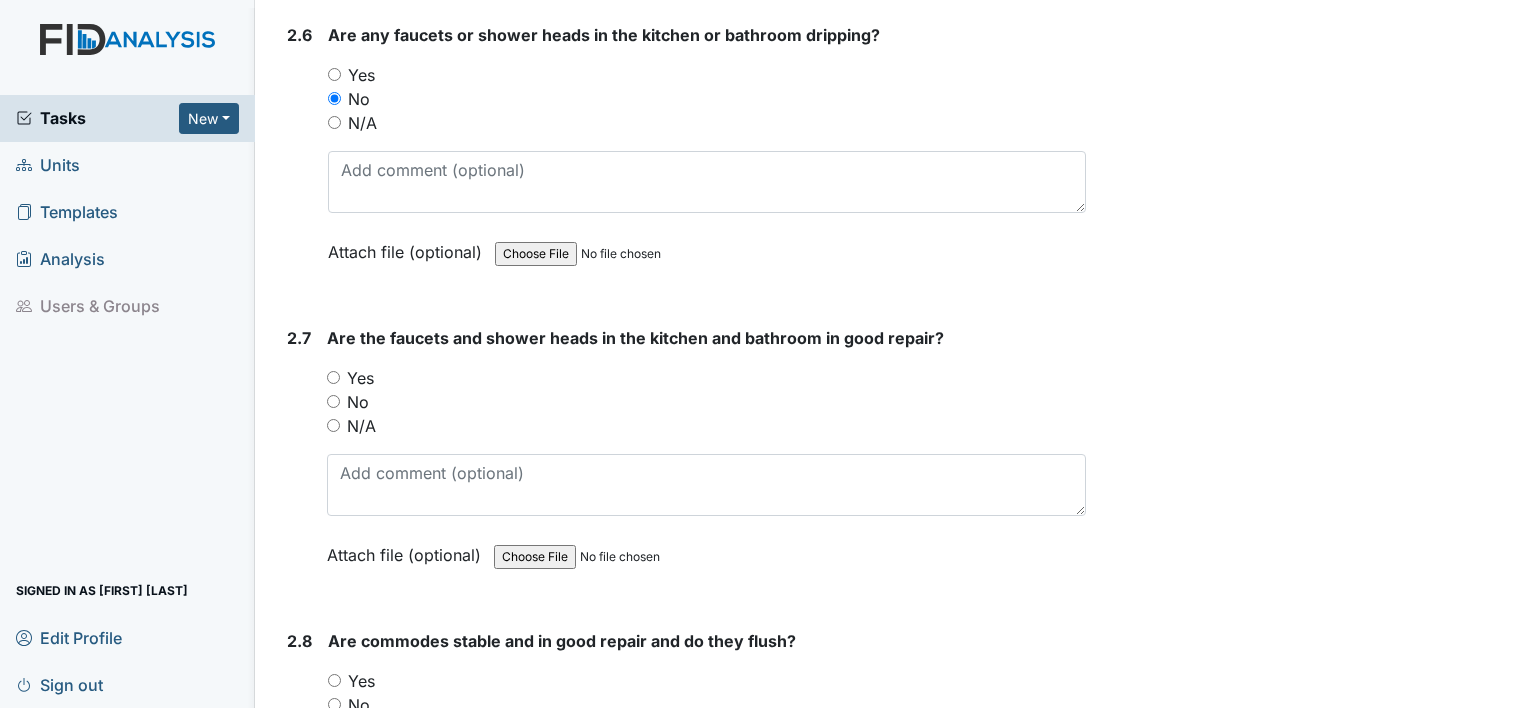scroll, scrollTop: 4926, scrollLeft: 0, axis: vertical 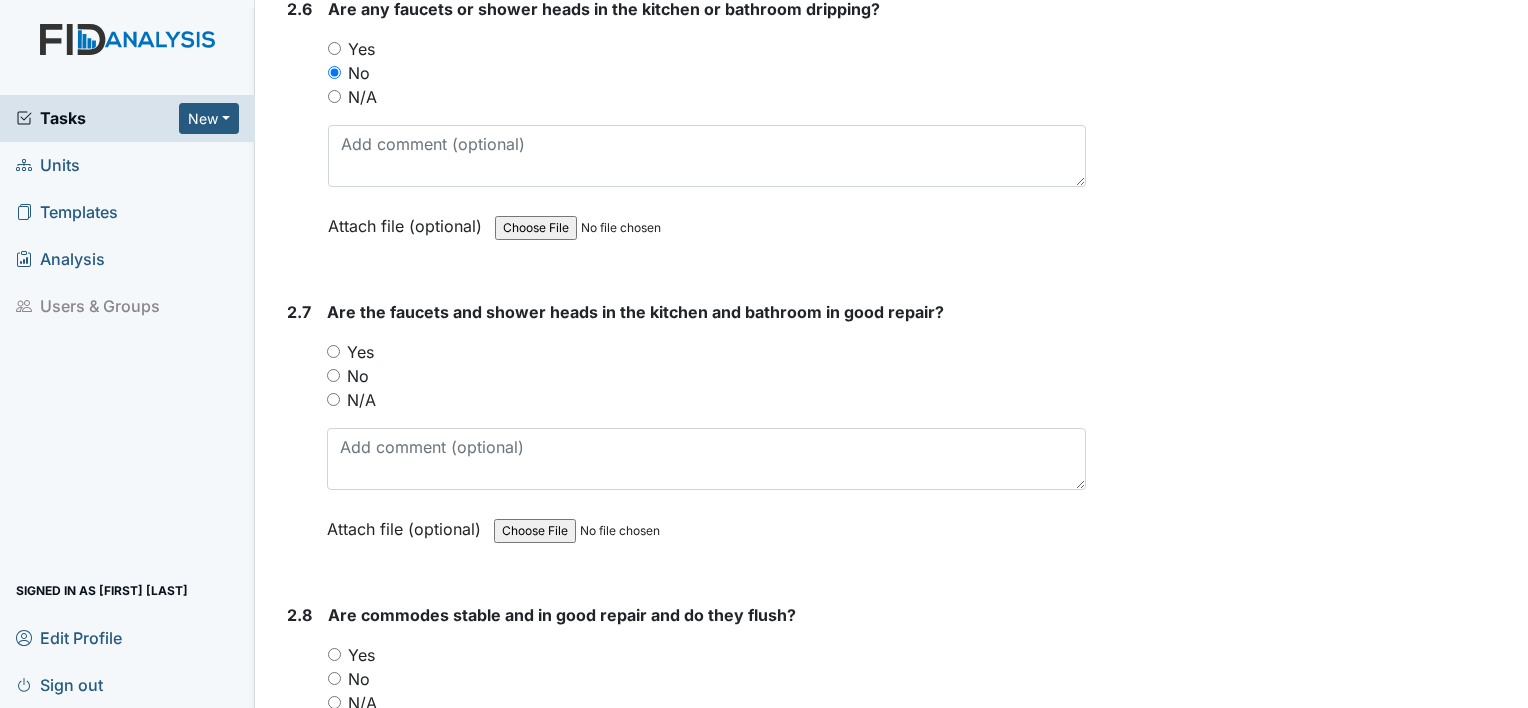 click on "Yes" at bounding box center (333, 351) 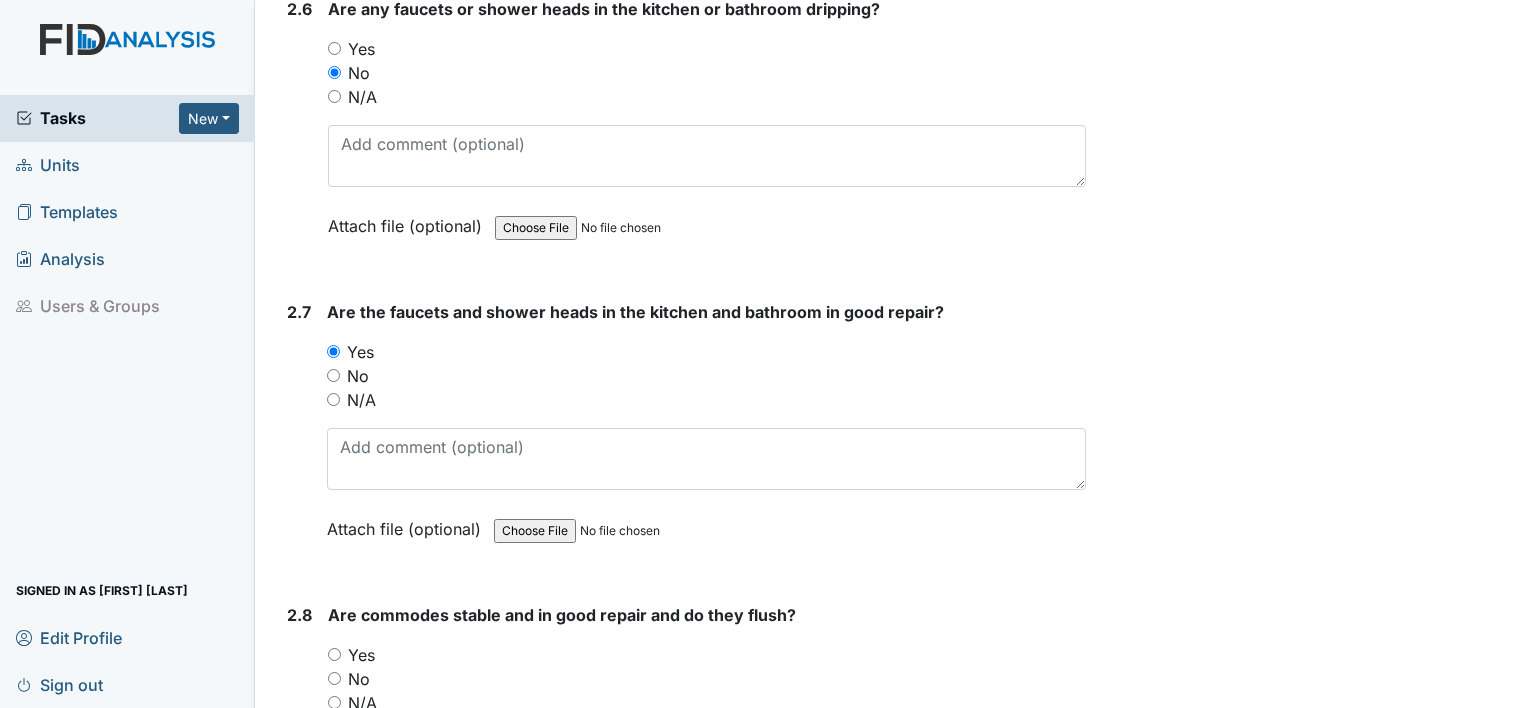 click on "No" at bounding box center (334, 678) 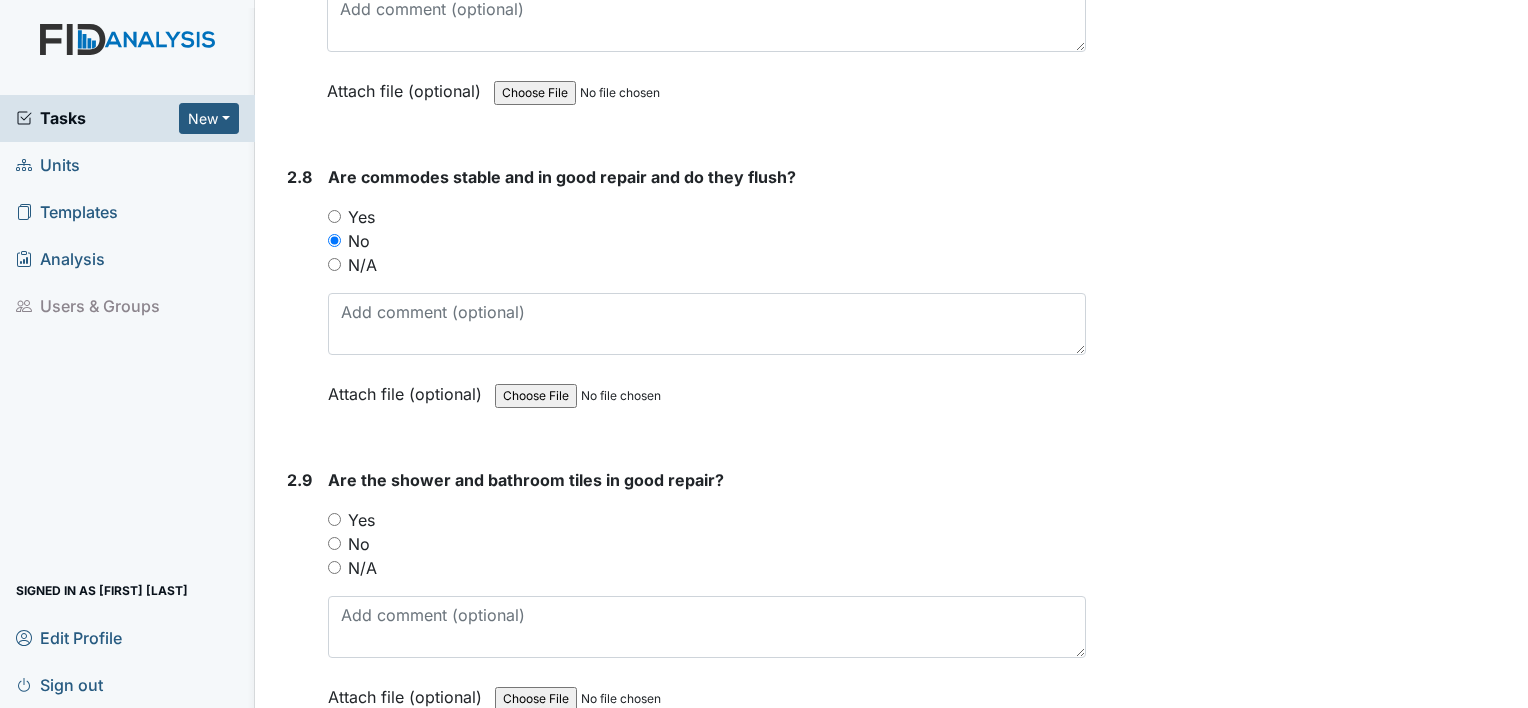 scroll, scrollTop: 5377, scrollLeft: 0, axis: vertical 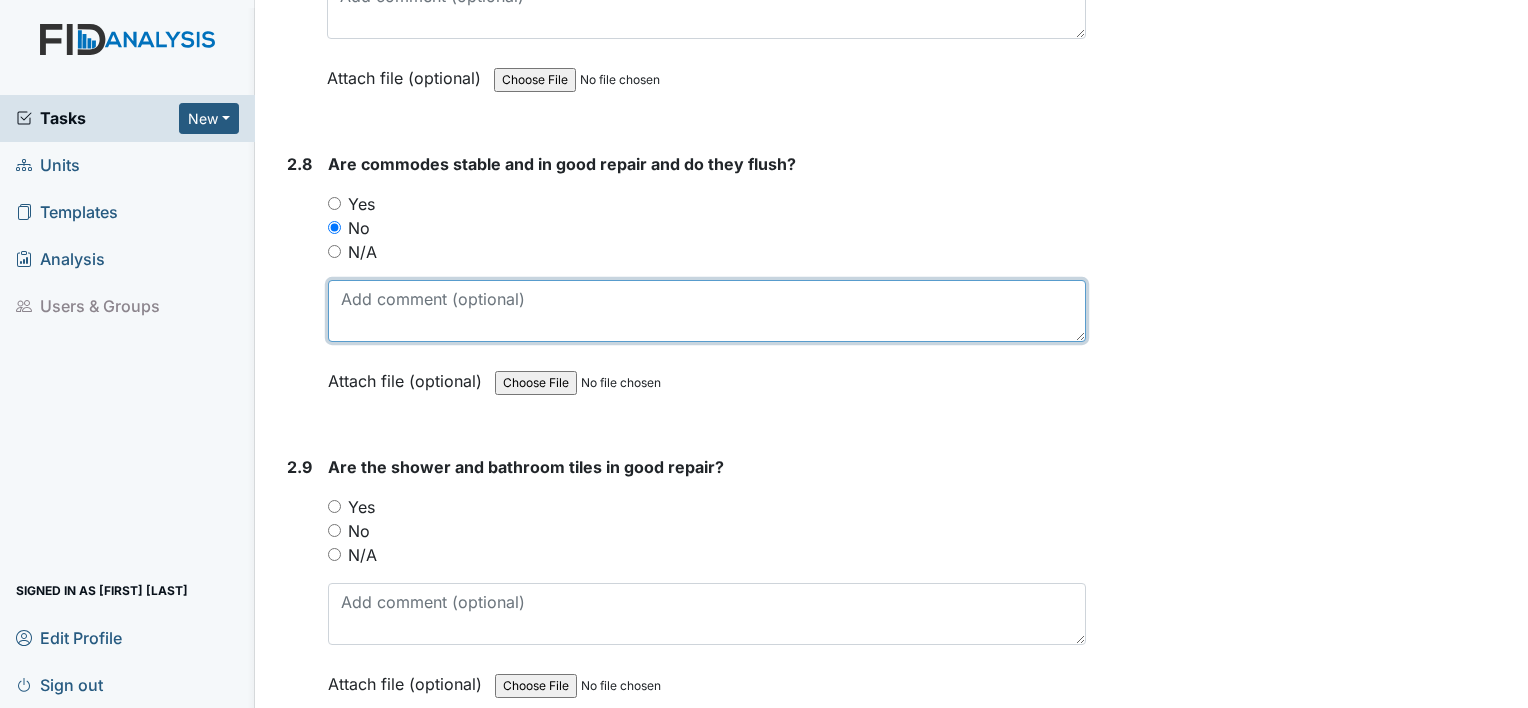 click at bounding box center [707, 311] 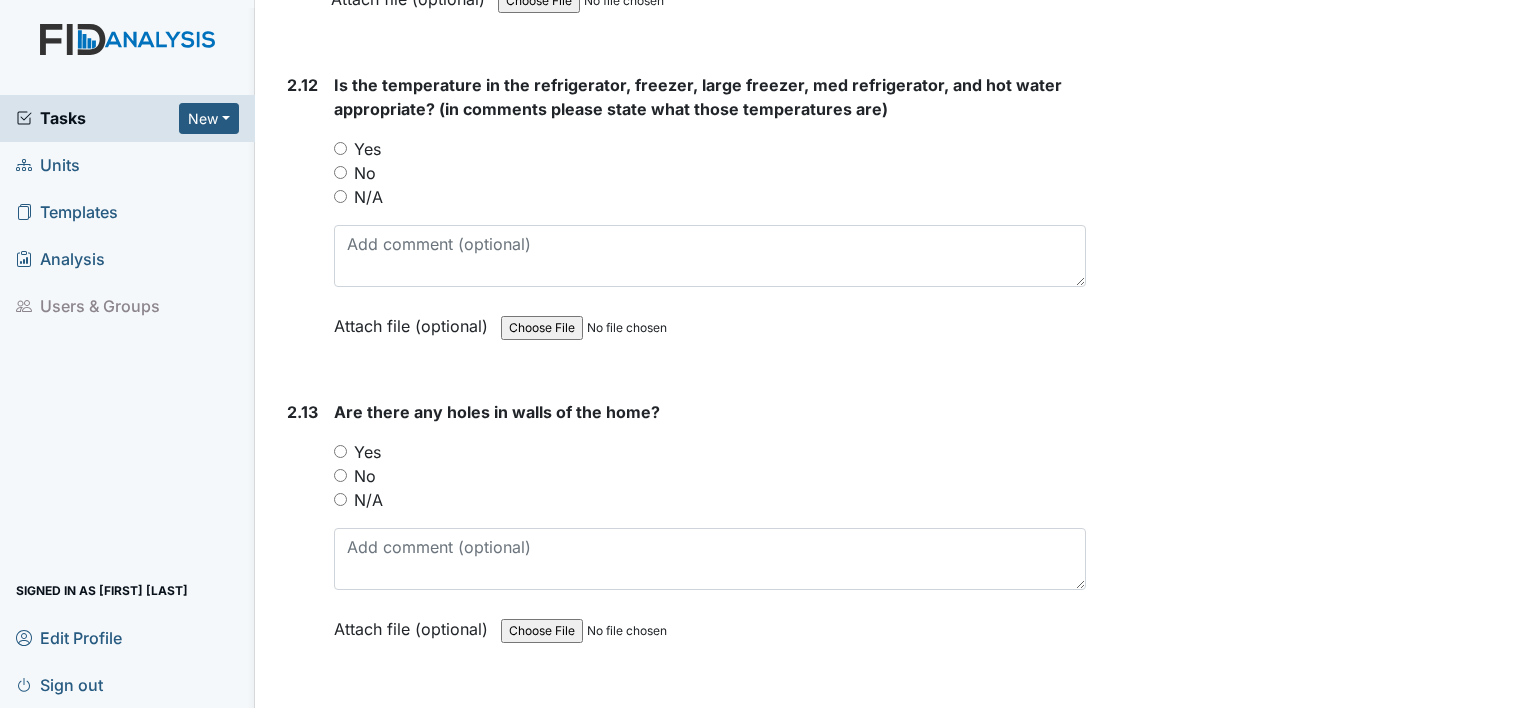 scroll, scrollTop: 6891, scrollLeft: 0, axis: vertical 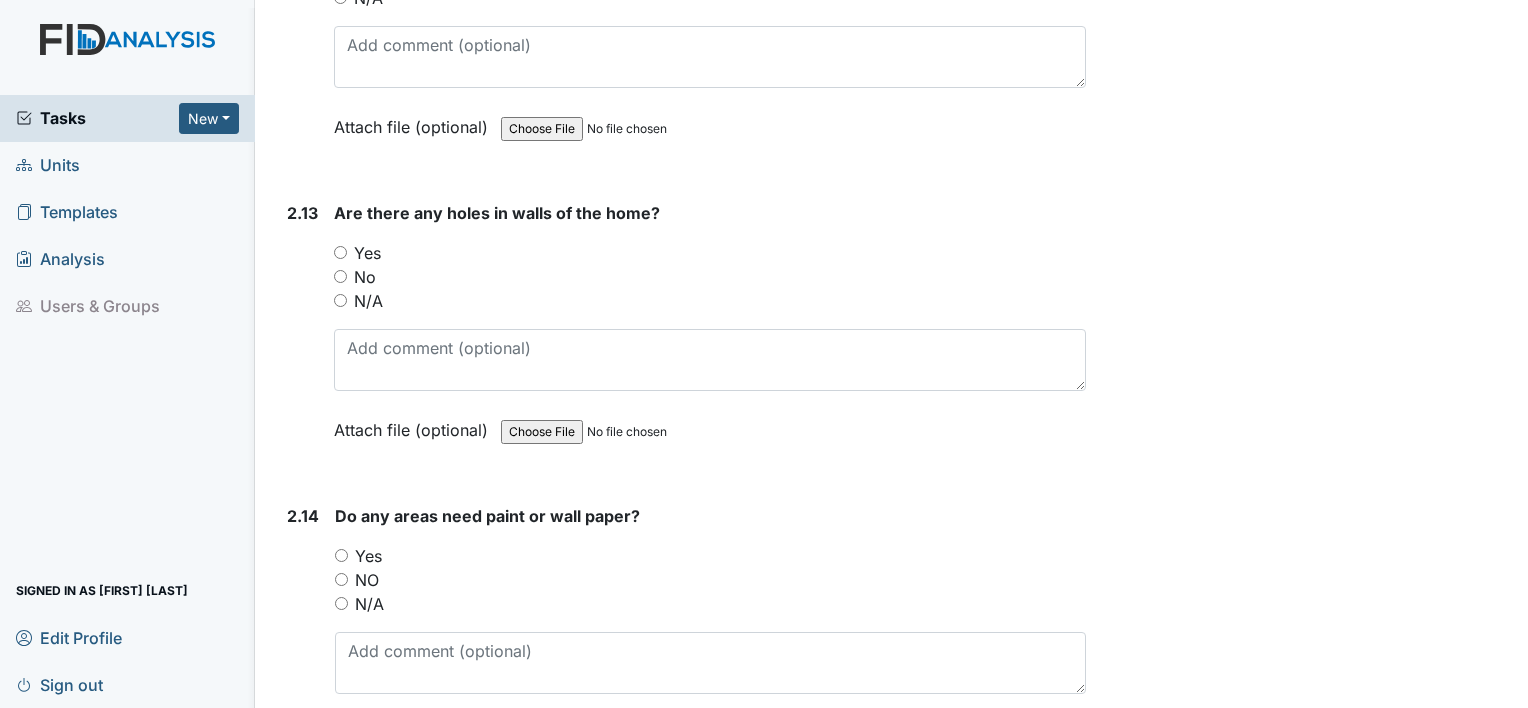 type on "work order submitted for bathroom near rm #6" 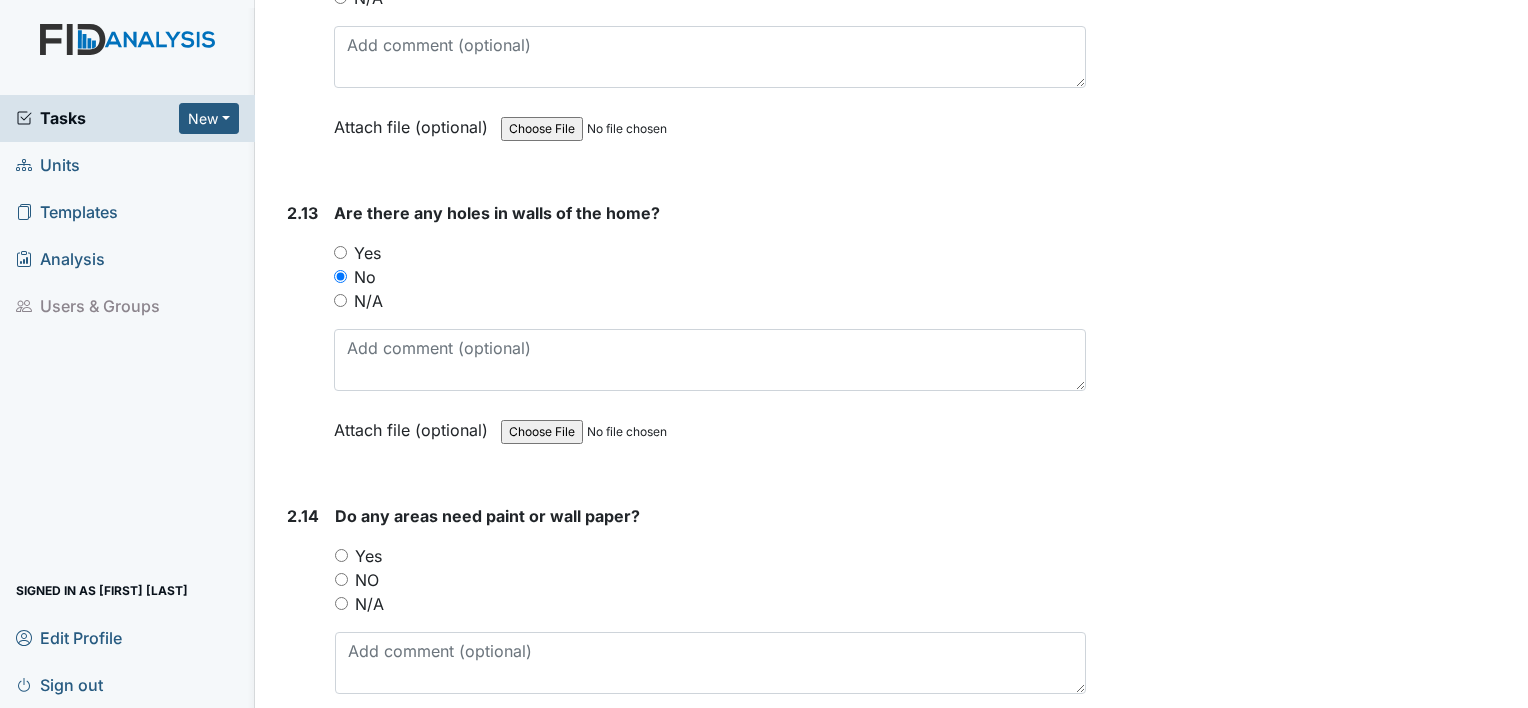 drag, startPoint x: 338, startPoint y: 550, endPoint x: 547, endPoint y: 624, distance: 221.71378 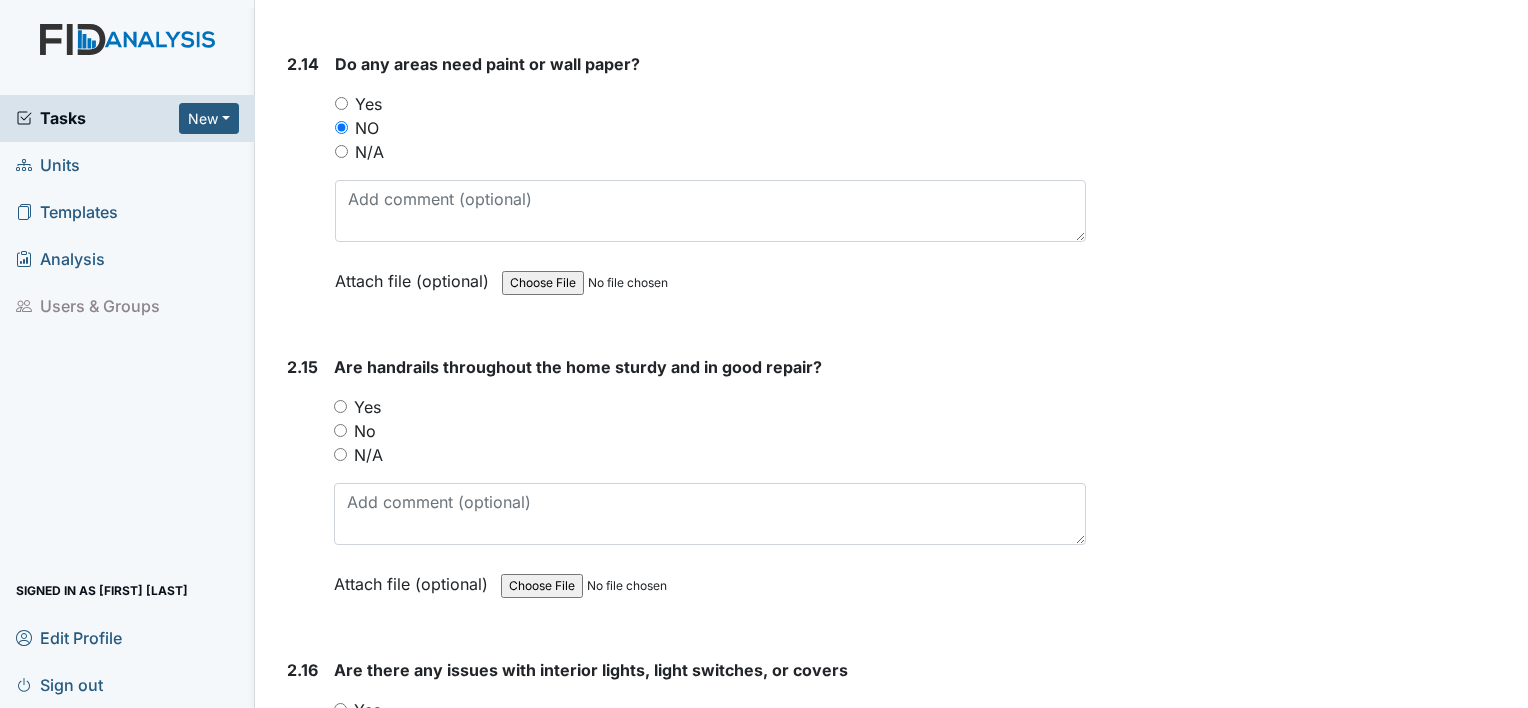 scroll, scrollTop: 7436, scrollLeft: 0, axis: vertical 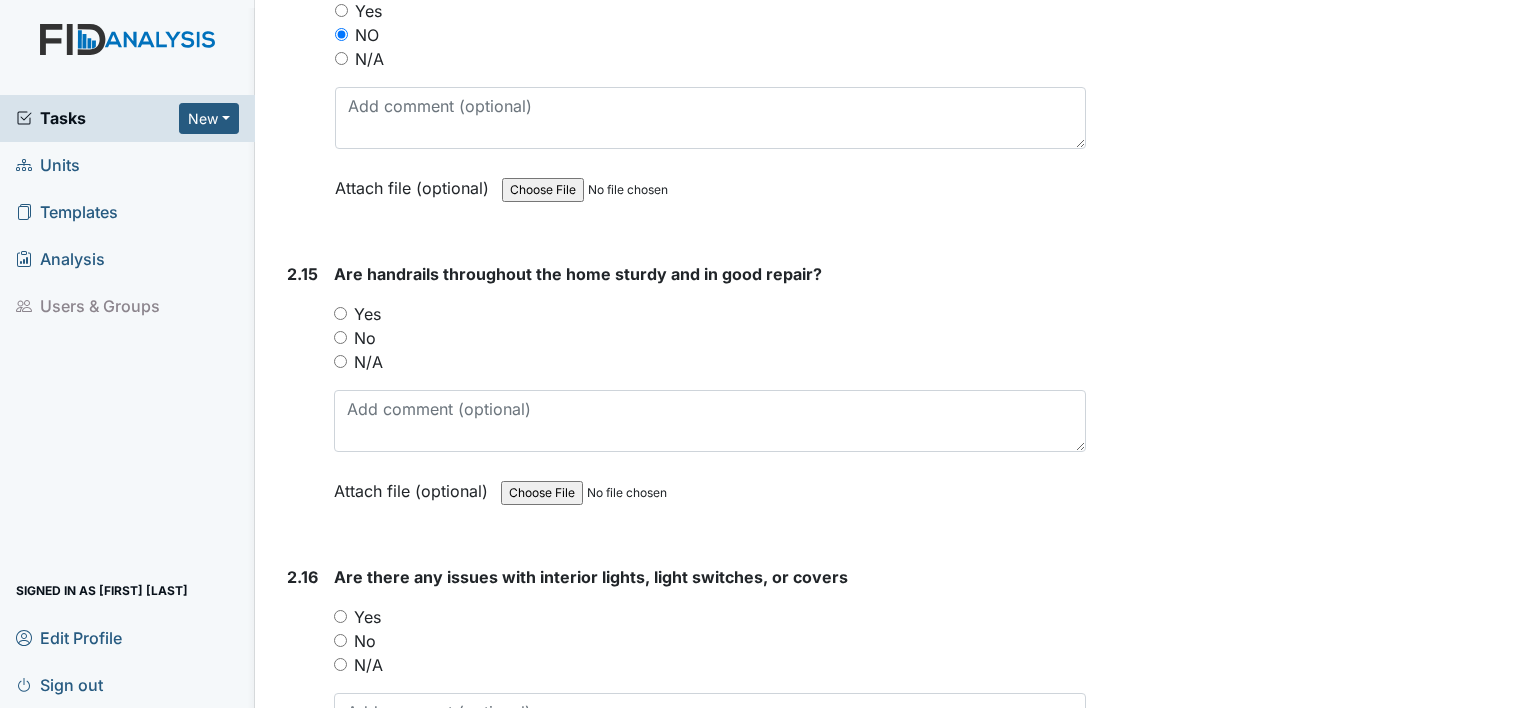 click on "N/A" at bounding box center (340, 361) 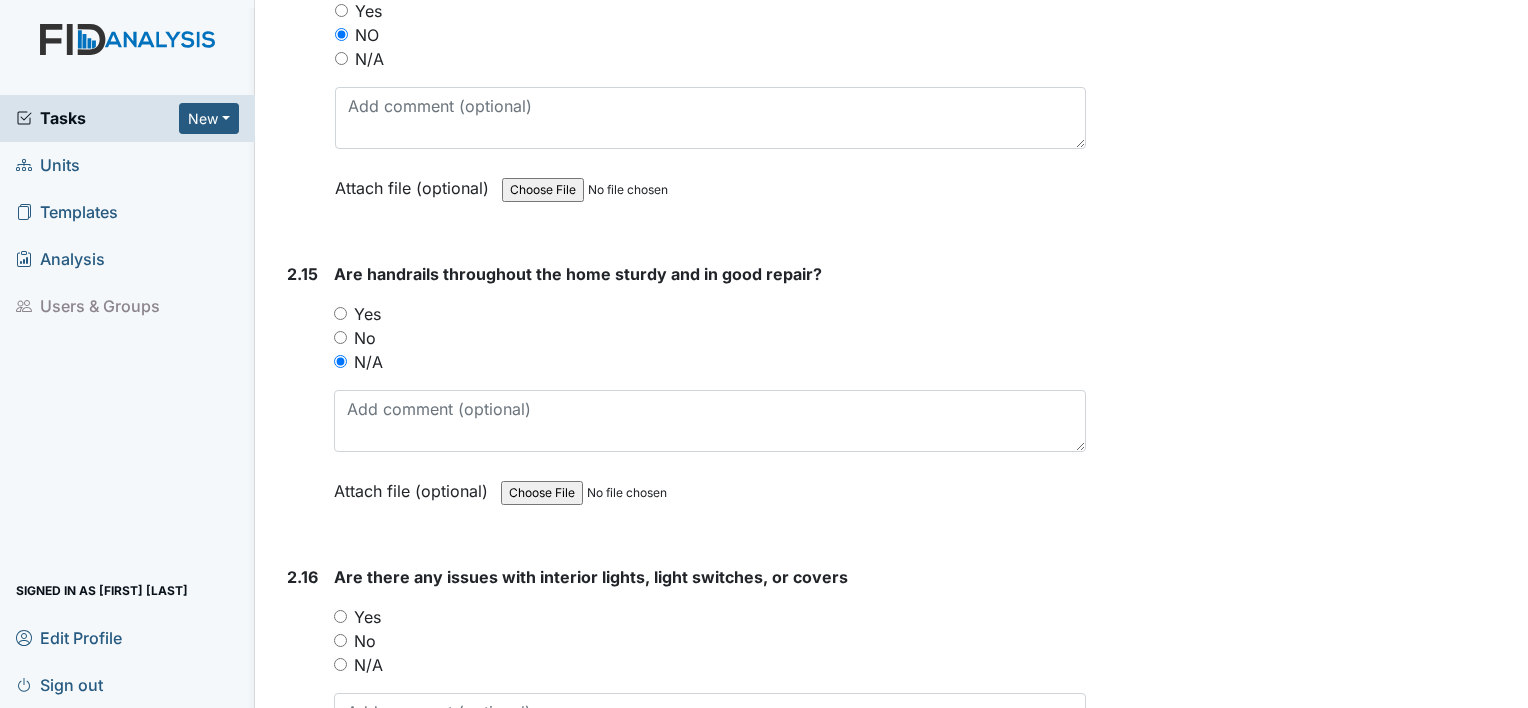 click on "N/A" at bounding box center [340, 664] 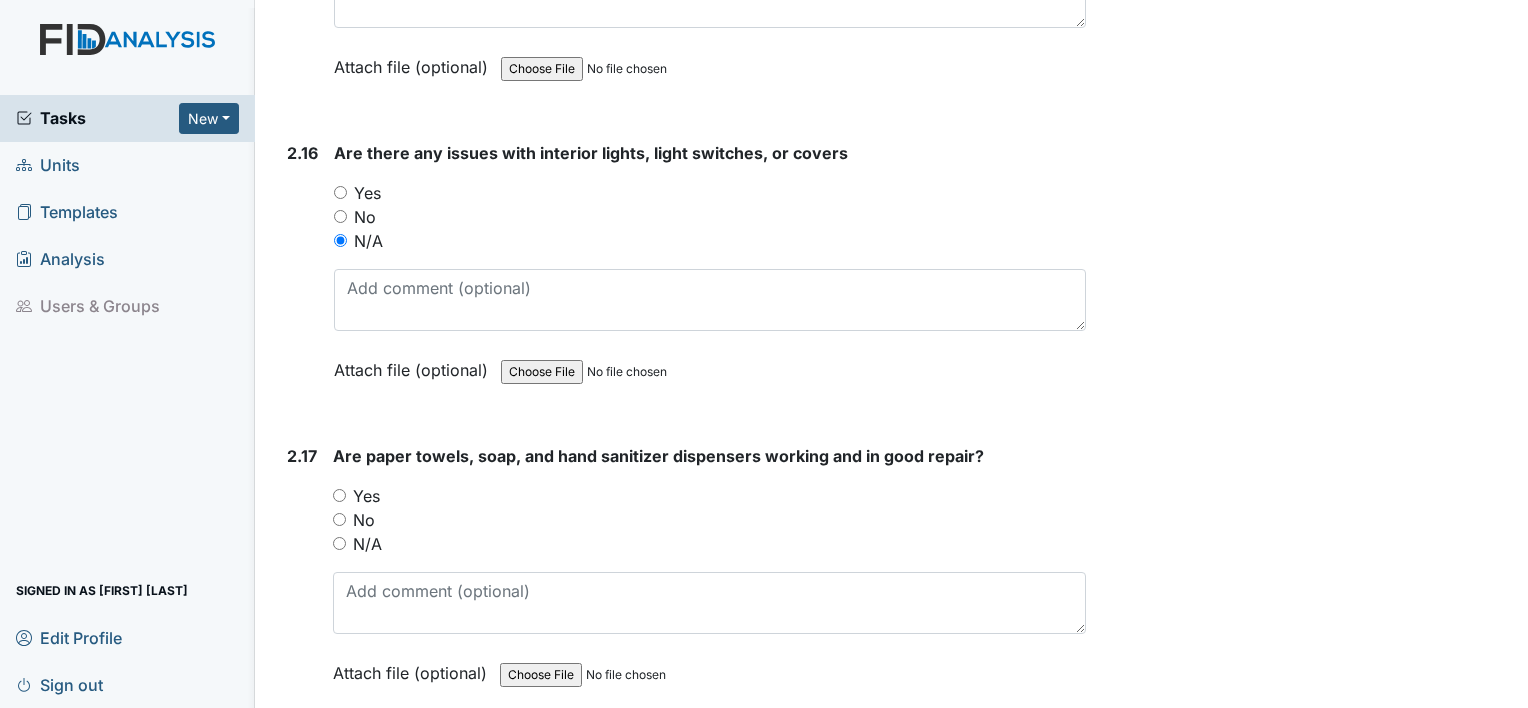 scroll, scrollTop: 8020, scrollLeft: 0, axis: vertical 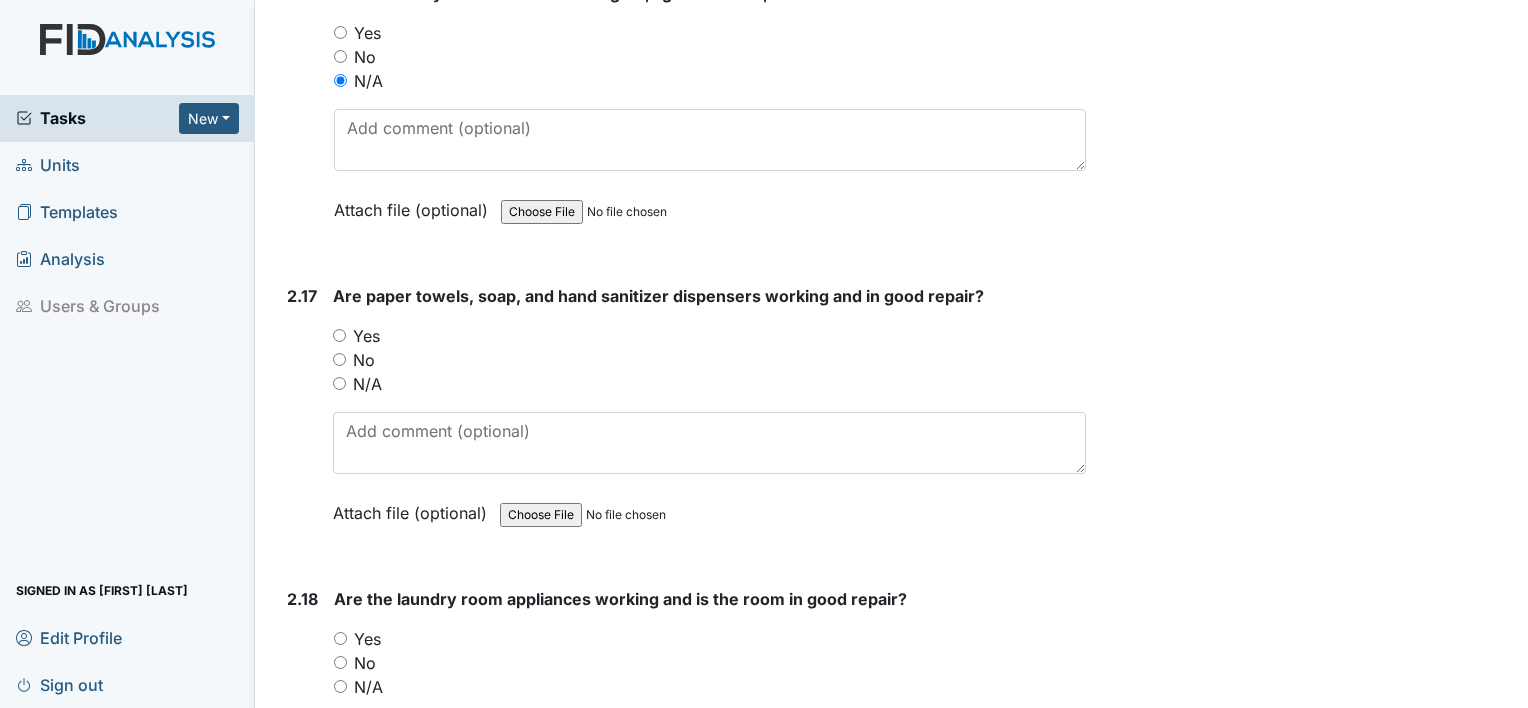 click on "Yes" at bounding box center [339, 335] 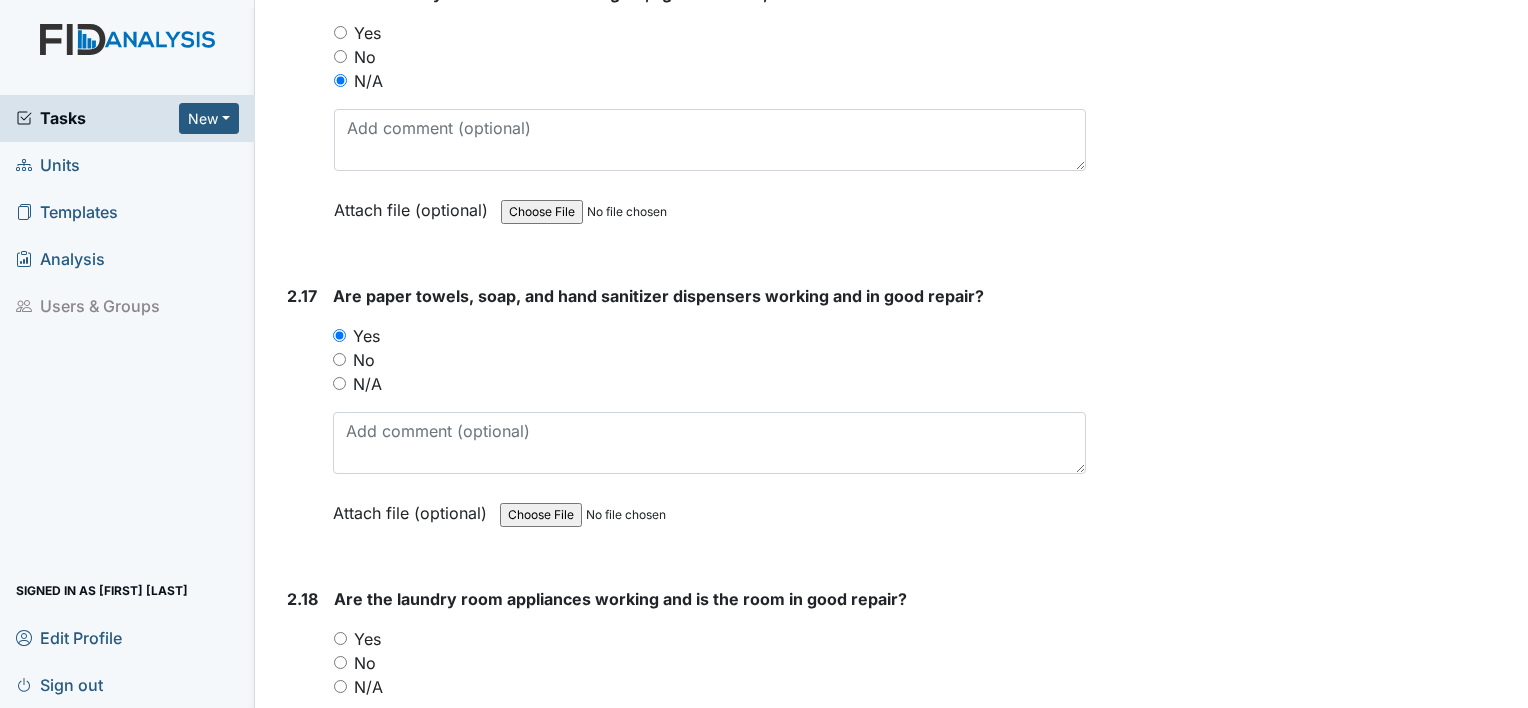 click on "Yes" at bounding box center (340, 638) 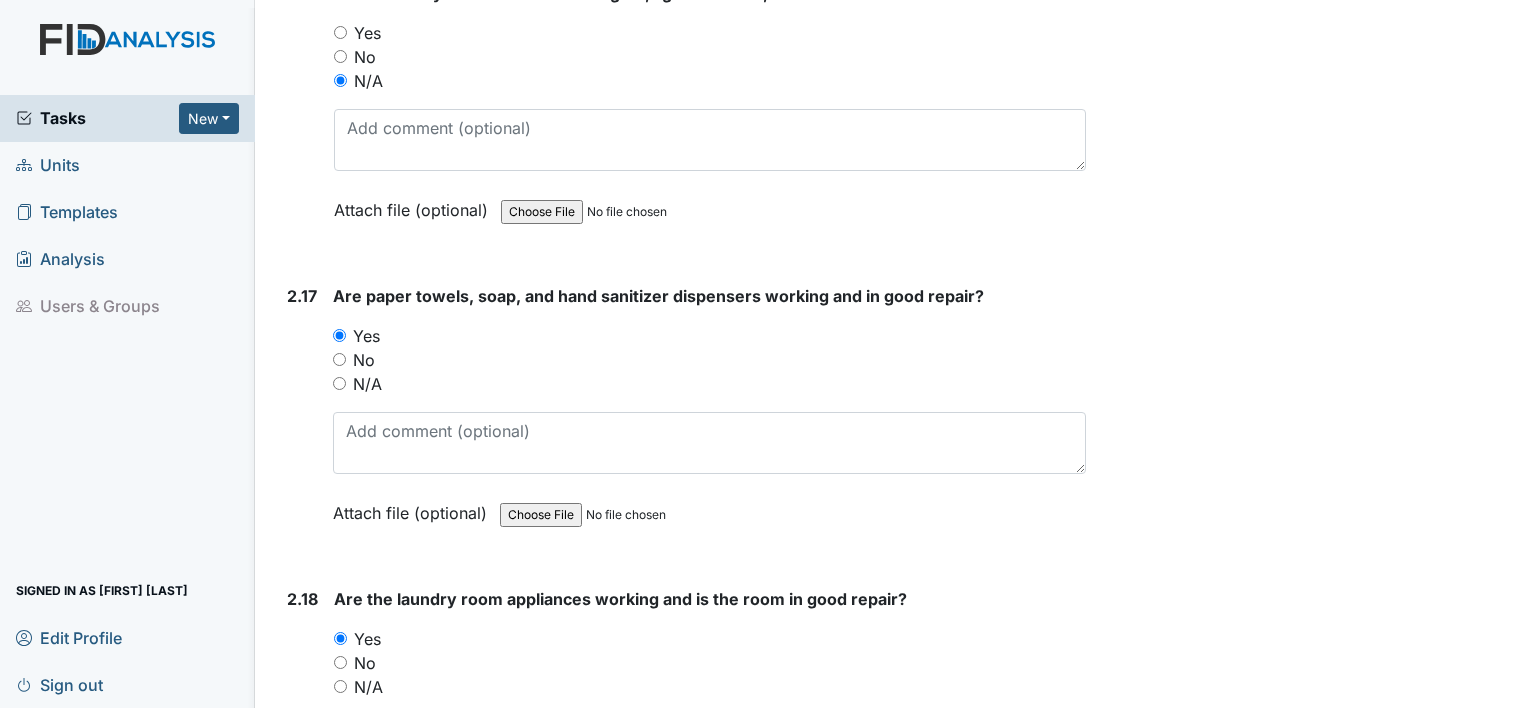 drag, startPoint x: 1512, startPoint y: 520, endPoint x: 1521, endPoint y: 580, distance: 60.671246 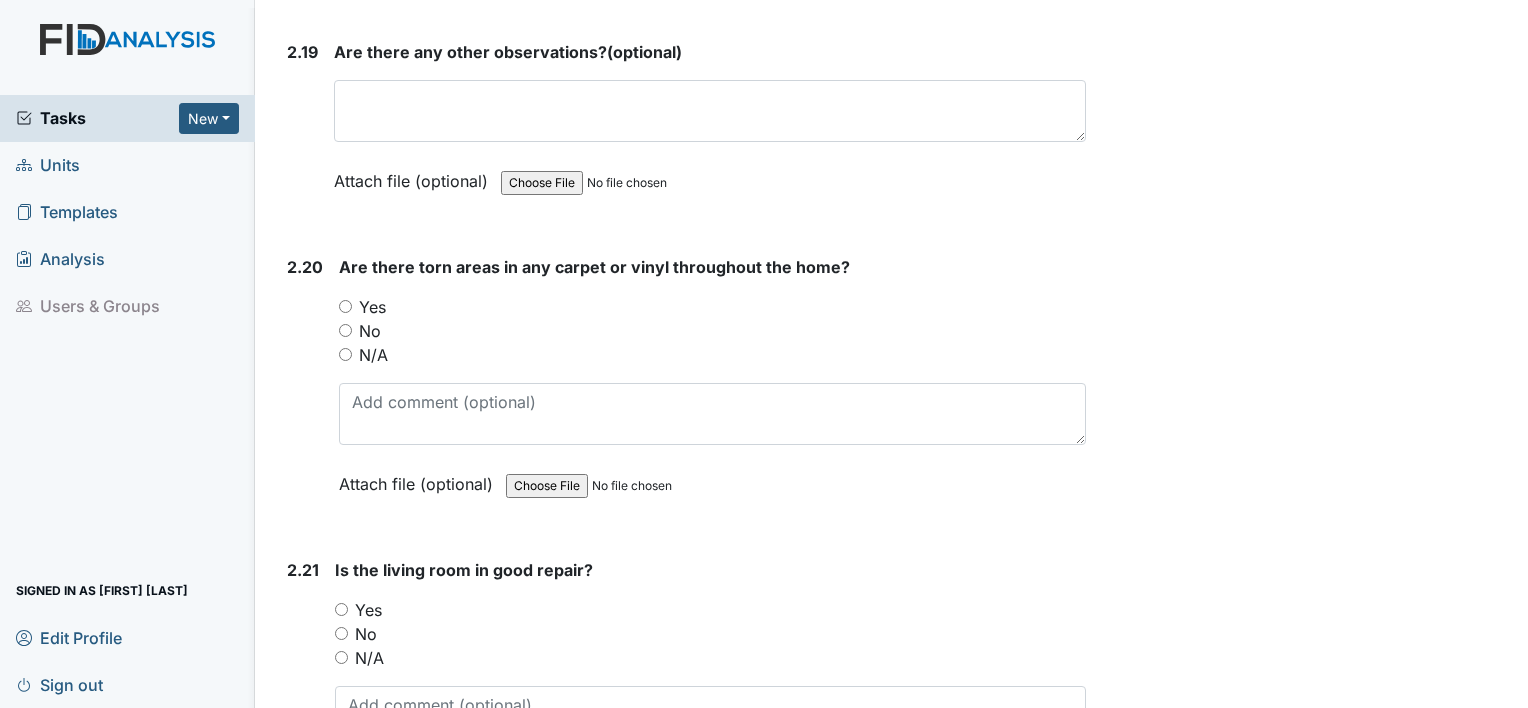 scroll, scrollTop: 8896, scrollLeft: 0, axis: vertical 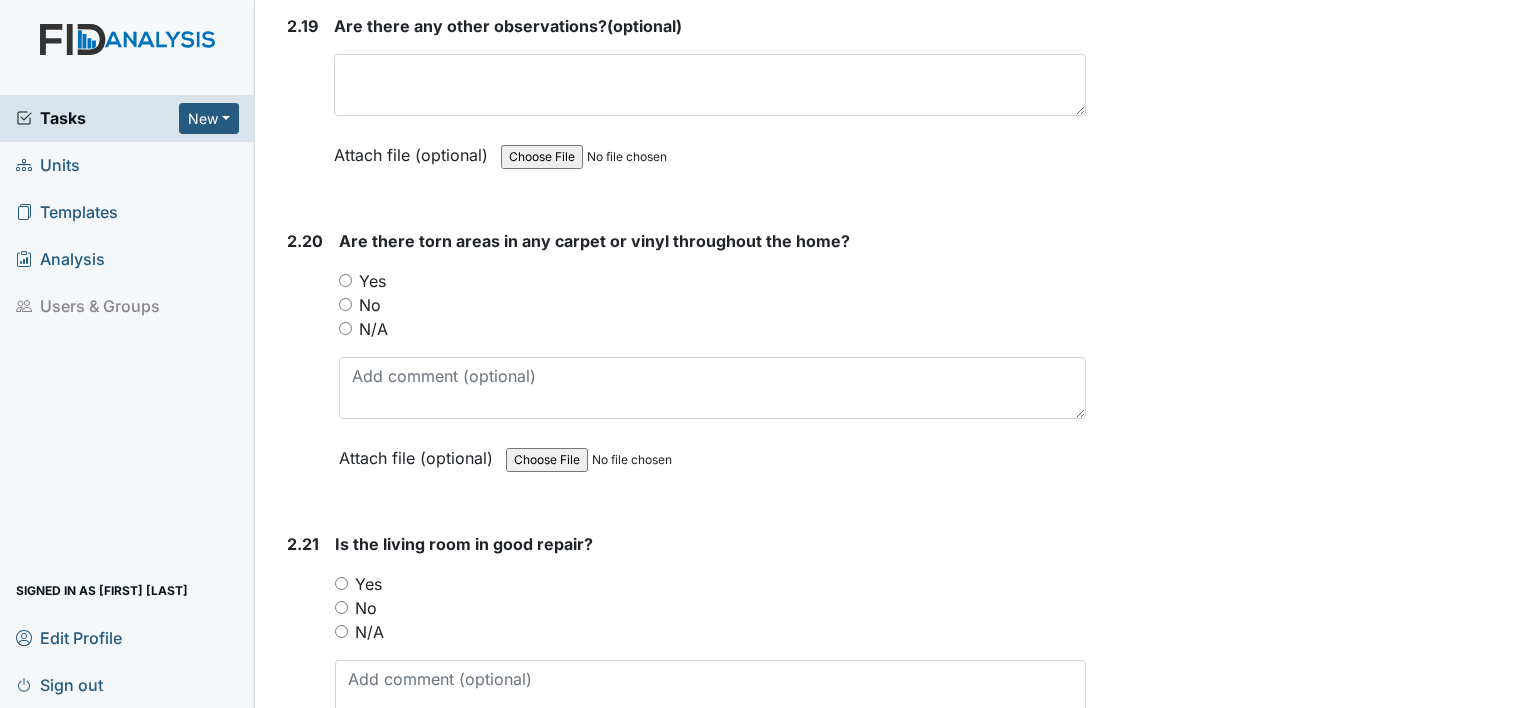click on "Yes" at bounding box center [345, 280] 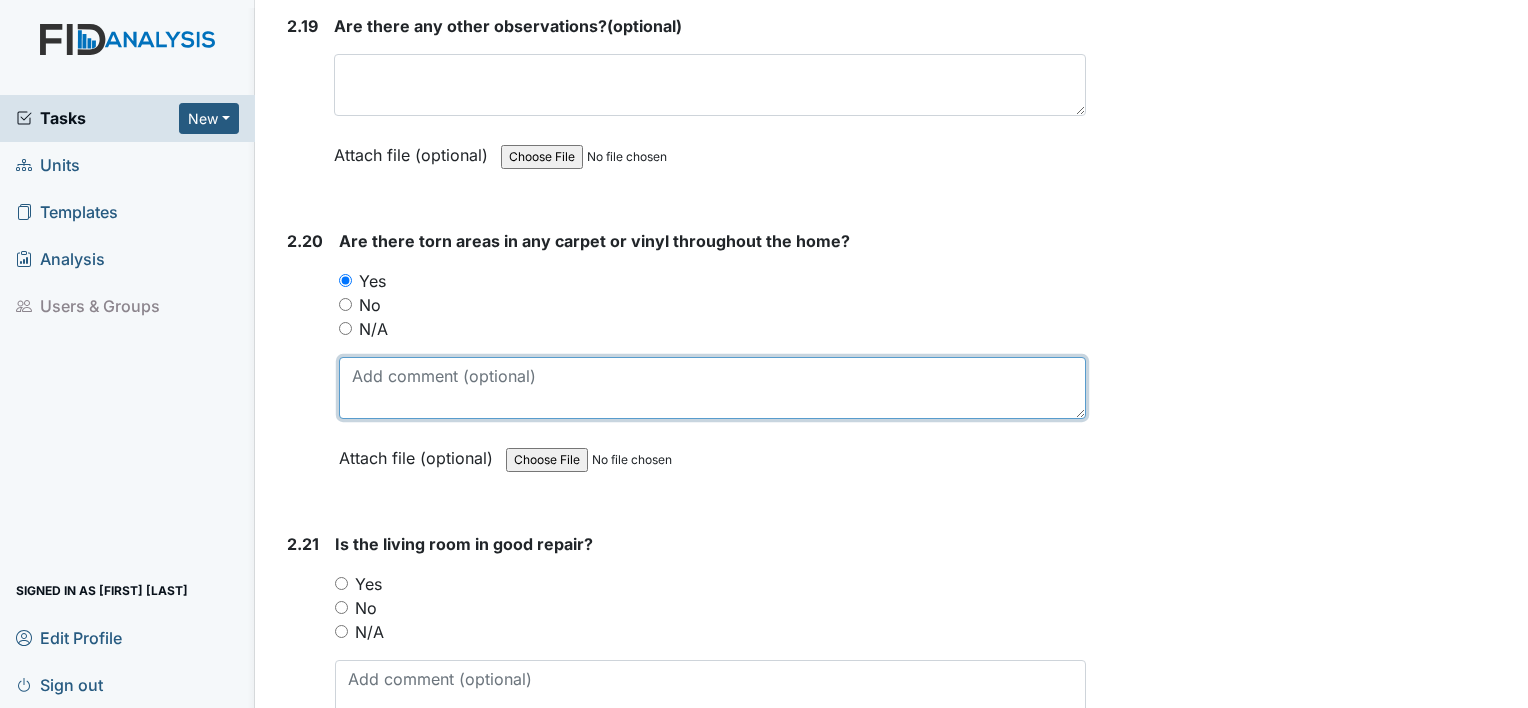 click at bounding box center (712, 388) 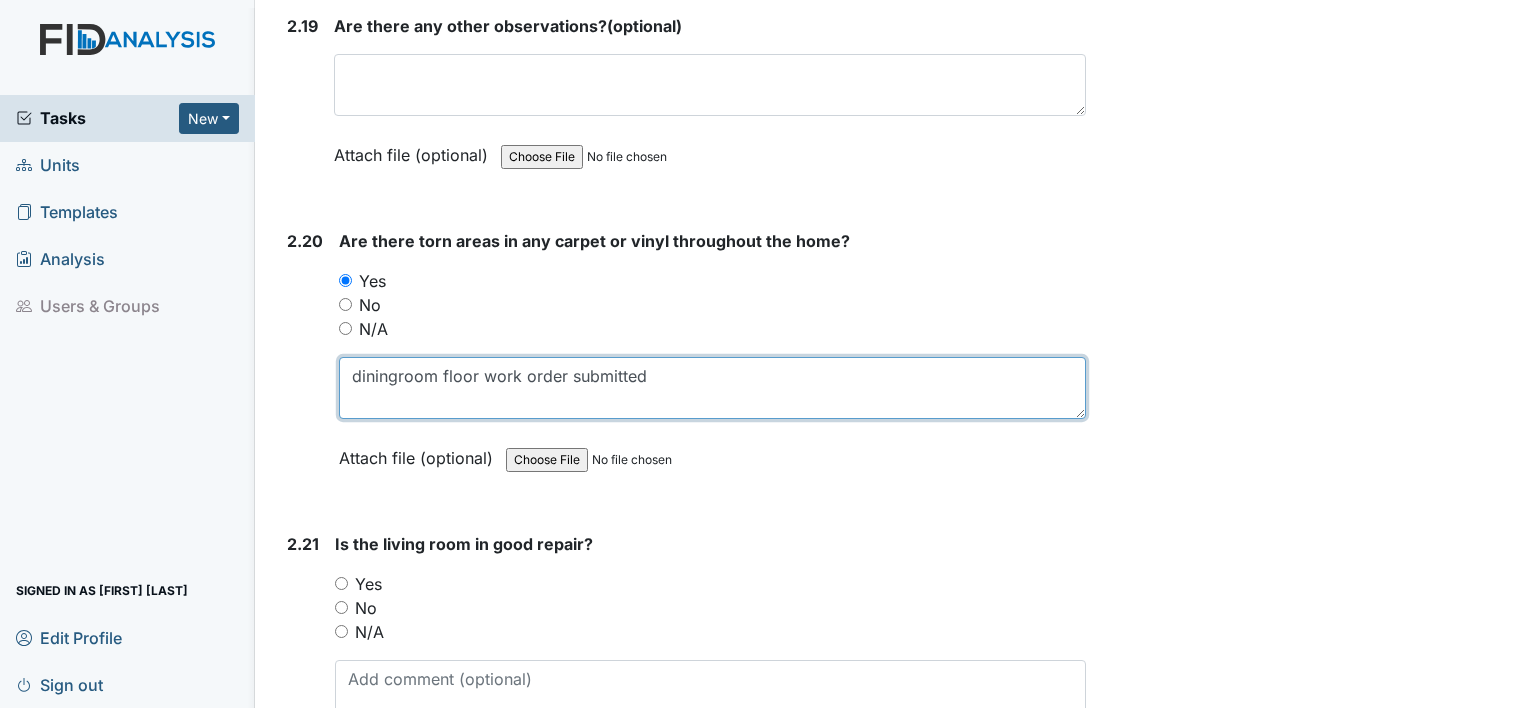 type on "diningroom floor work order submitted" 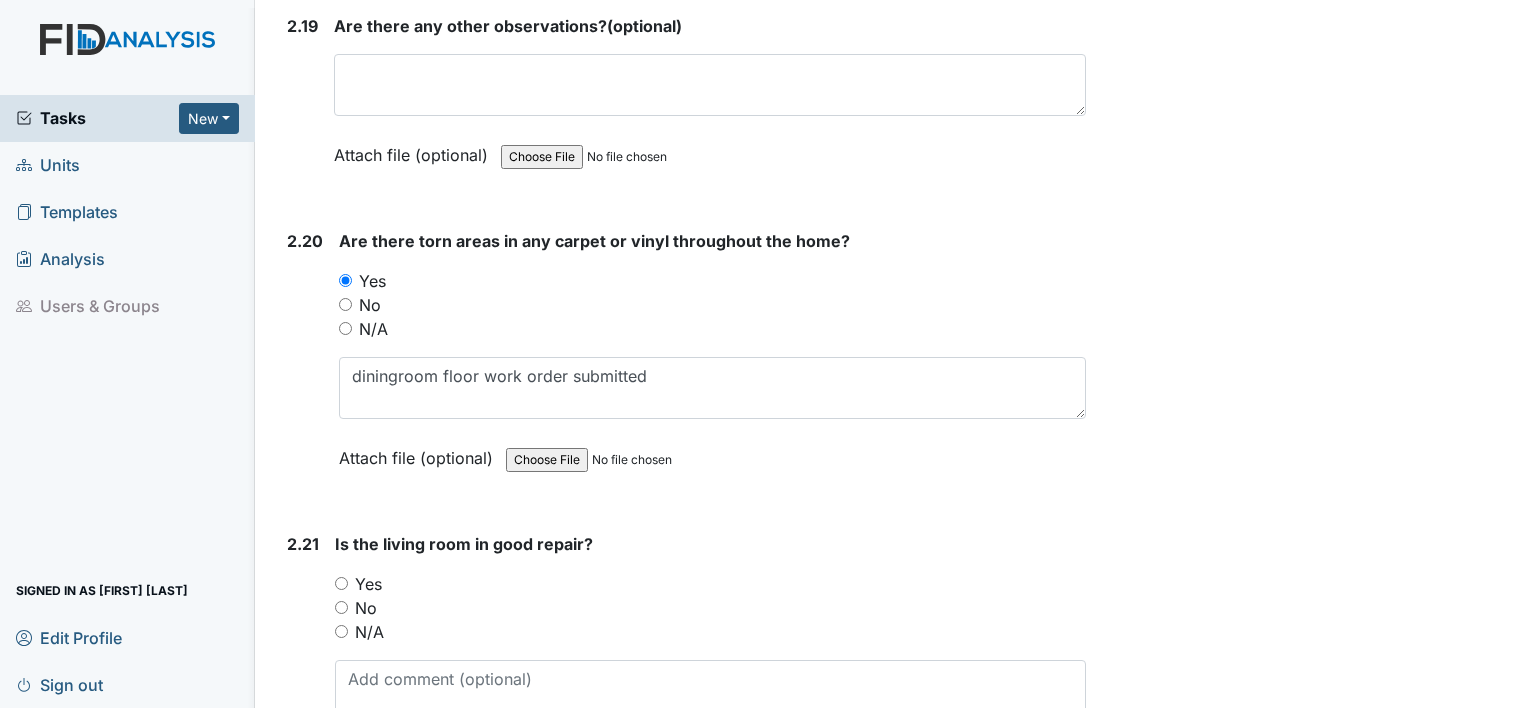 click on "Yes" at bounding box center (341, 583) 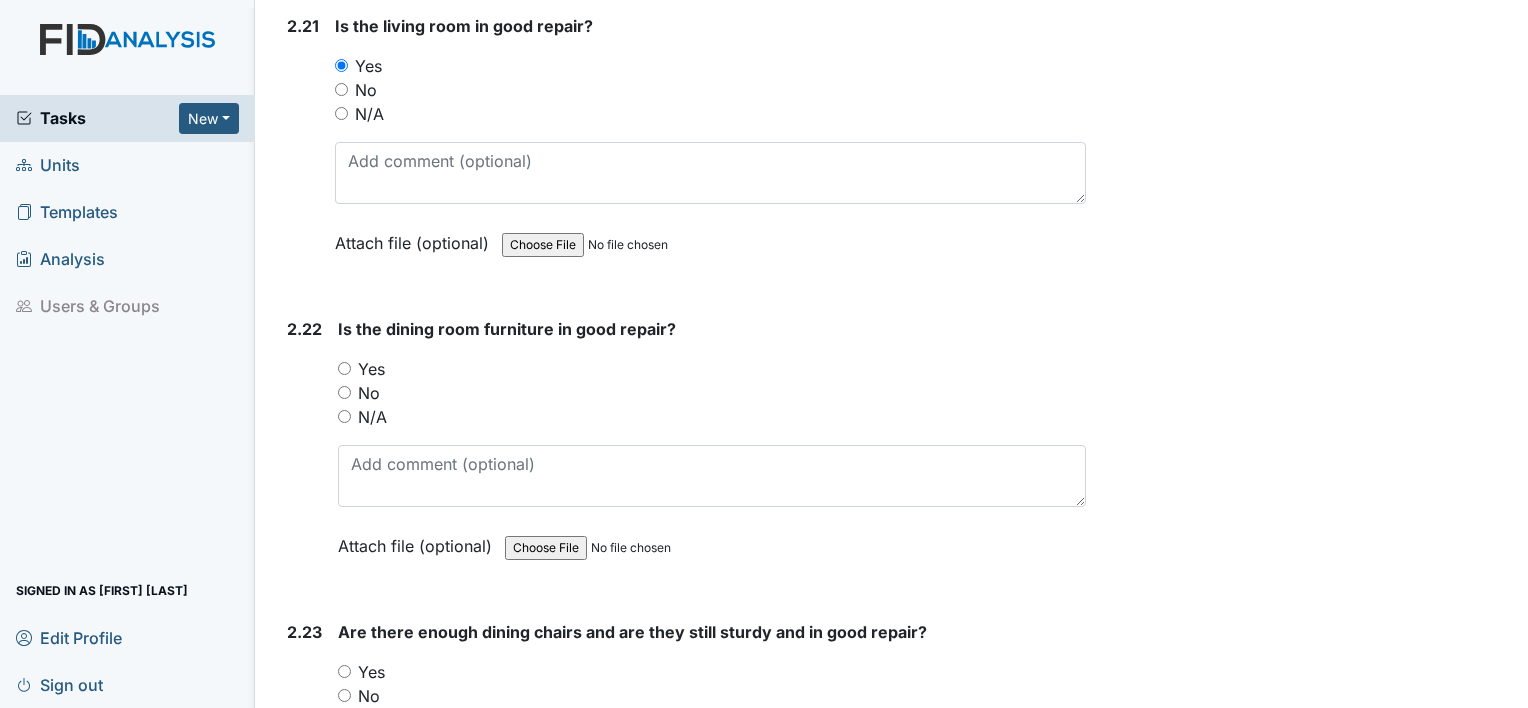 scroll, scrollTop: 9454, scrollLeft: 0, axis: vertical 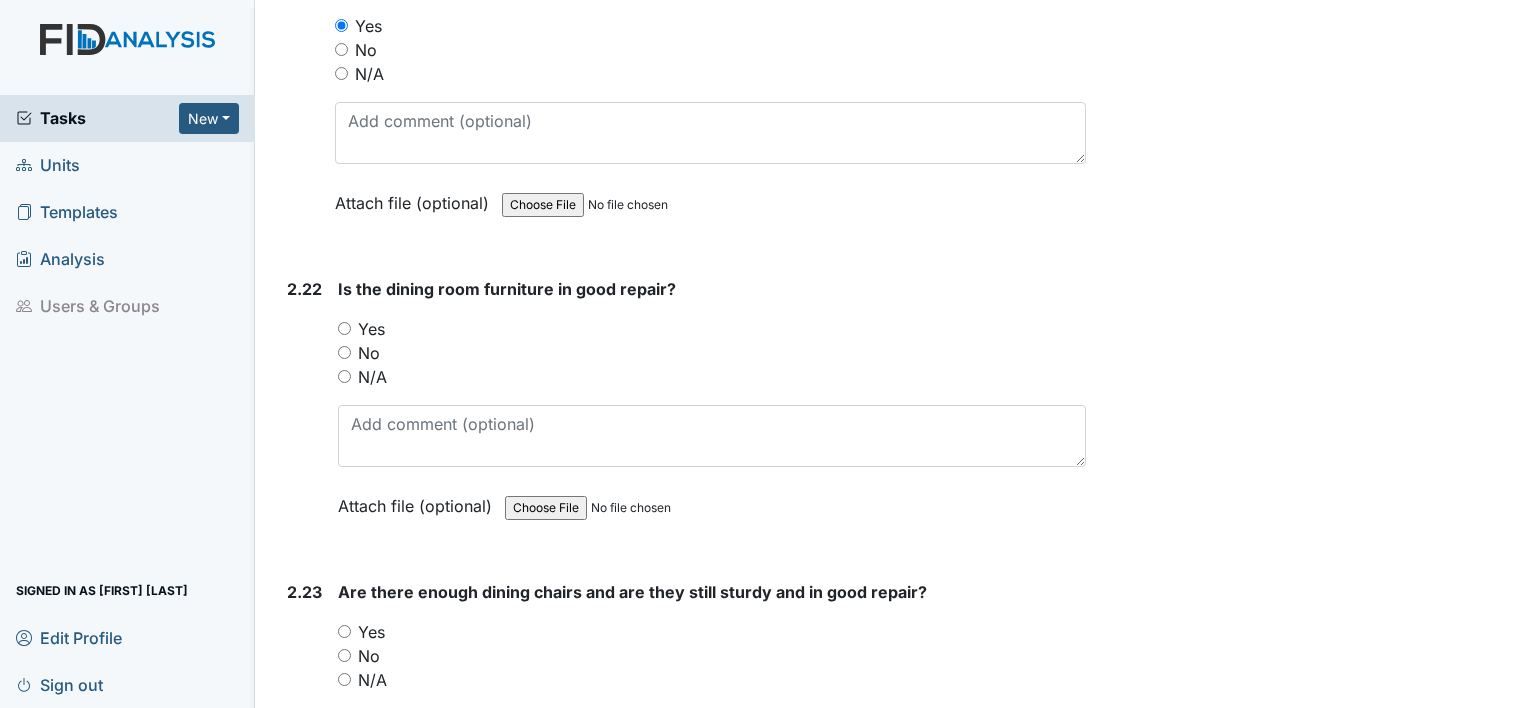 click on "Yes" at bounding box center [344, 328] 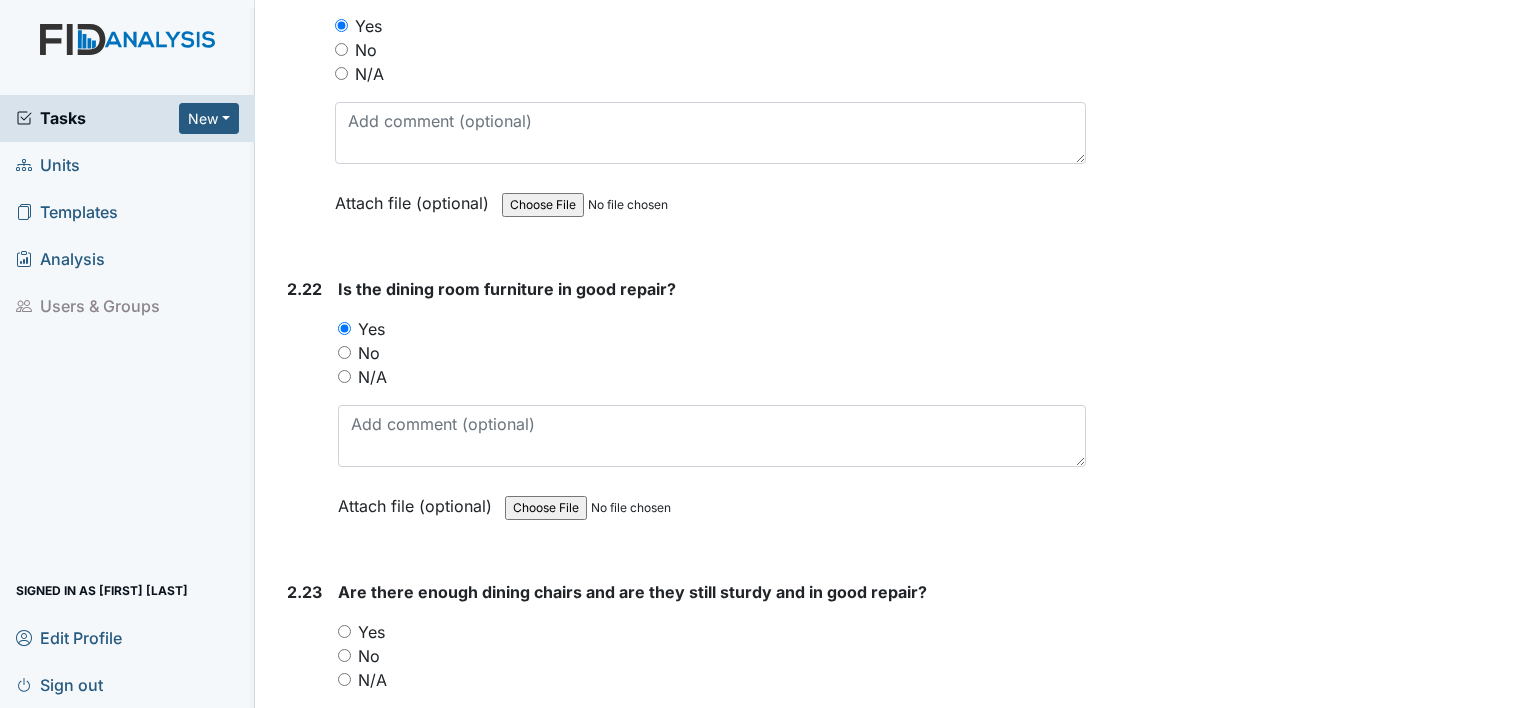 click on "Yes" at bounding box center [344, 631] 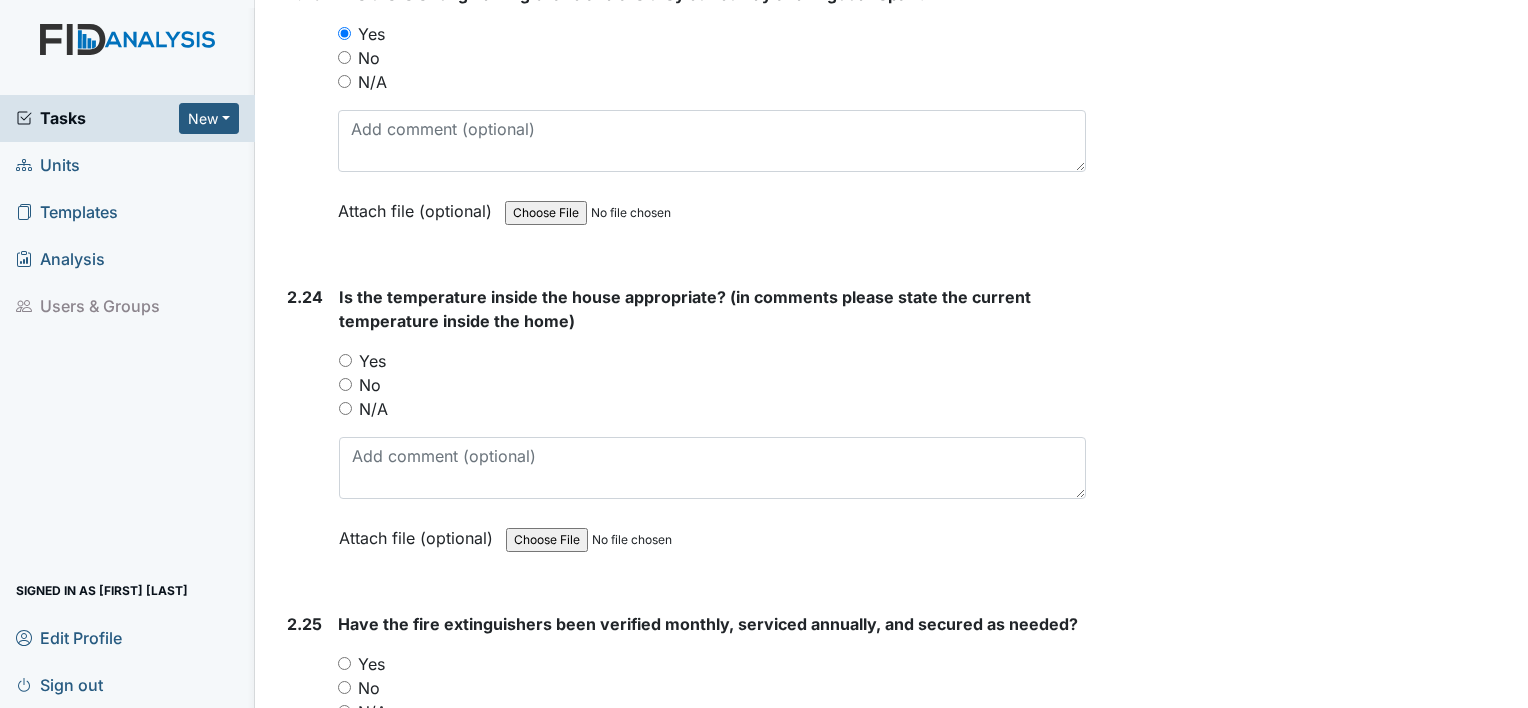 scroll, scrollTop: 10092, scrollLeft: 0, axis: vertical 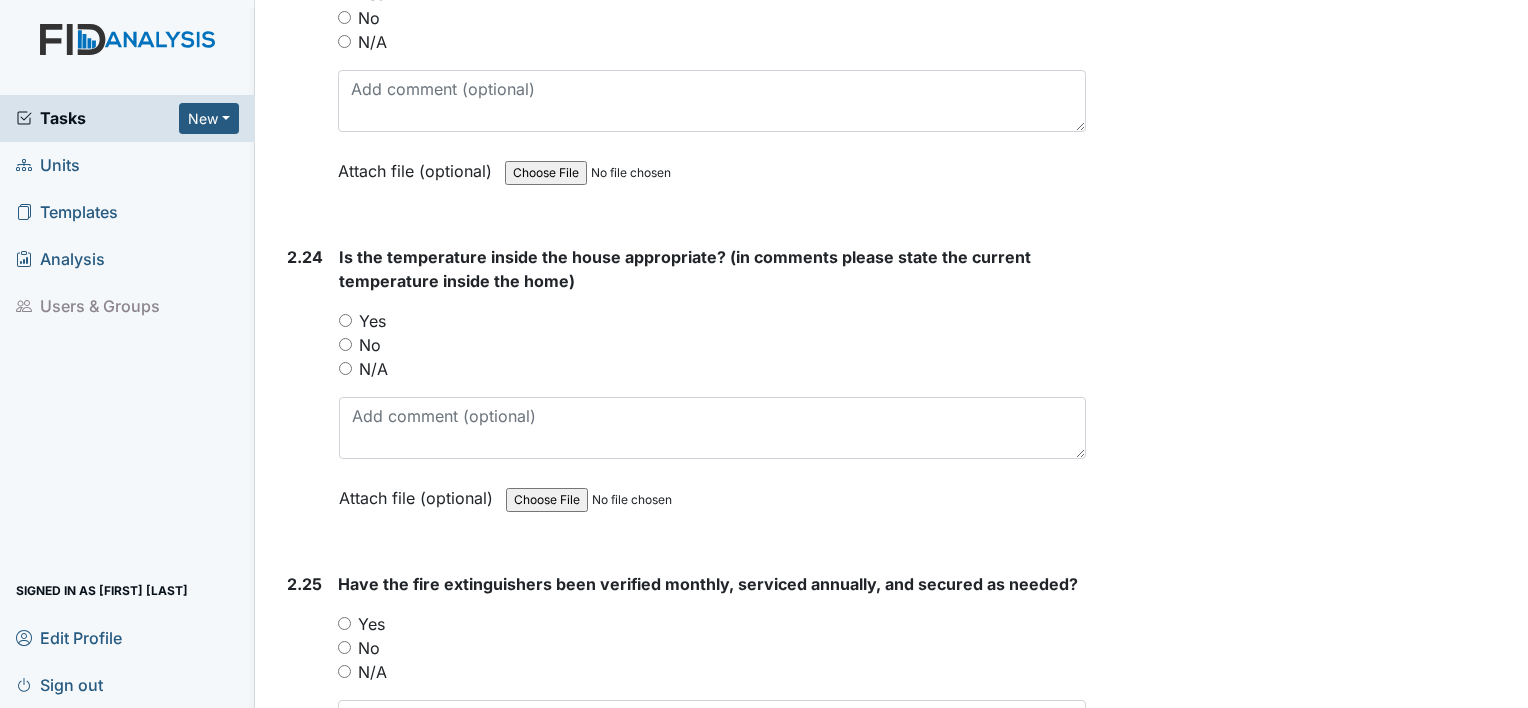click on "Yes" at bounding box center (345, 320) 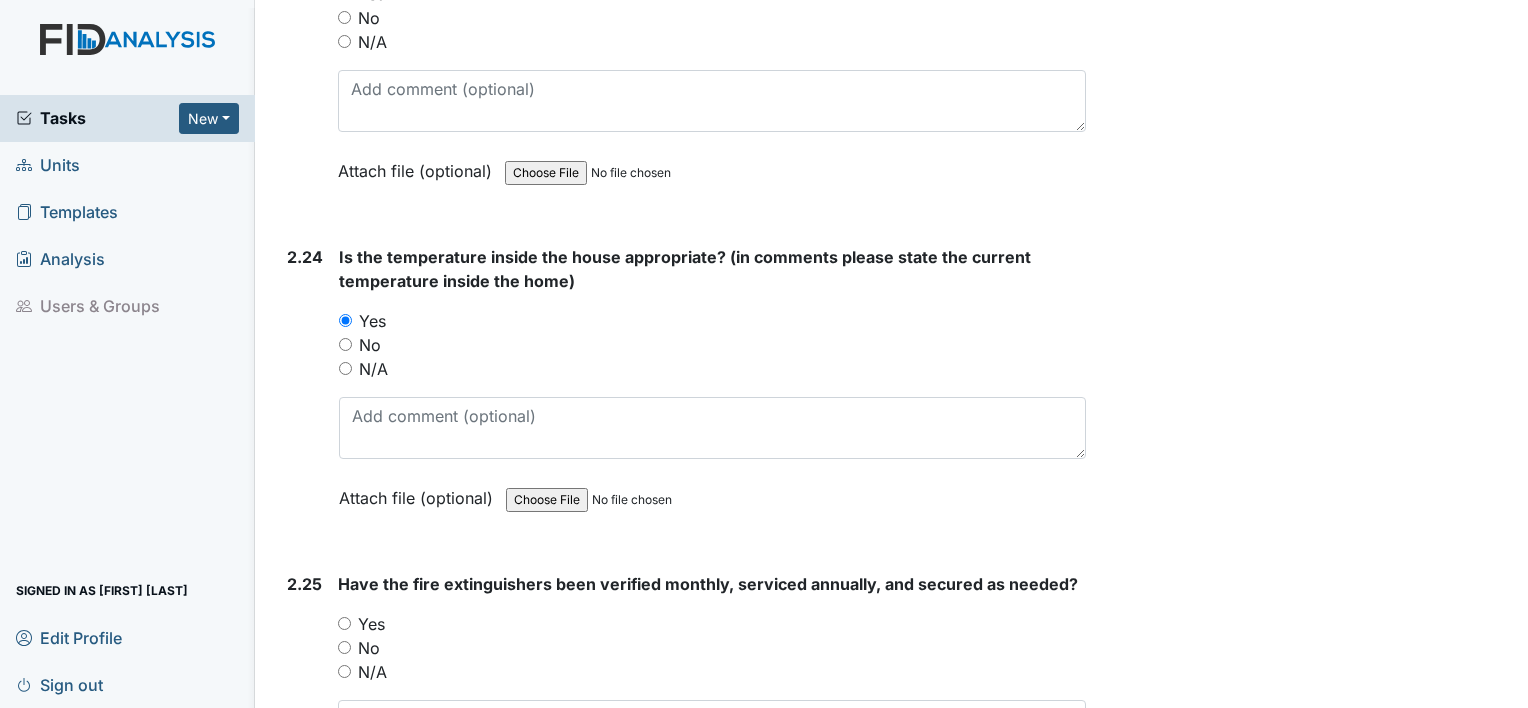 click on "Yes" at bounding box center (344, 623) 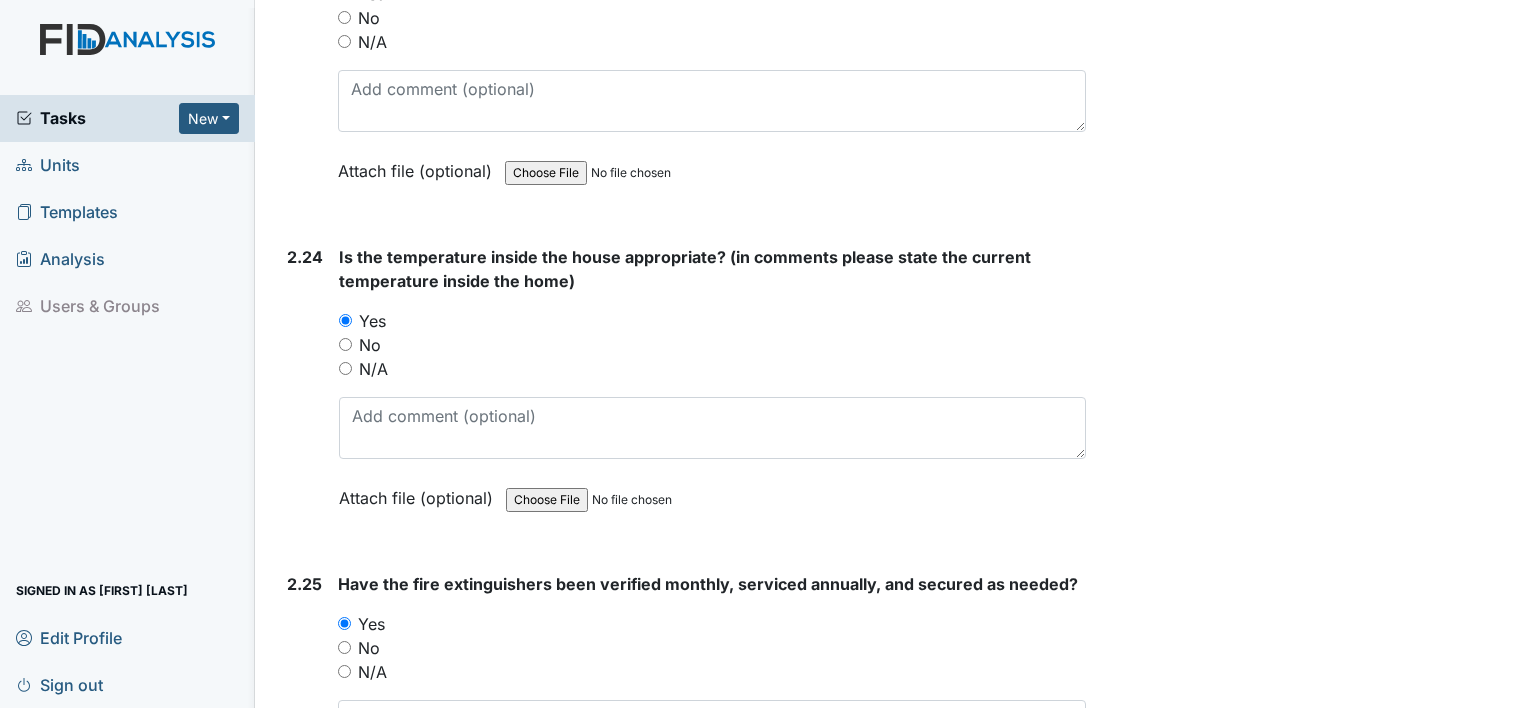 scroll, scrollTop: 10277, scrollLeft: 0, axis: vertical 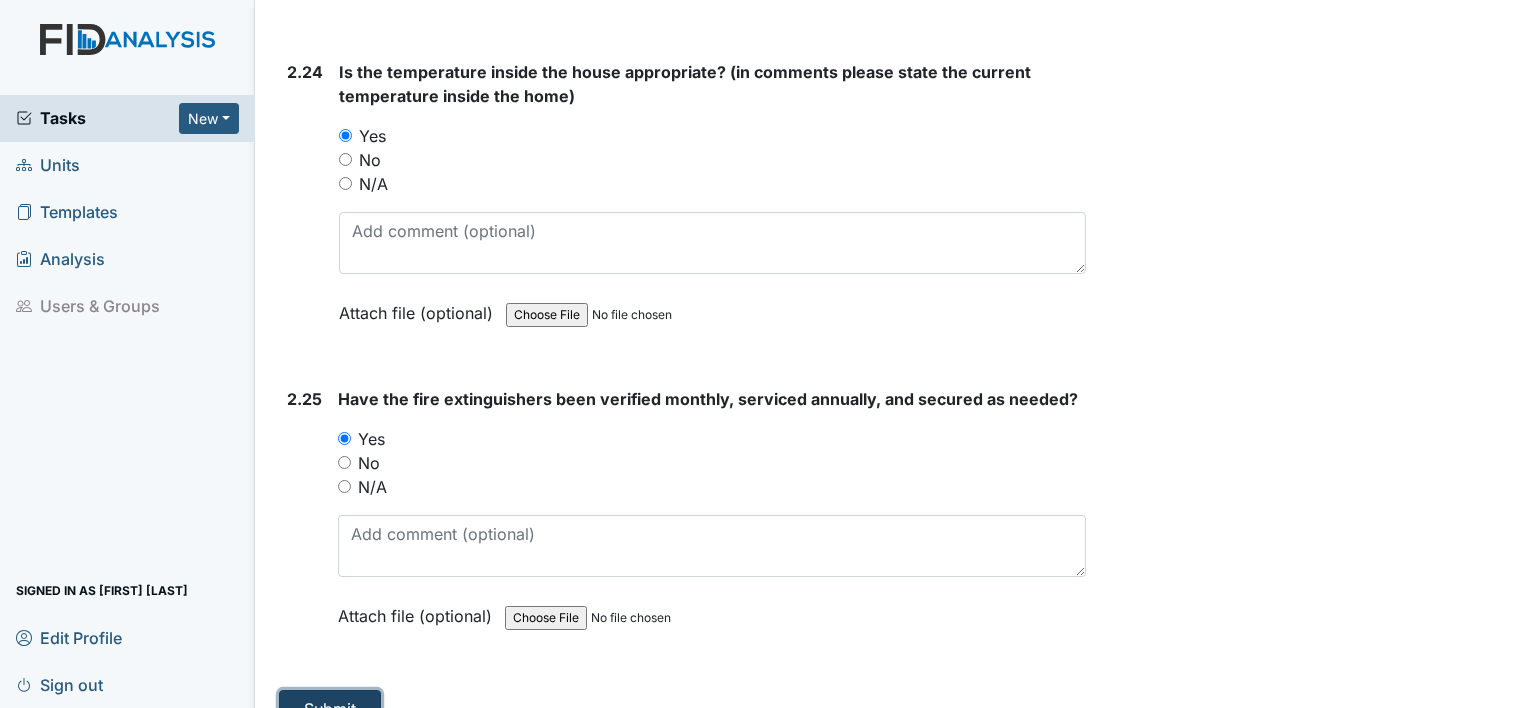 click on "Submit" at bounding box center [330, 709] 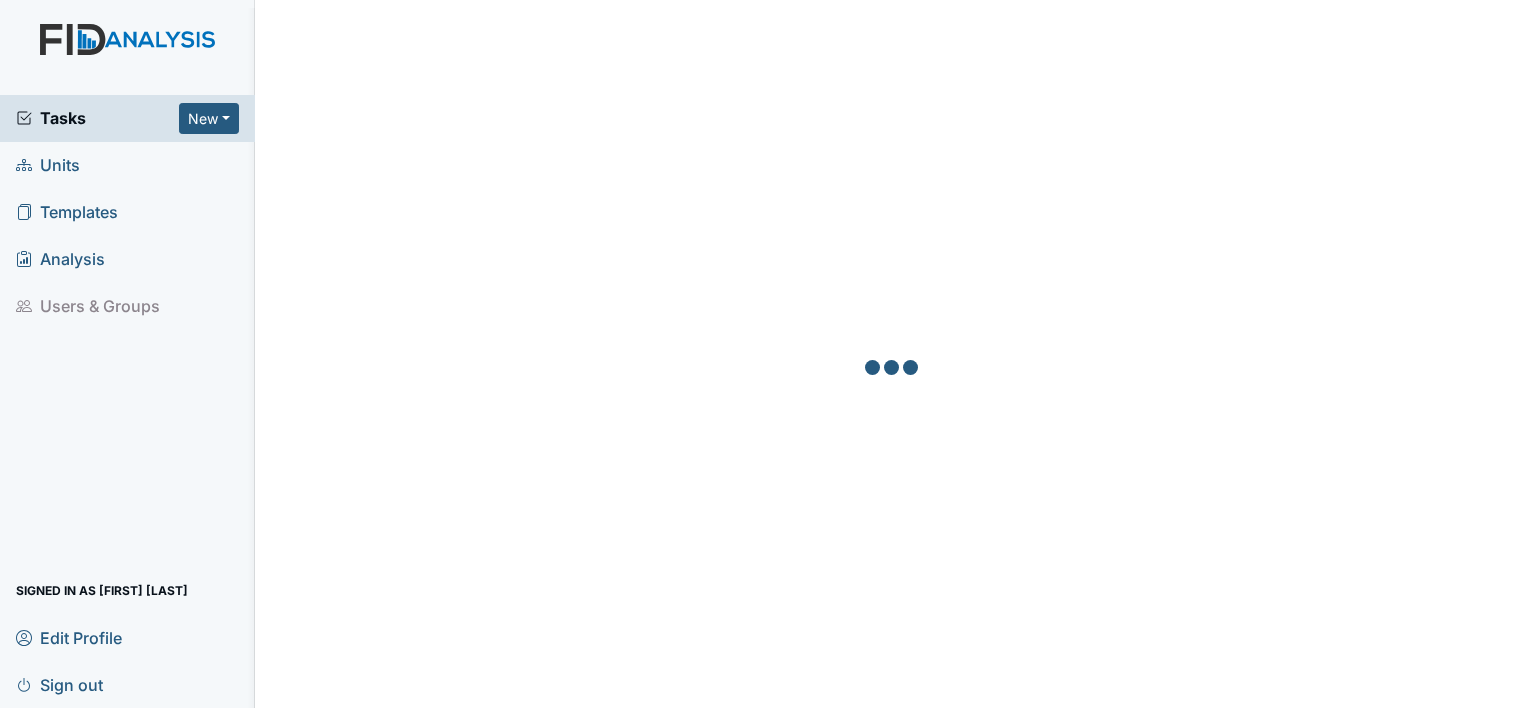 scroll, scrollTop: 0, scrollLeft: 0, axis: both 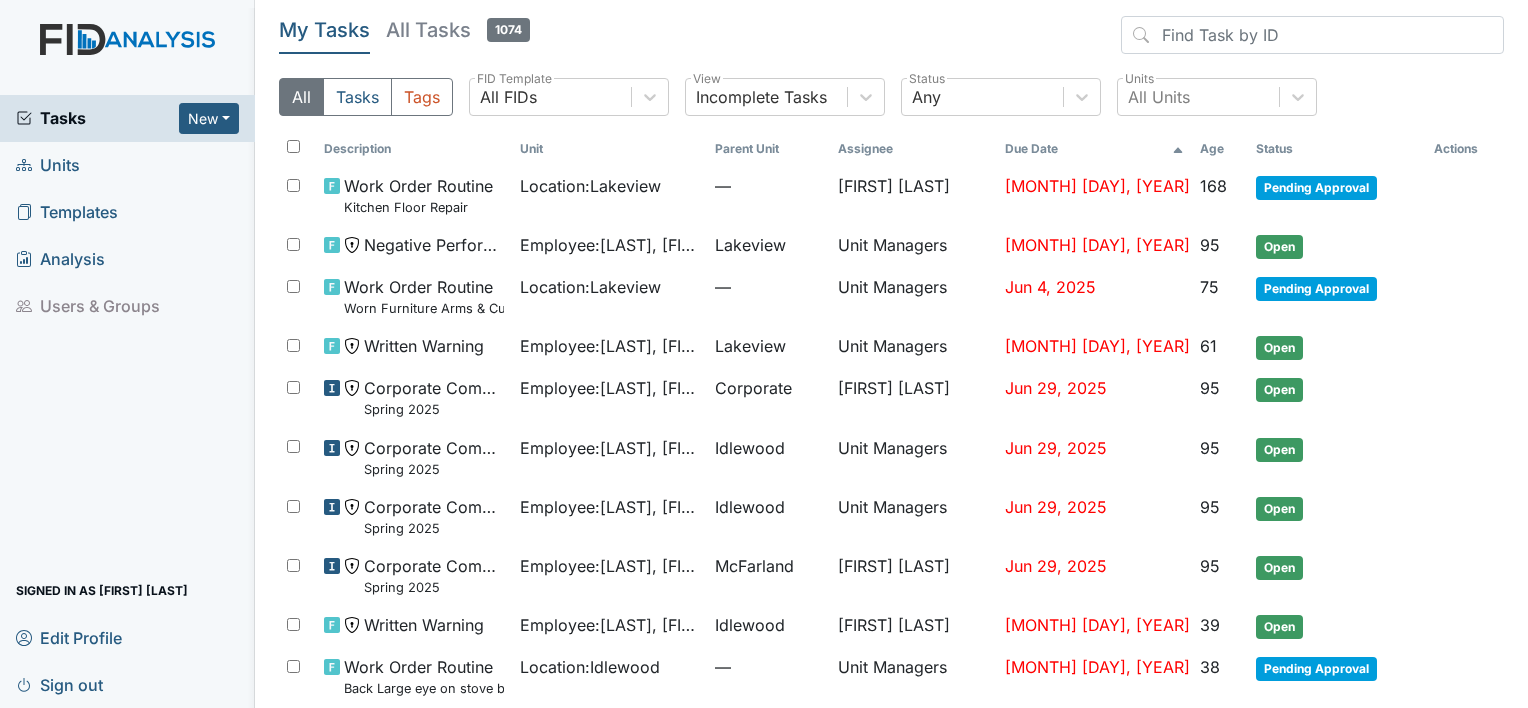 click on "Units" at bounding box center (48, 165) 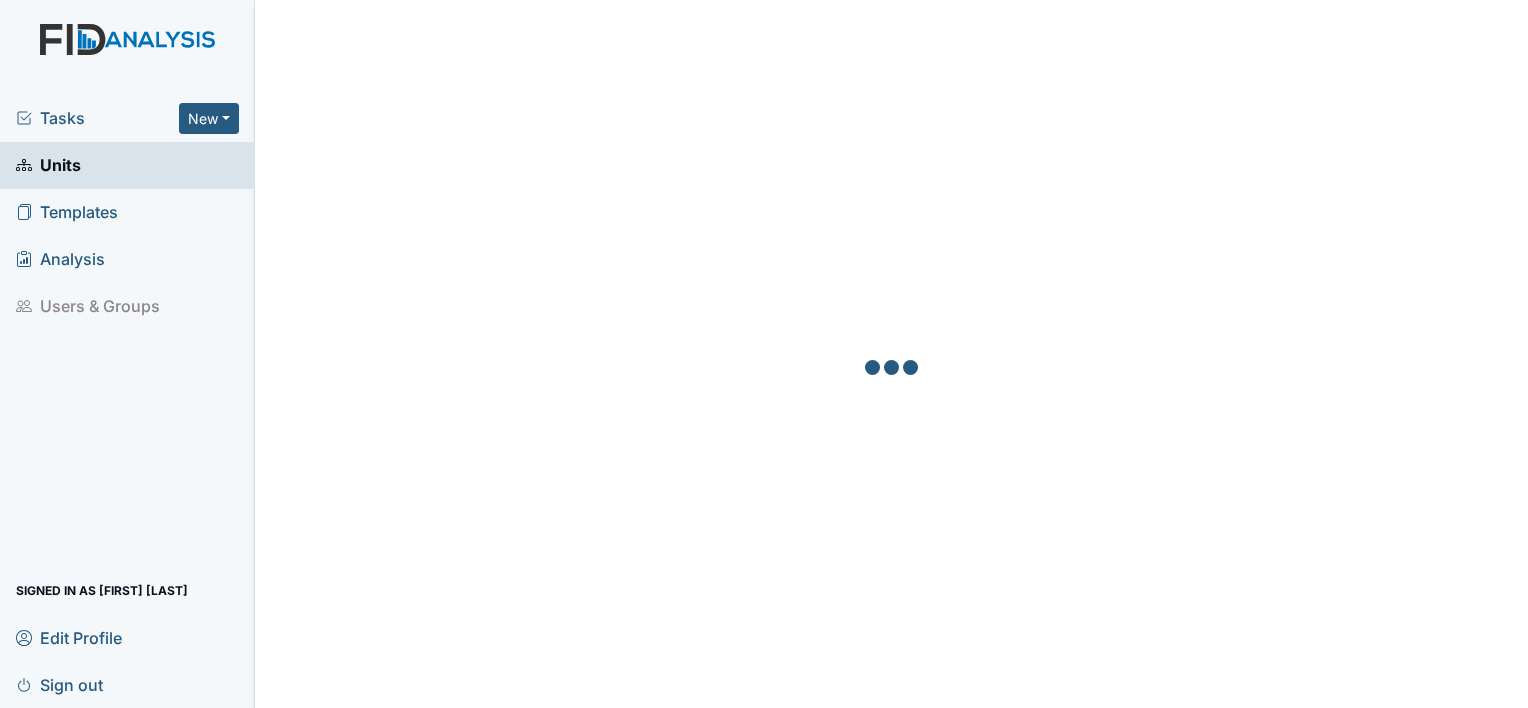 scroll, scrollTop: 0, scrollLeft: 0, axis: both 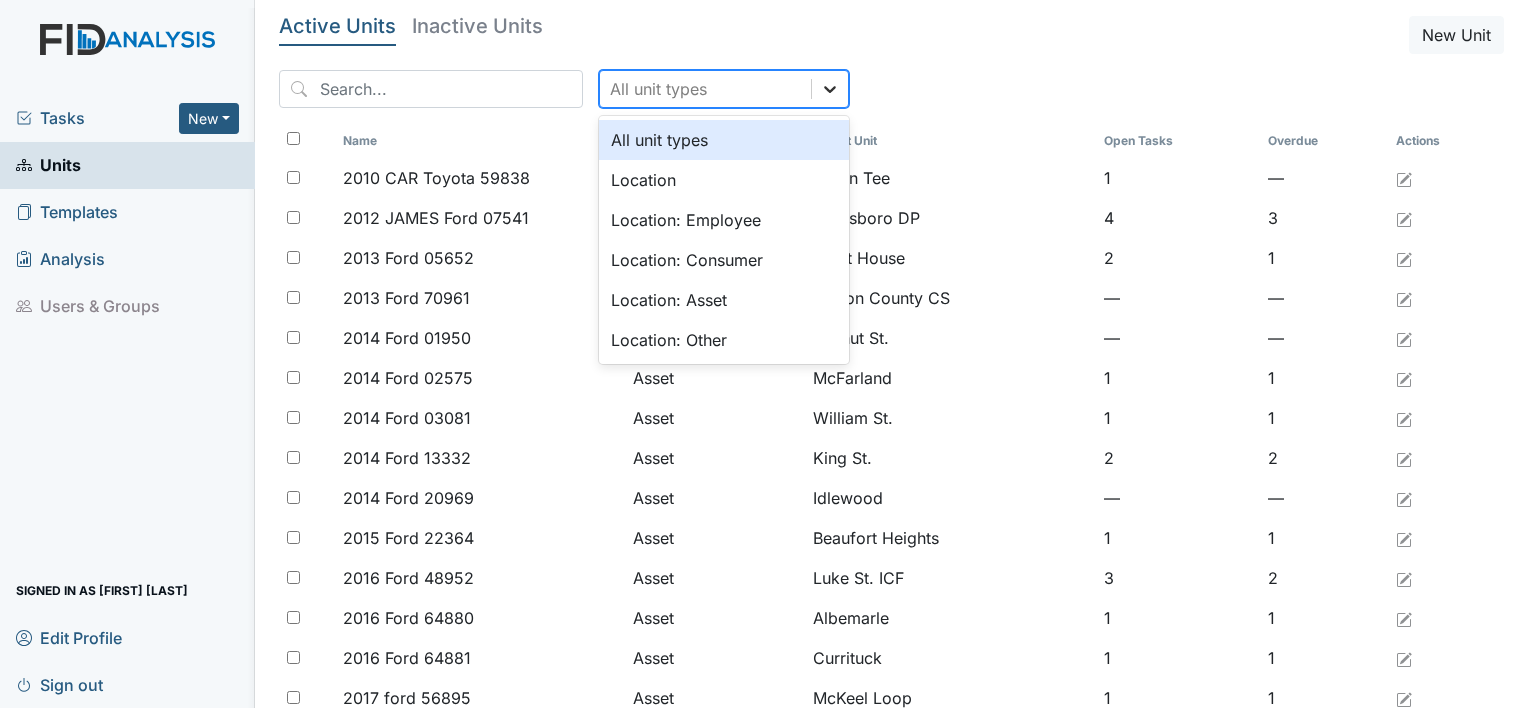 drag, startPoint x: 786, startPoint y: 87, endPoint x: 780, endPoint y: 132, distance: 45.39824 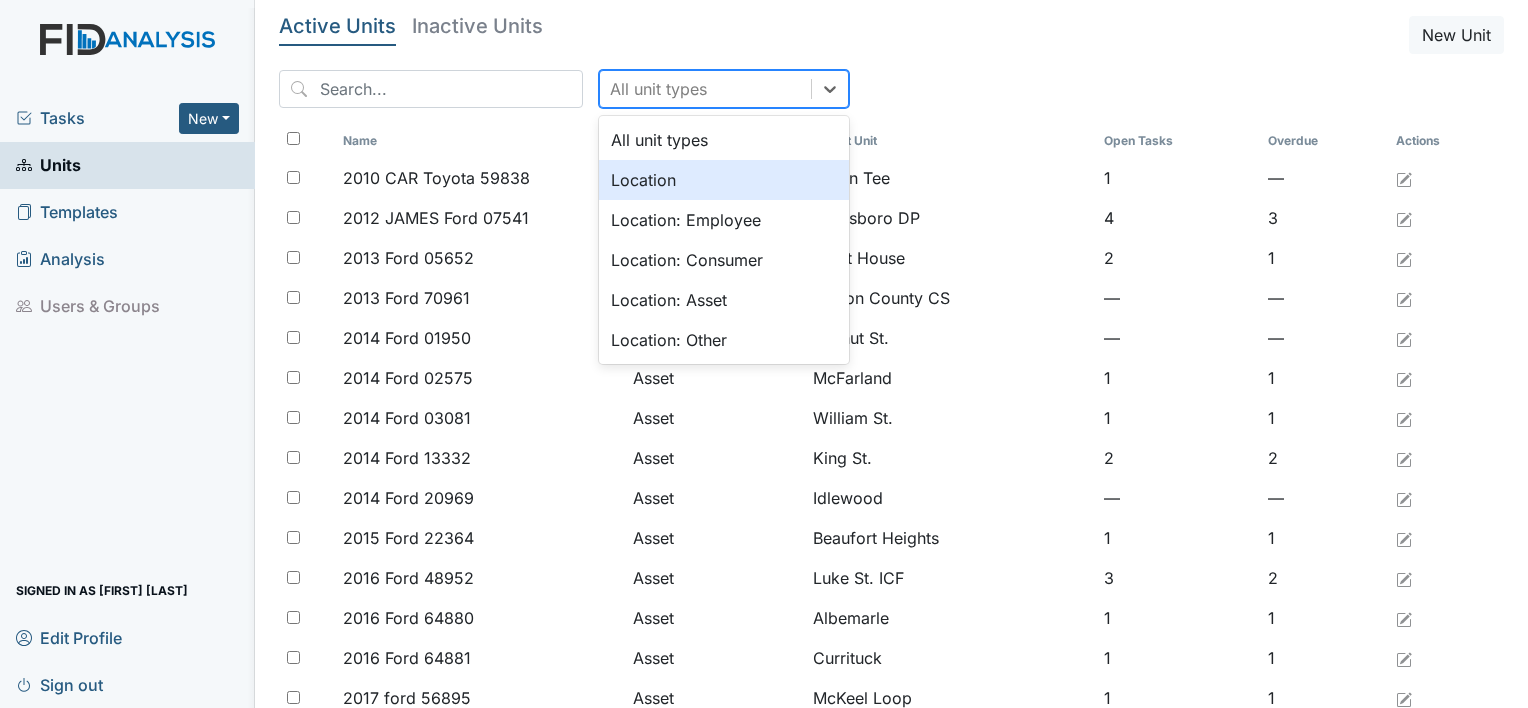 click on "Location" at bounding box center (724, 180) 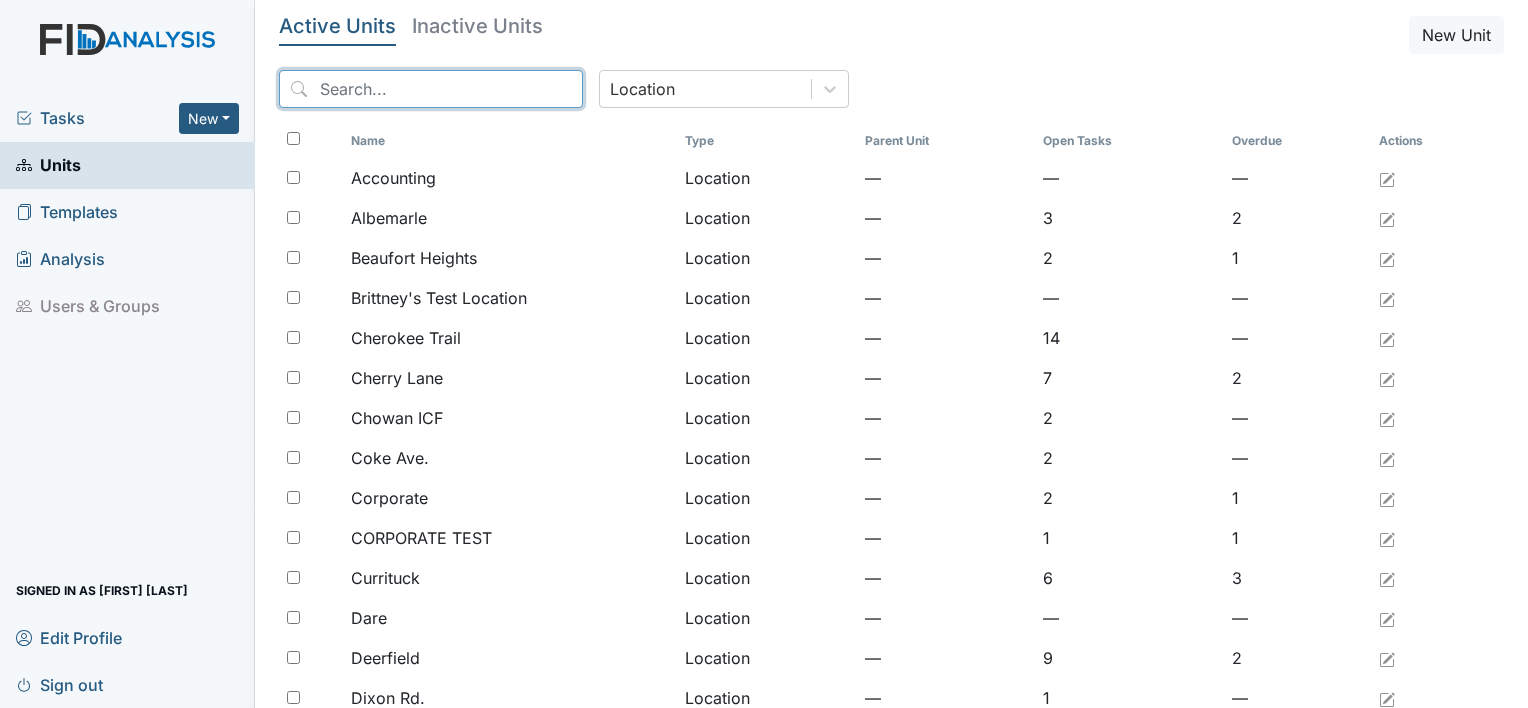 click at bounding box center [431, 89] 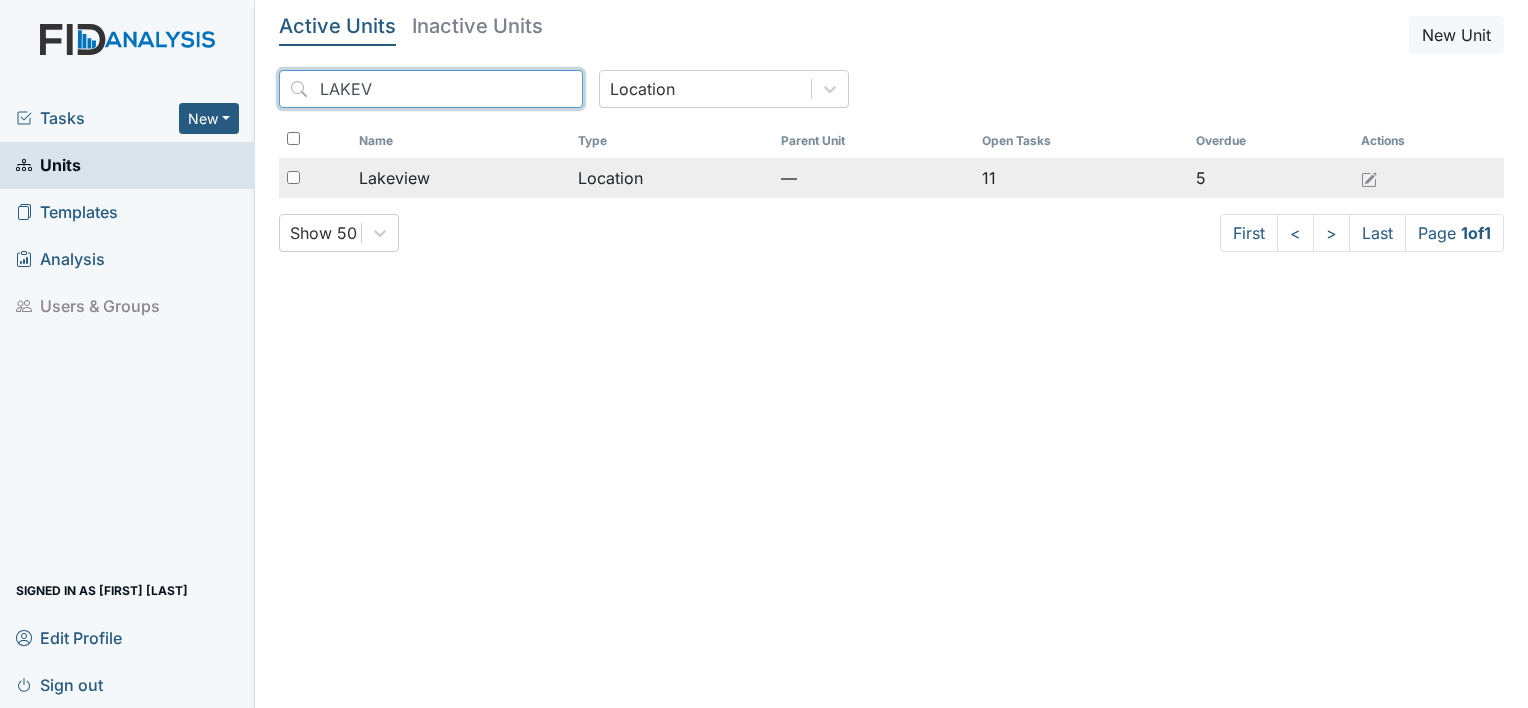 type on "LAKEV" 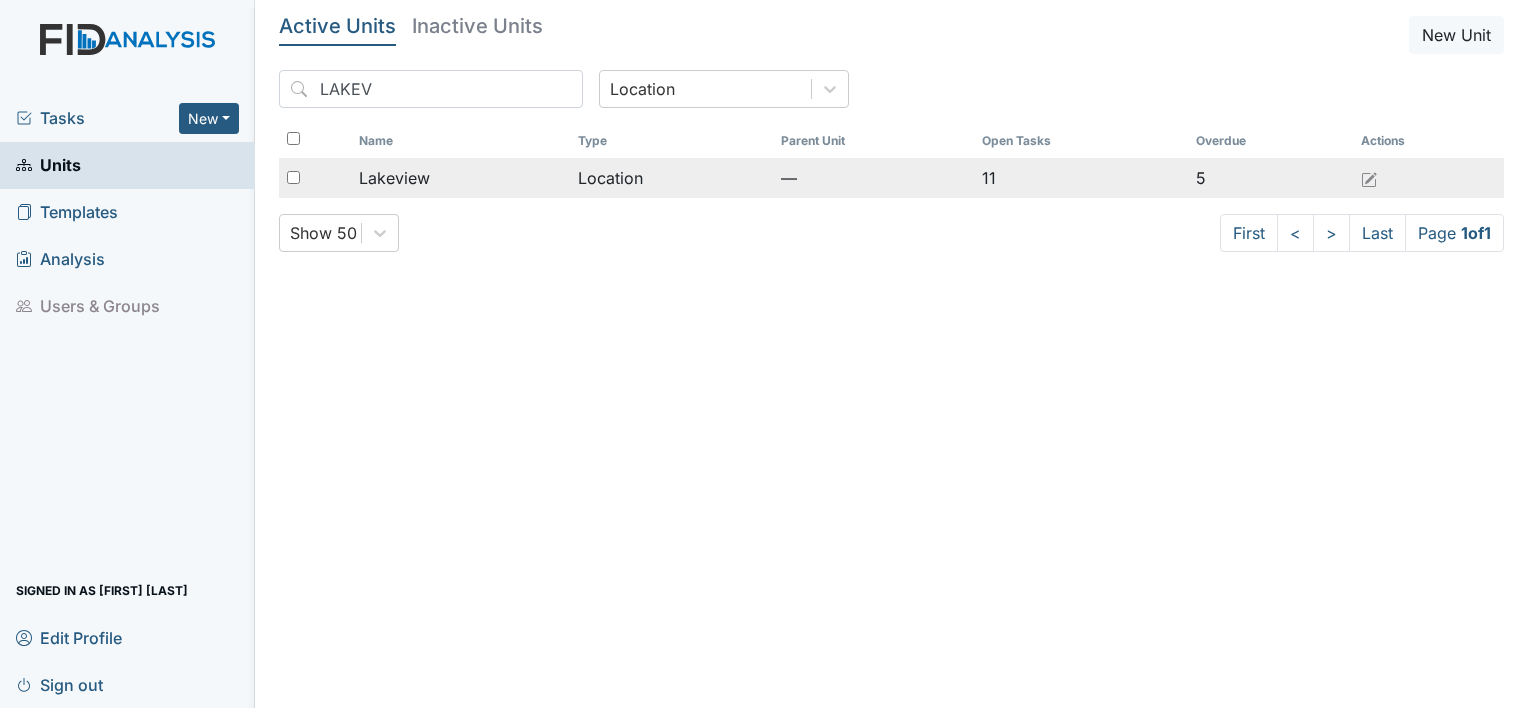 click on "Lakeview" at bounding box center [460, 178] 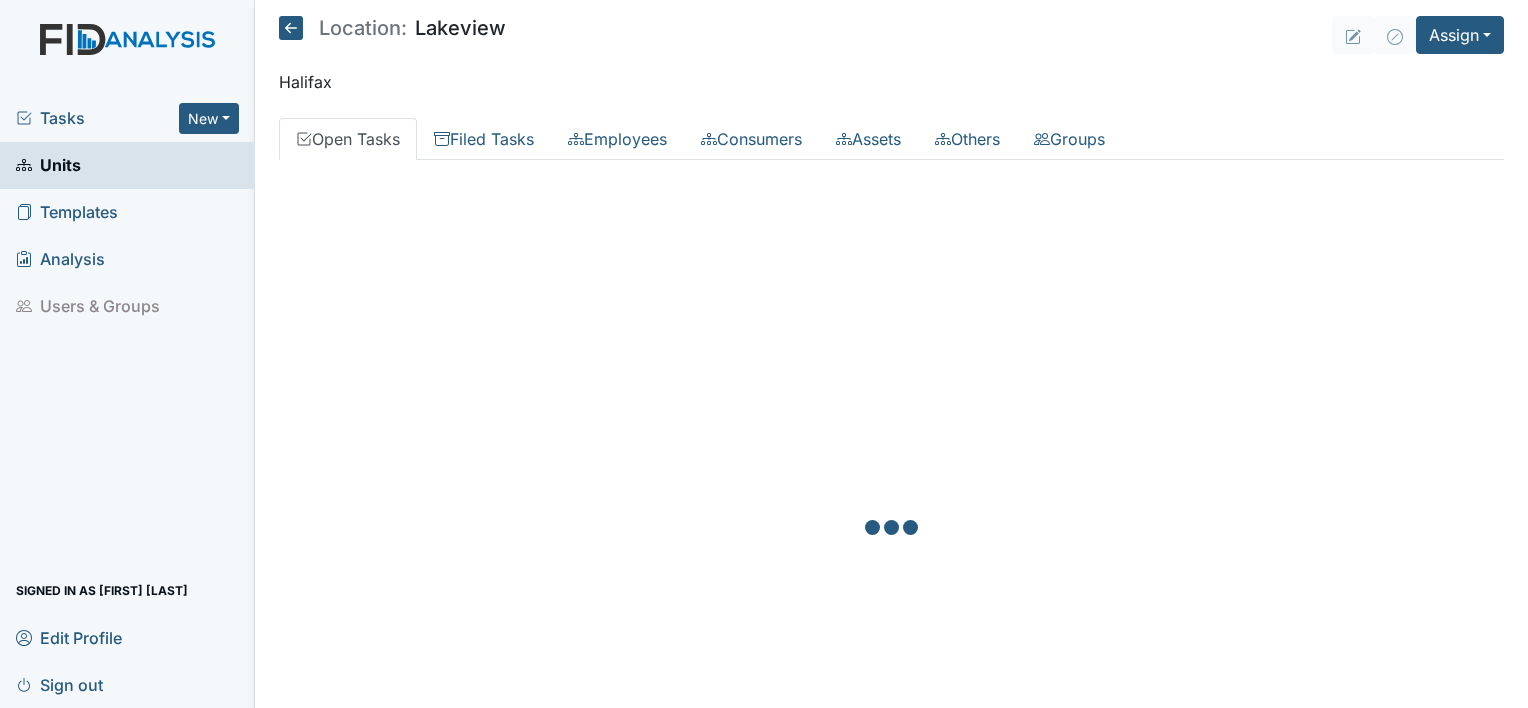 scroll, scrollTop: 0, scrollLeft: 0, axis: both 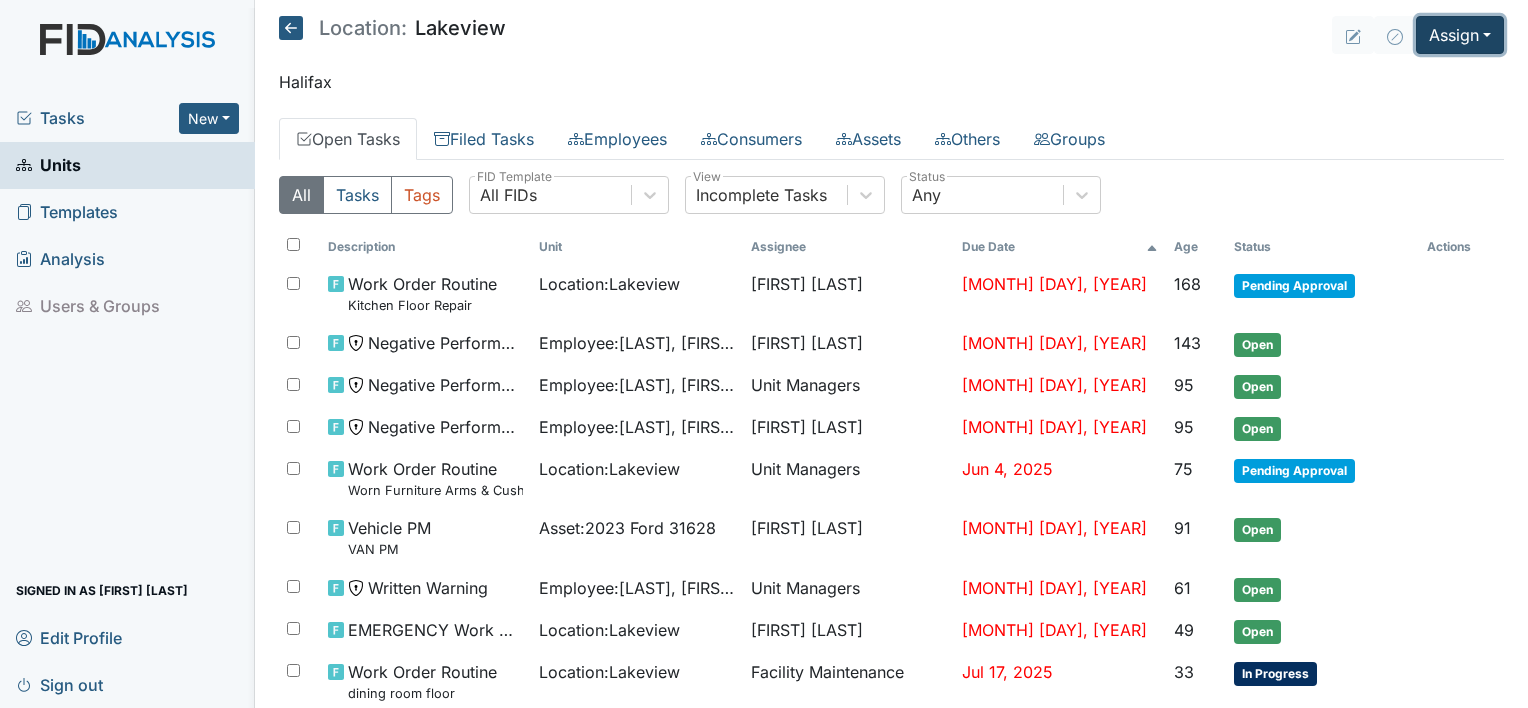 click on "Assign" at bounding box center (1460, 35) 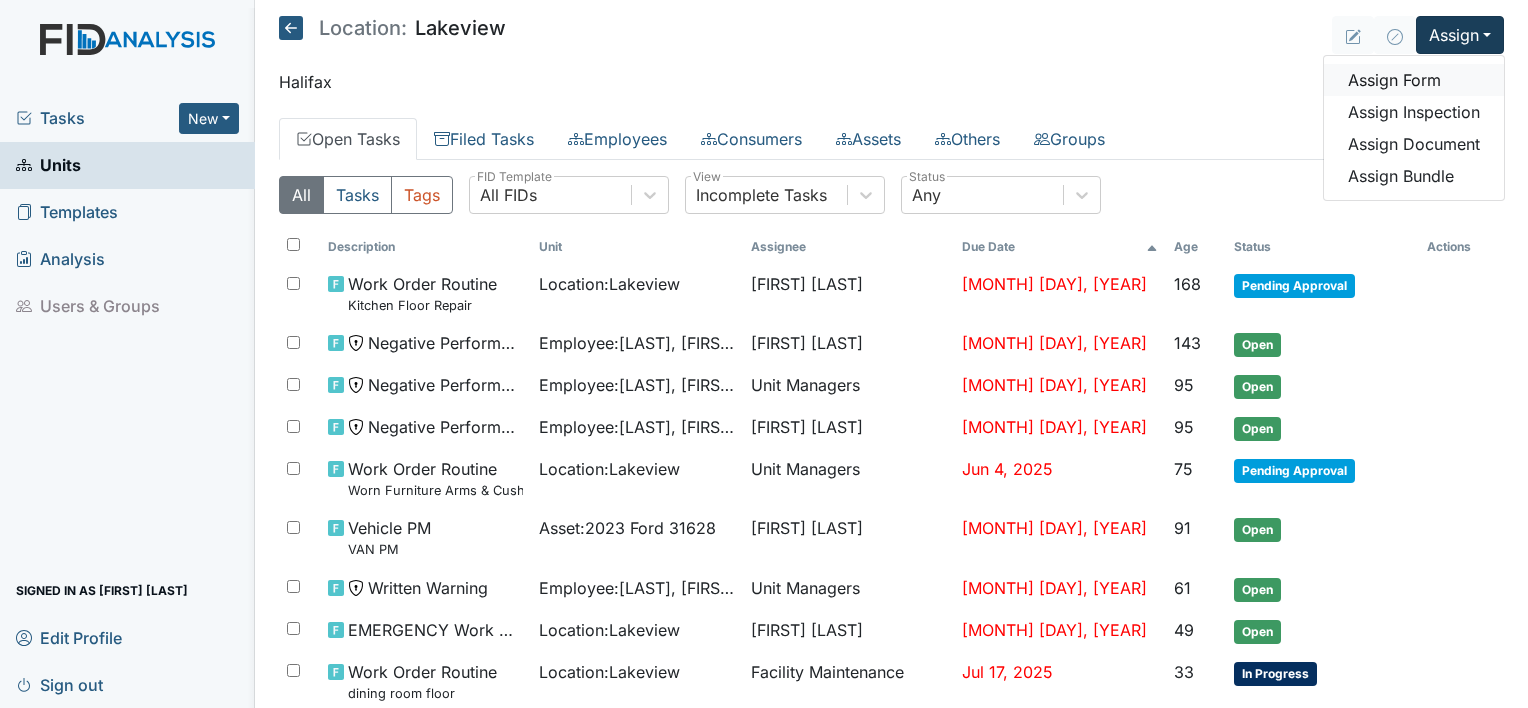 click on "Assign Form" at bounding box center [1414, 80] 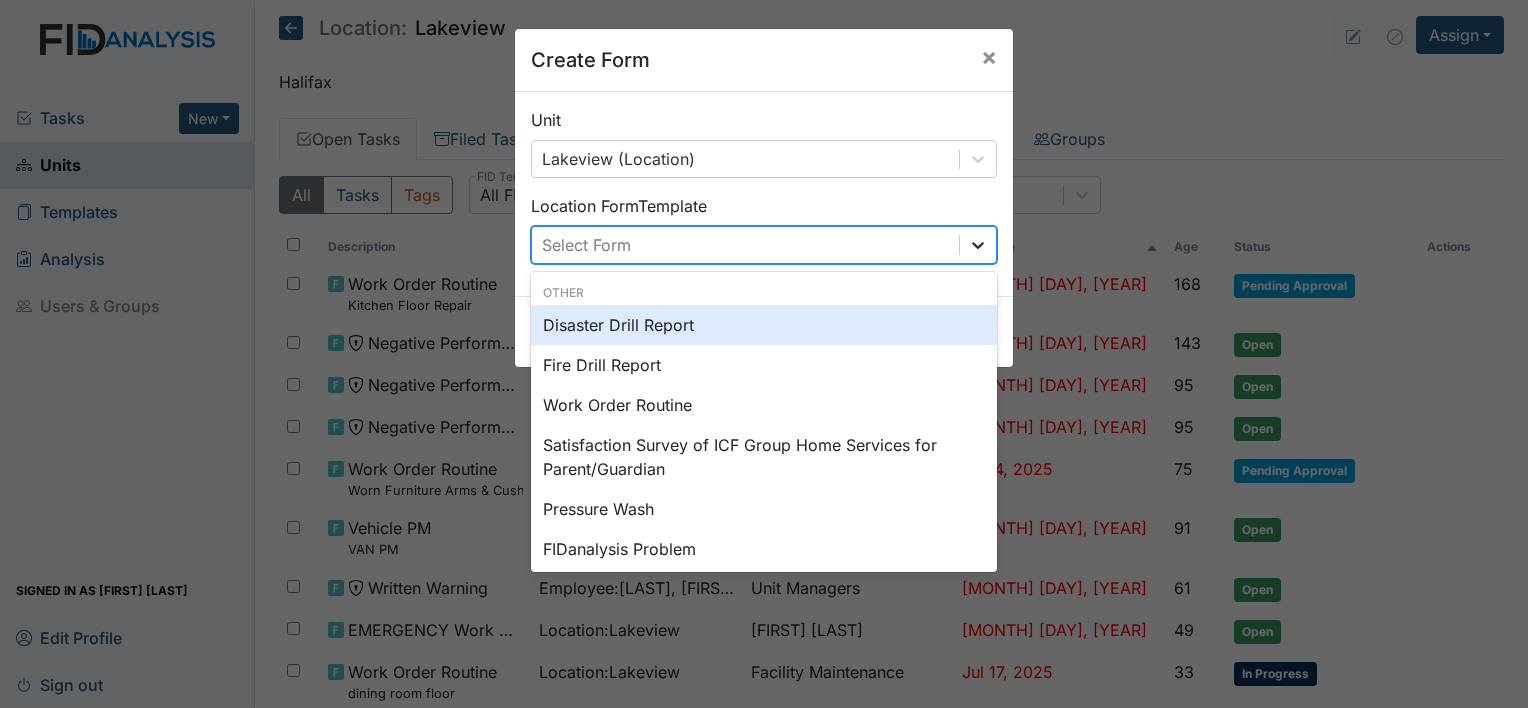 click 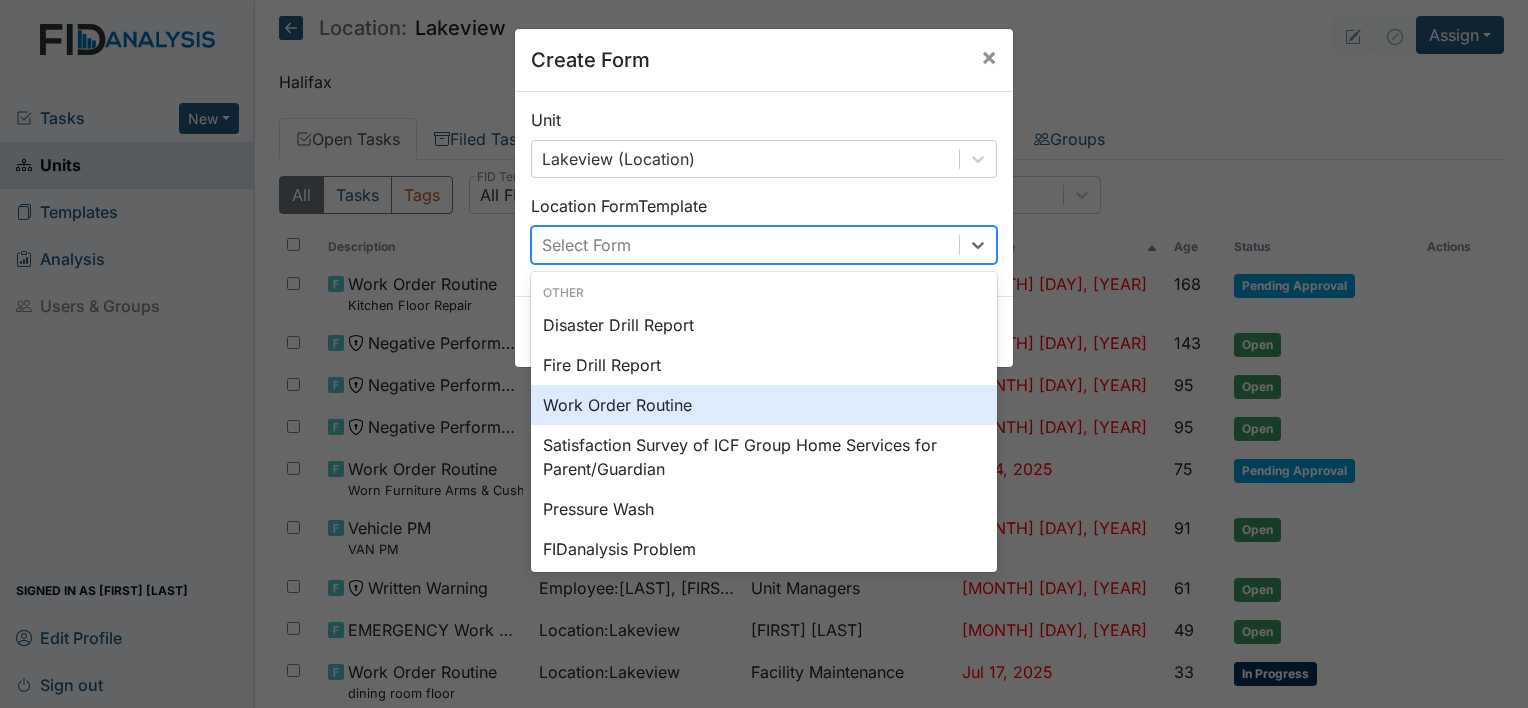 click on "Work Order Routine" at bounding box center (764, 405) 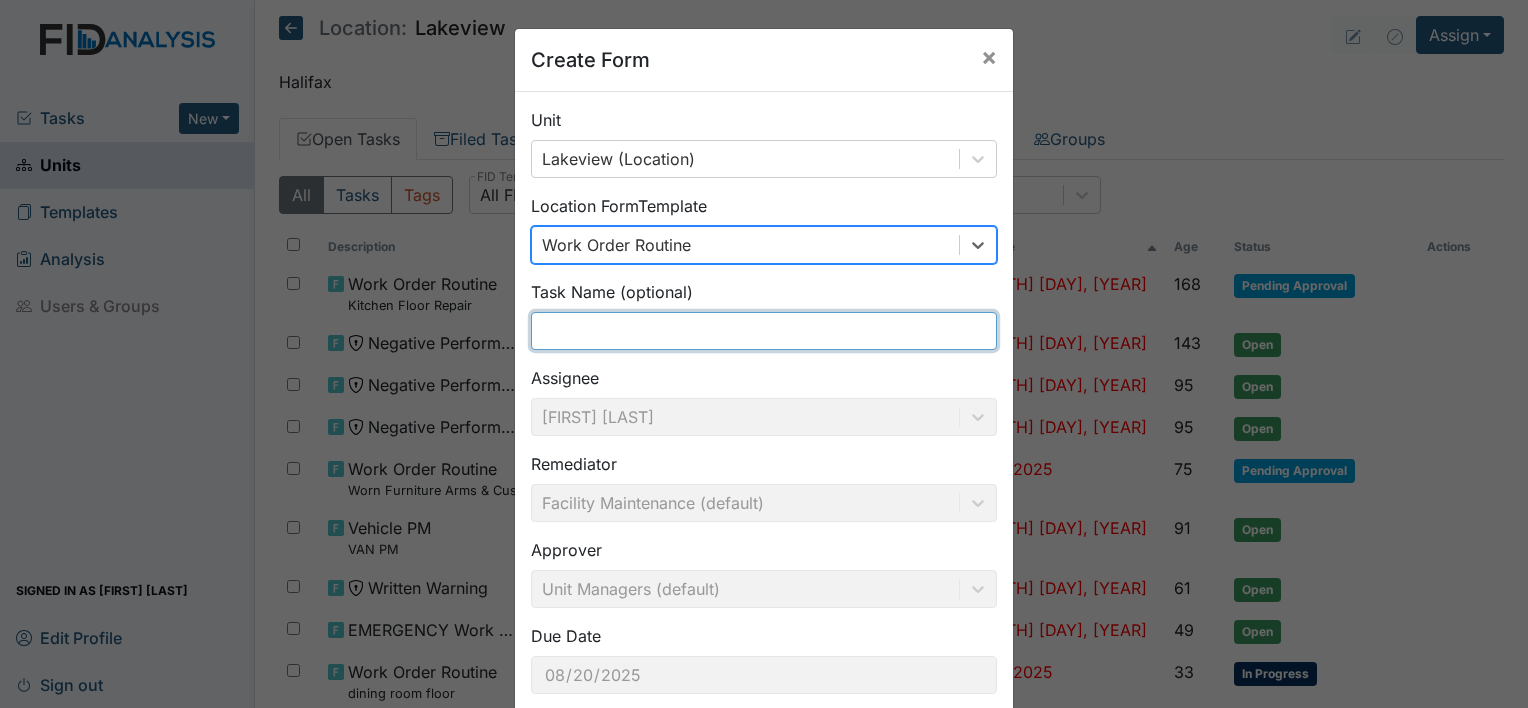 click at bounding box center (764, 331) 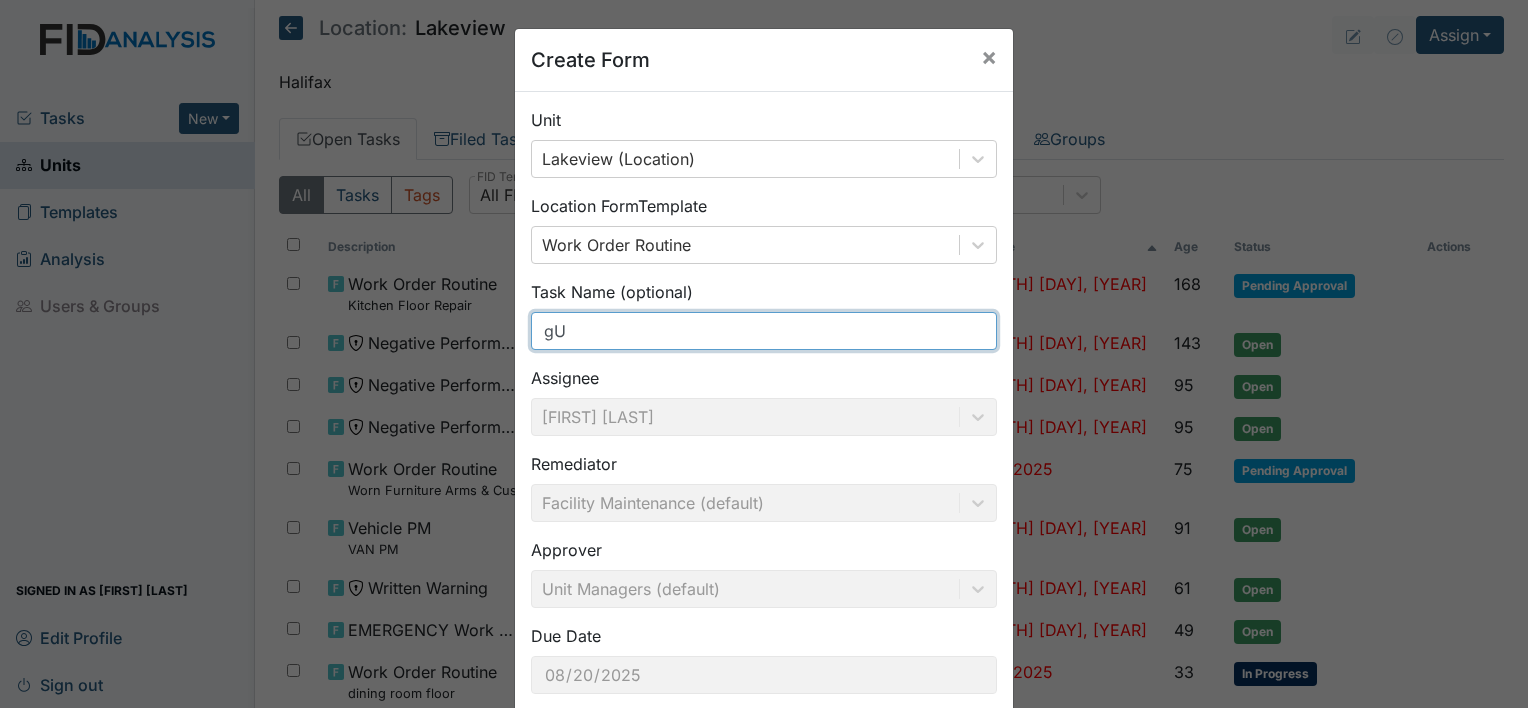 type on "g" 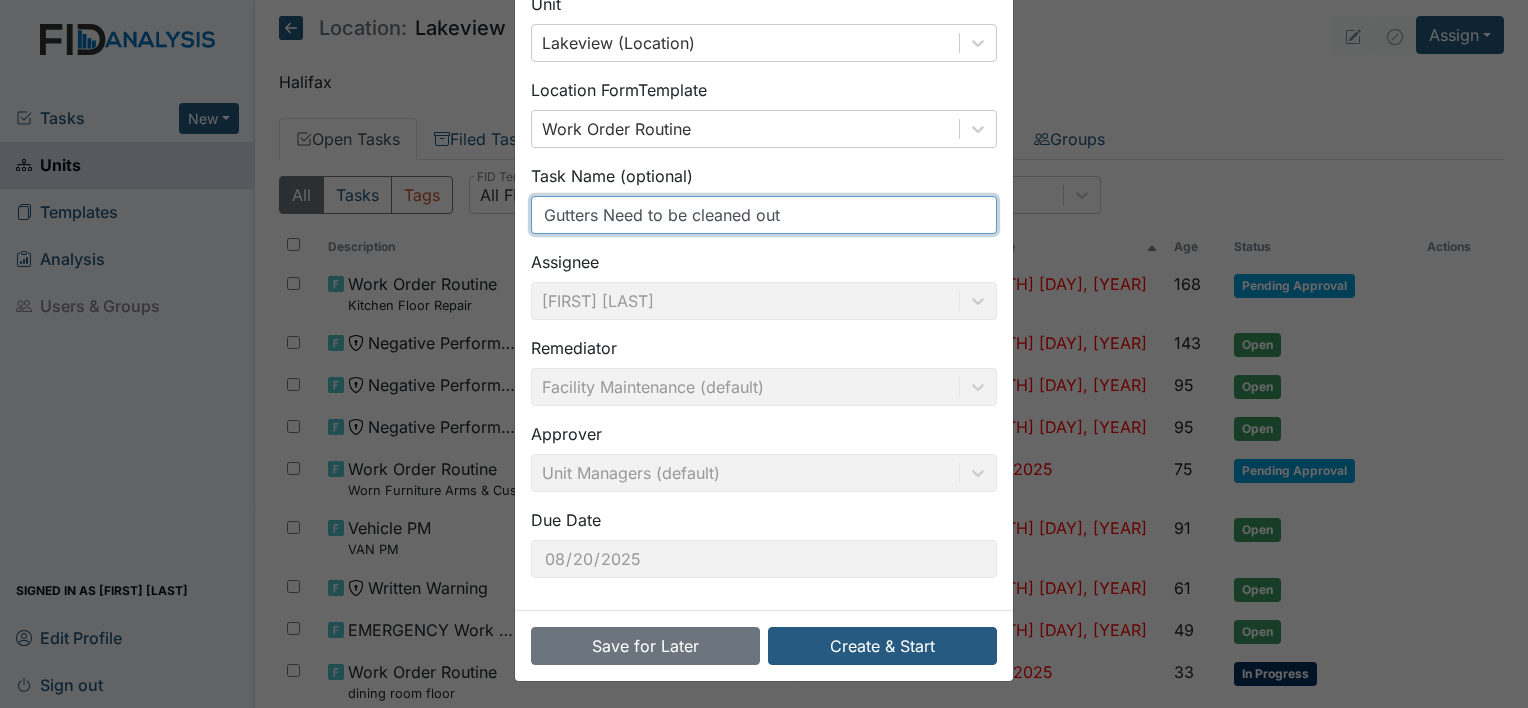 scroll, scrollTop: 116, scrollLeft: 0, axis: vertical 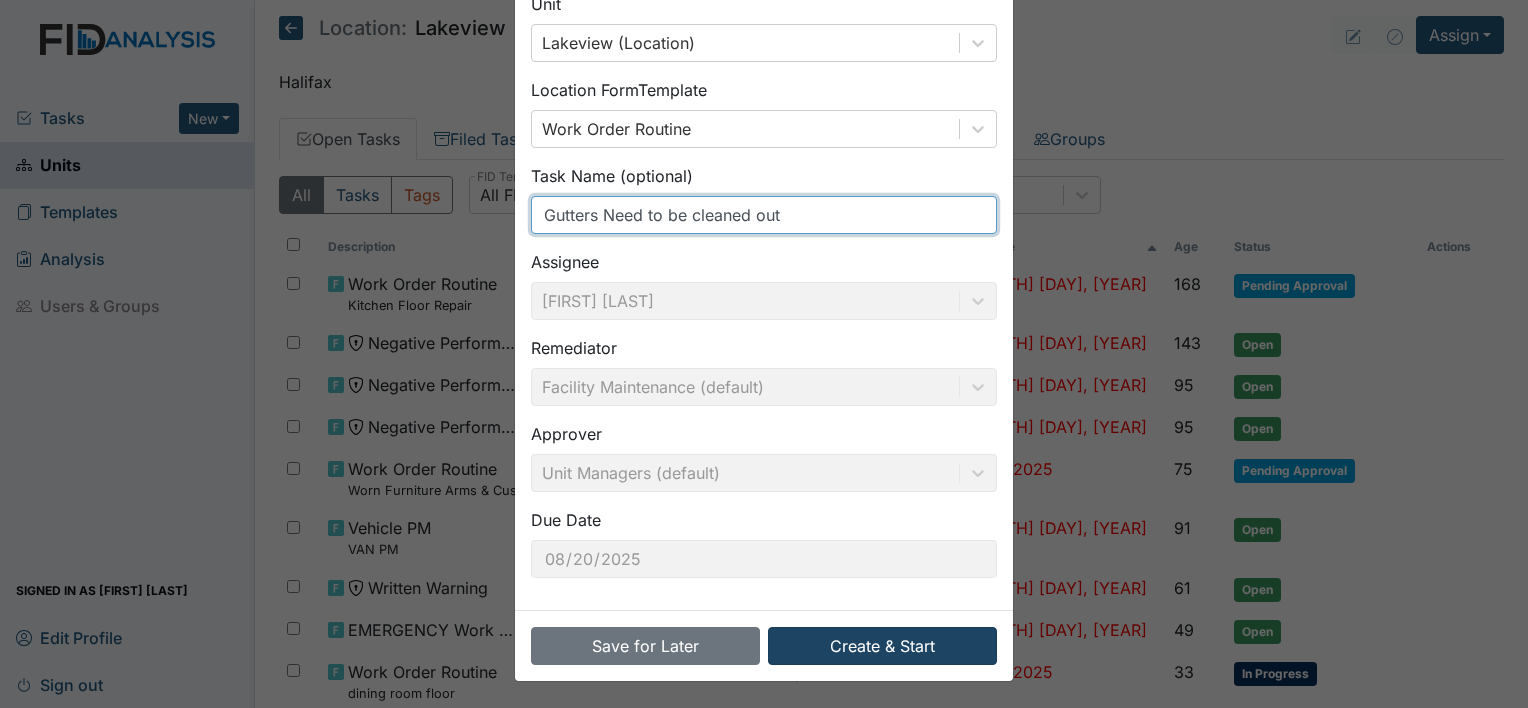 type on "Gutters Need to be cleaned out" 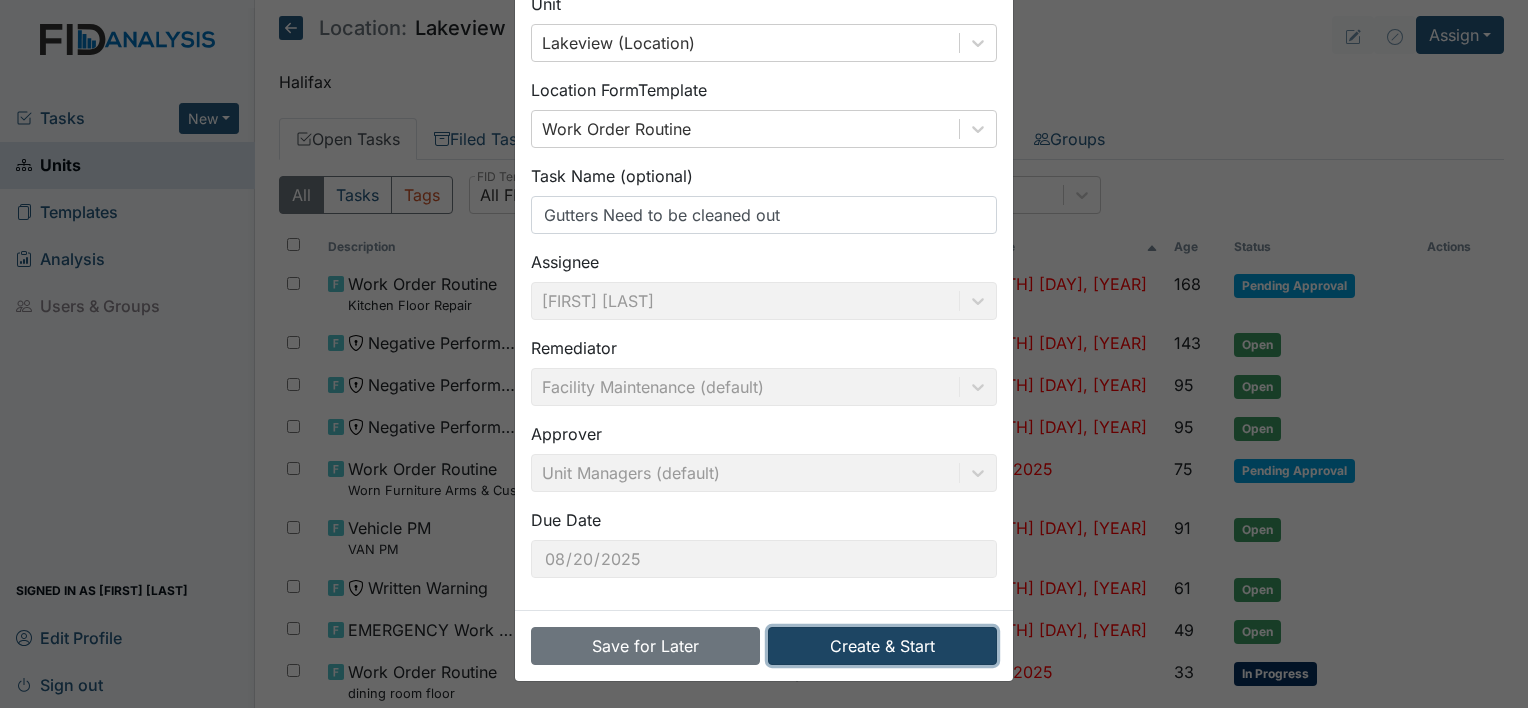 click on "Create & Start" at bounding box center (882, 646) 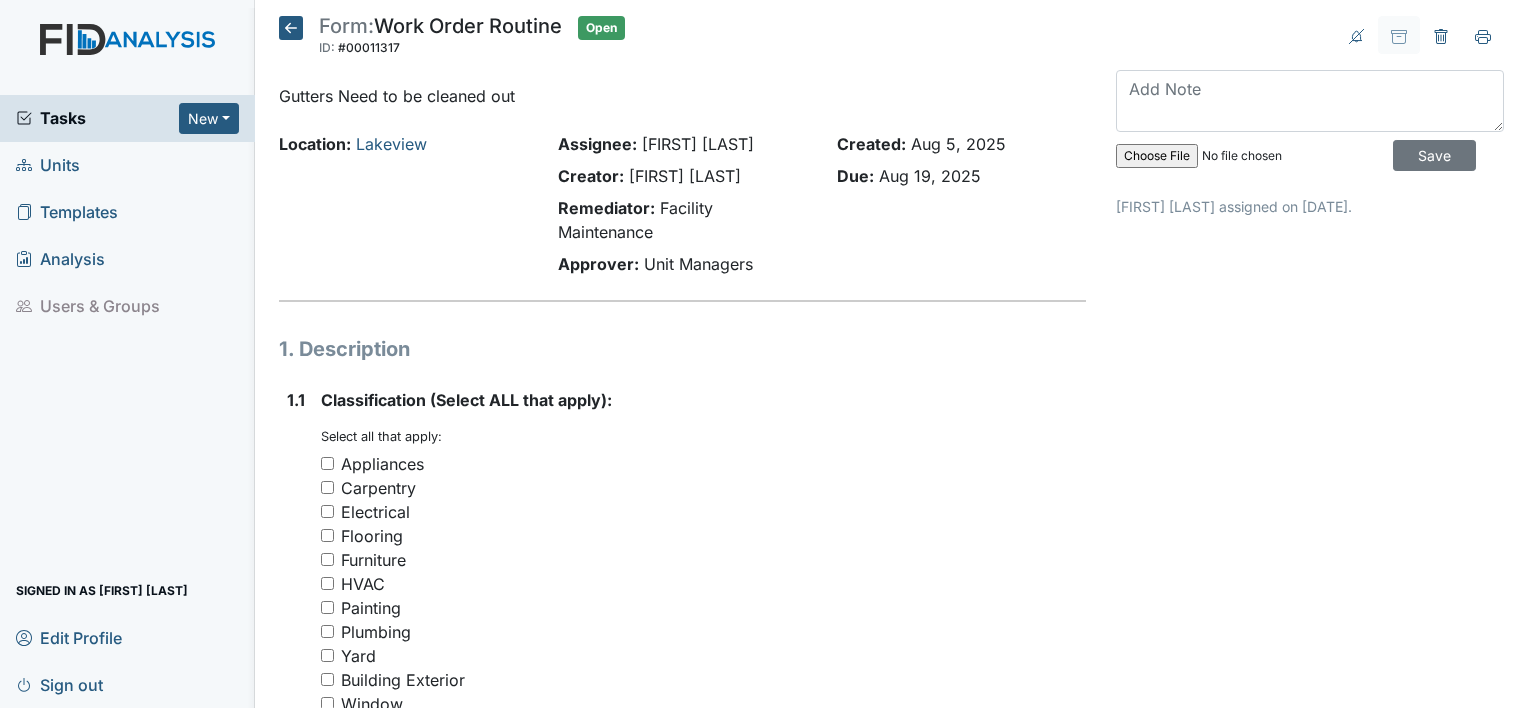 scroll, scrollTop: 0, scrollLeft: 0, axis: both 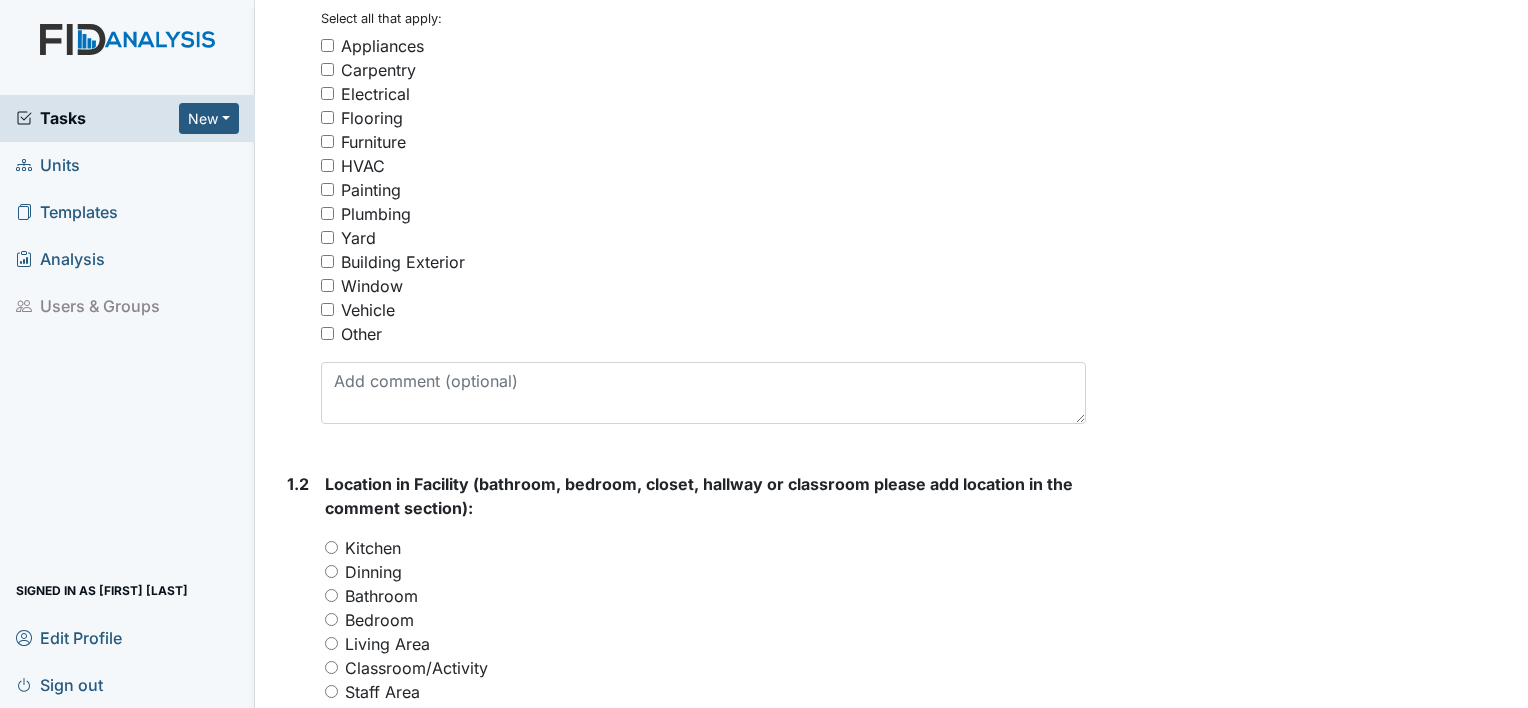 click on "Other" at bounding box center (327, 333) 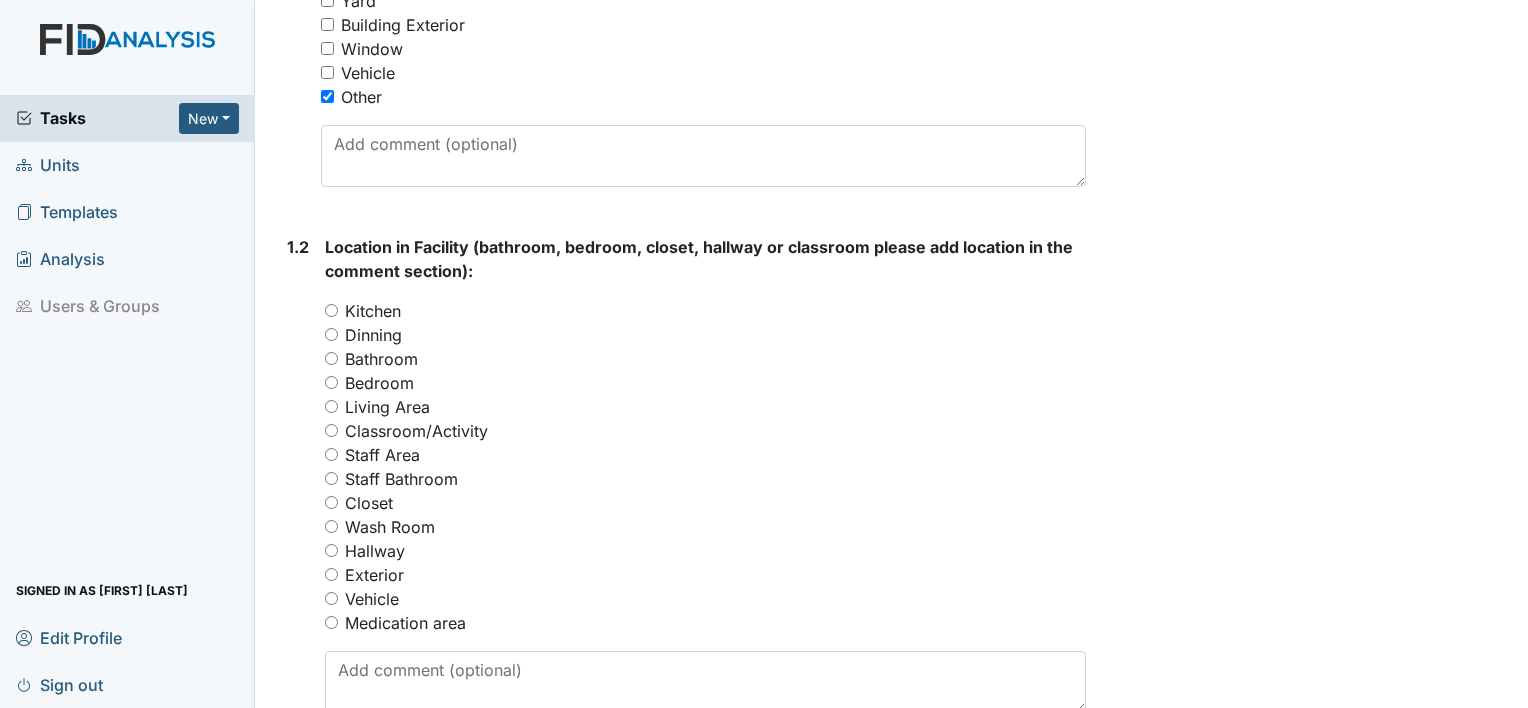scroll, scrollTop: 718, scrollLeft: 0, axis: vertical 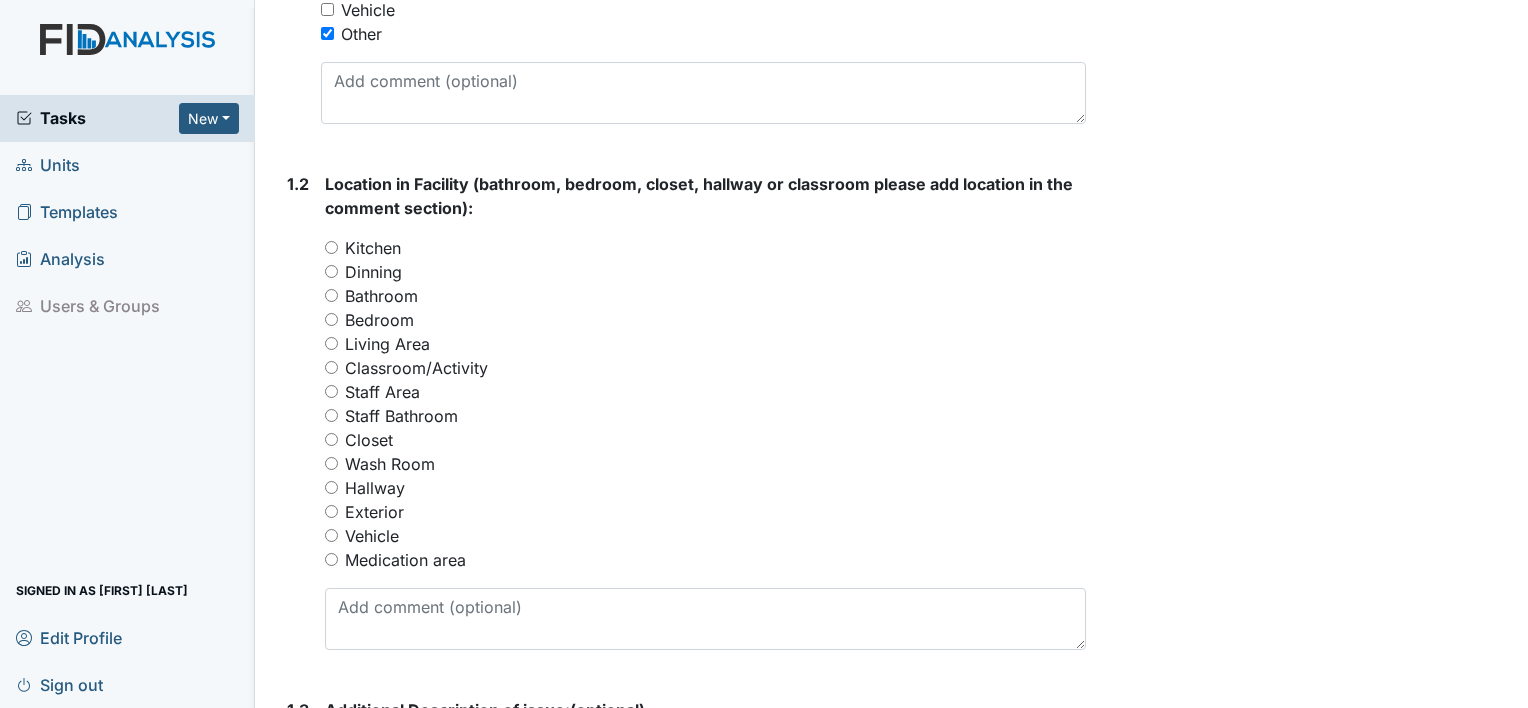 click on "Exterior" at bounding box center (331, 511) 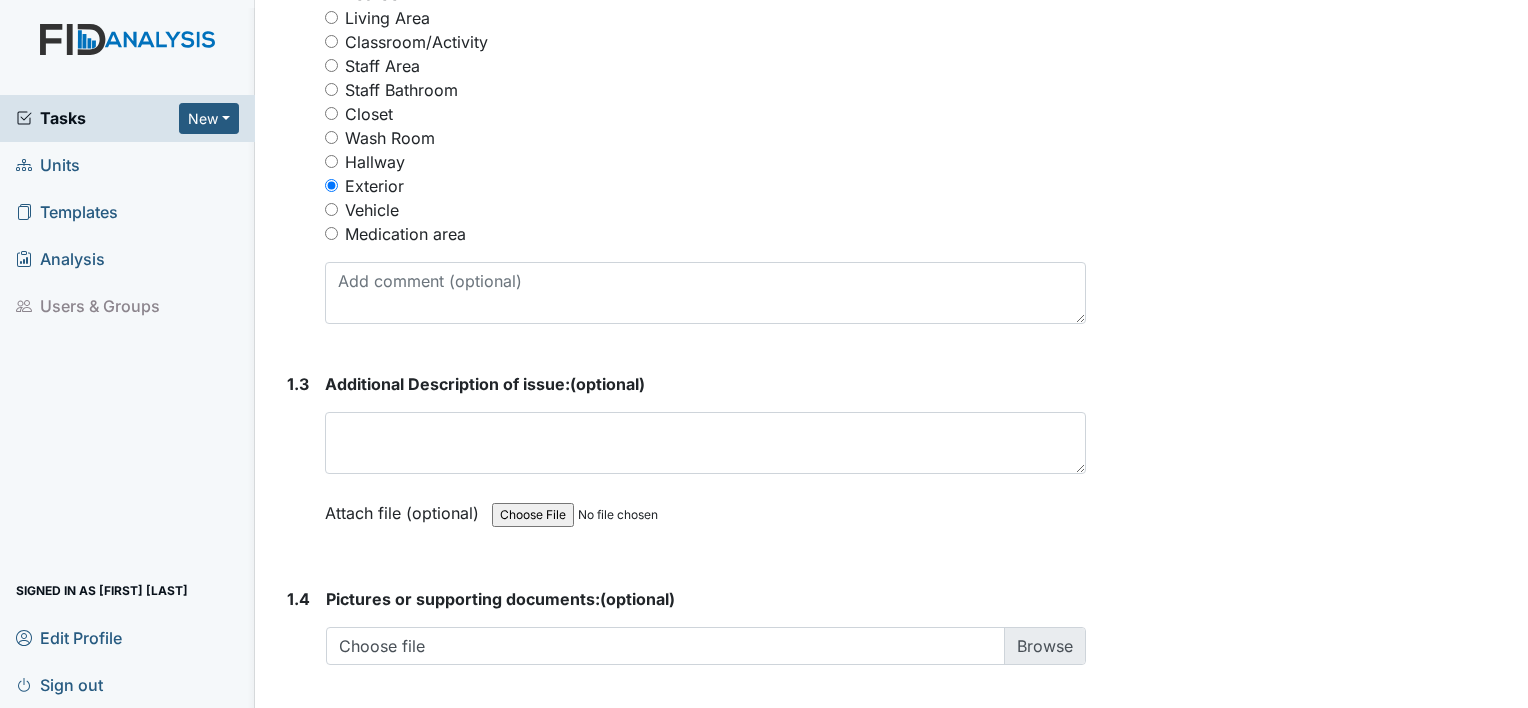 scroll, scrollTop: 1049, scrollLeft: 0, axis: vertical 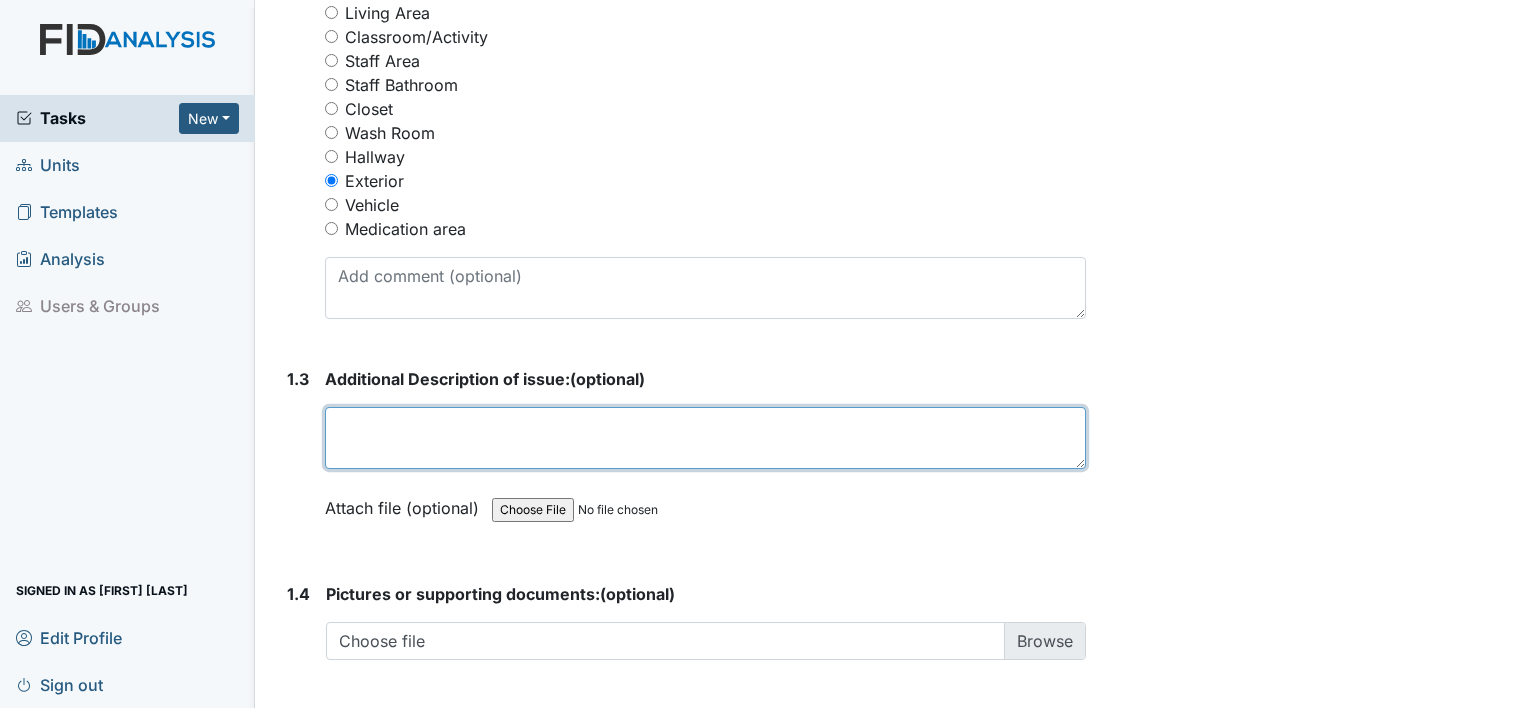 click at bounding box center (705, 438) 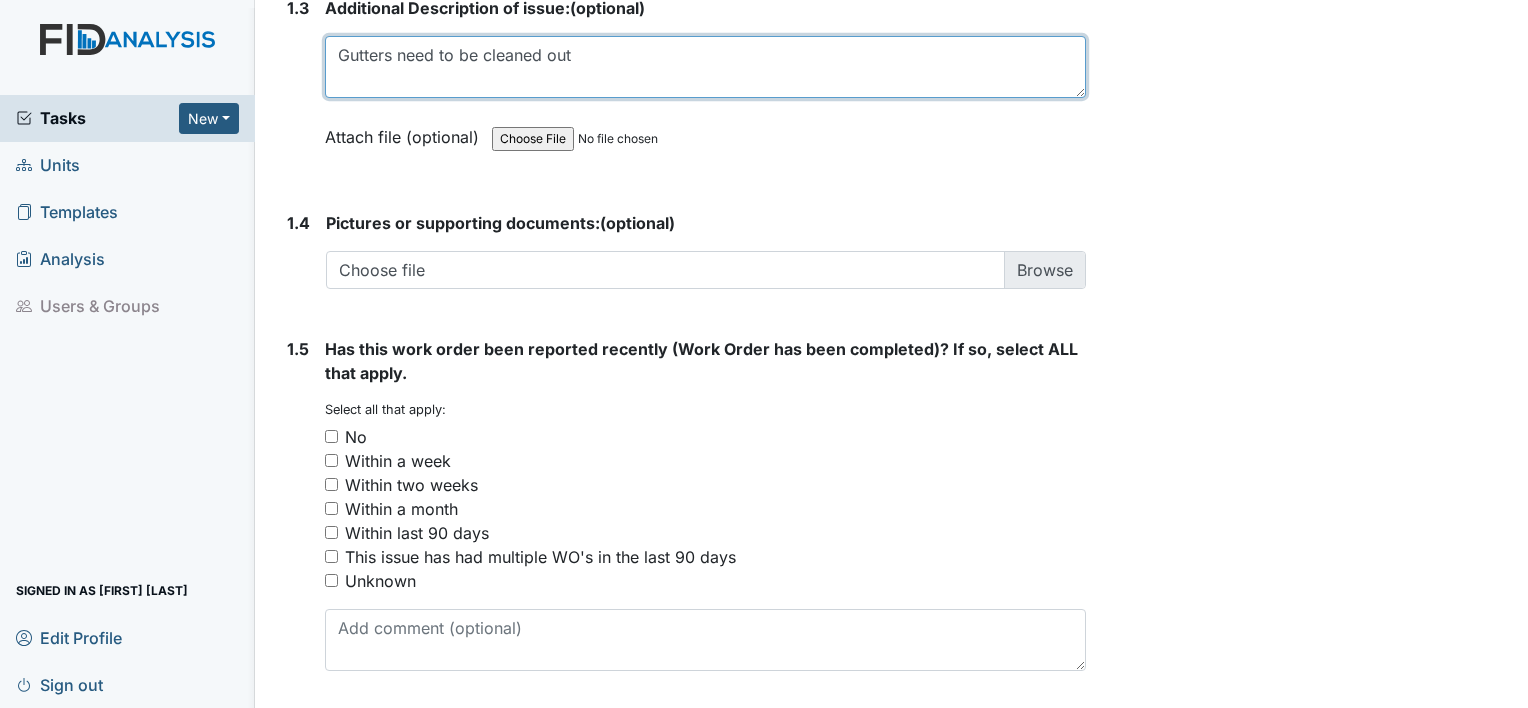 scroll, scrollTop: 1472, scrollLeft: 0, axis: vertical 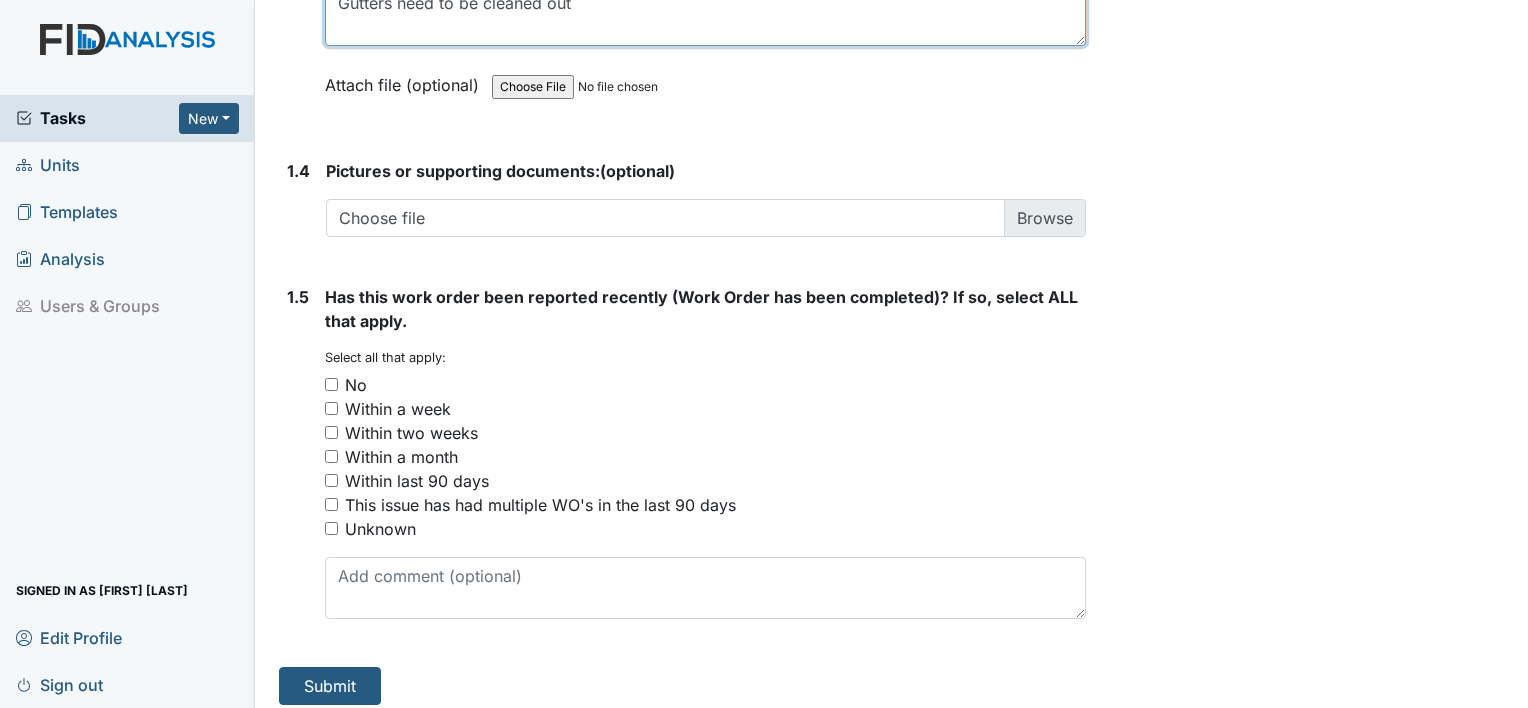 type on "Gutters need to be cleaned out" 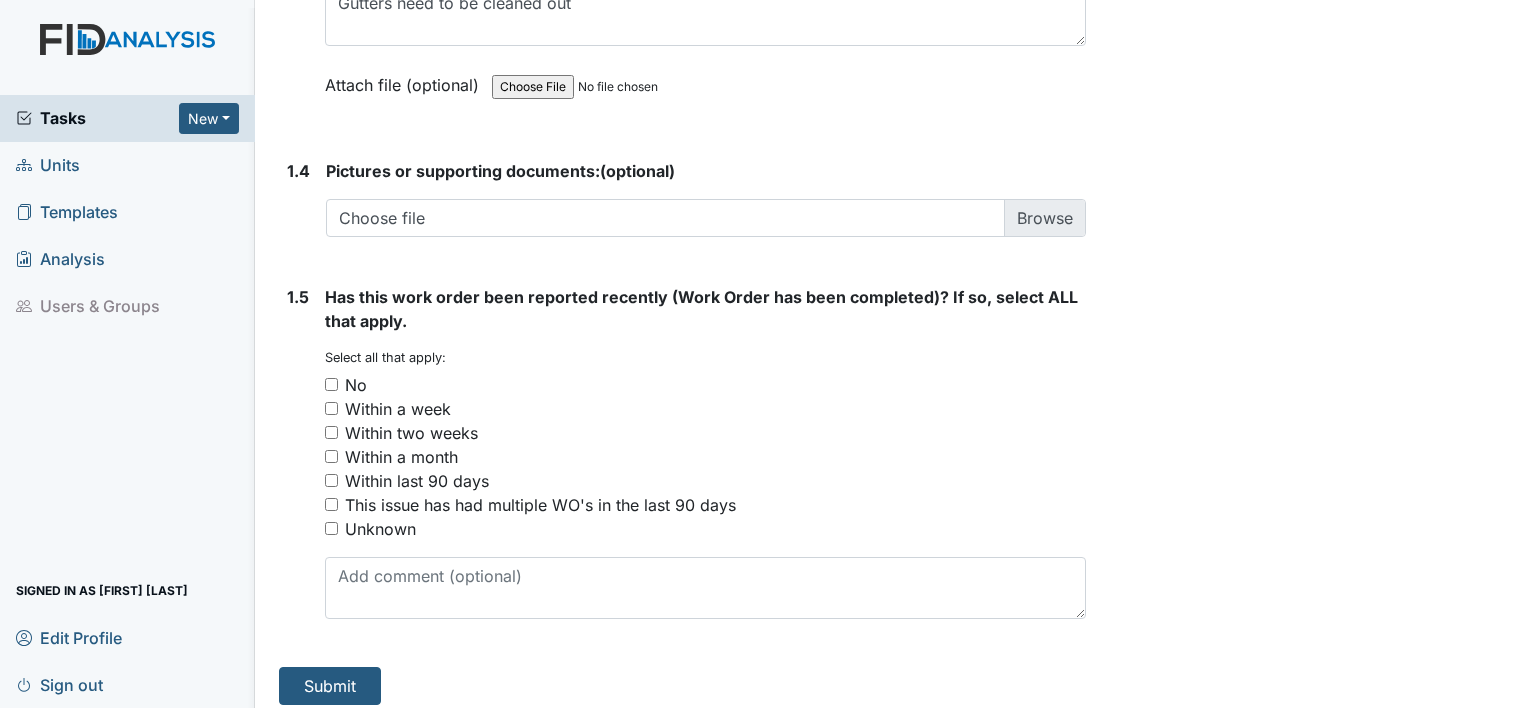 click on "No" at bounding box center (331, 384) 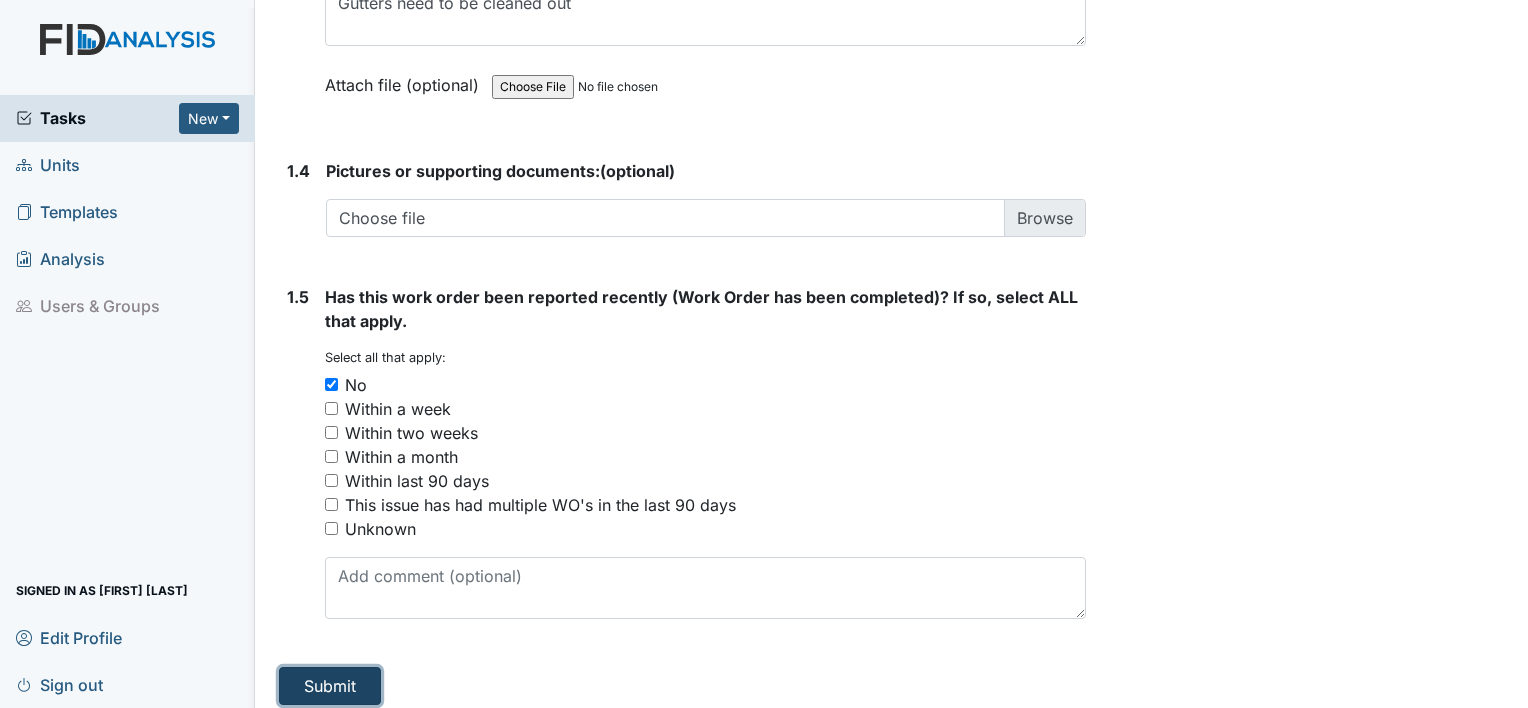 click on "Submit" at bounding box center [330, 686] 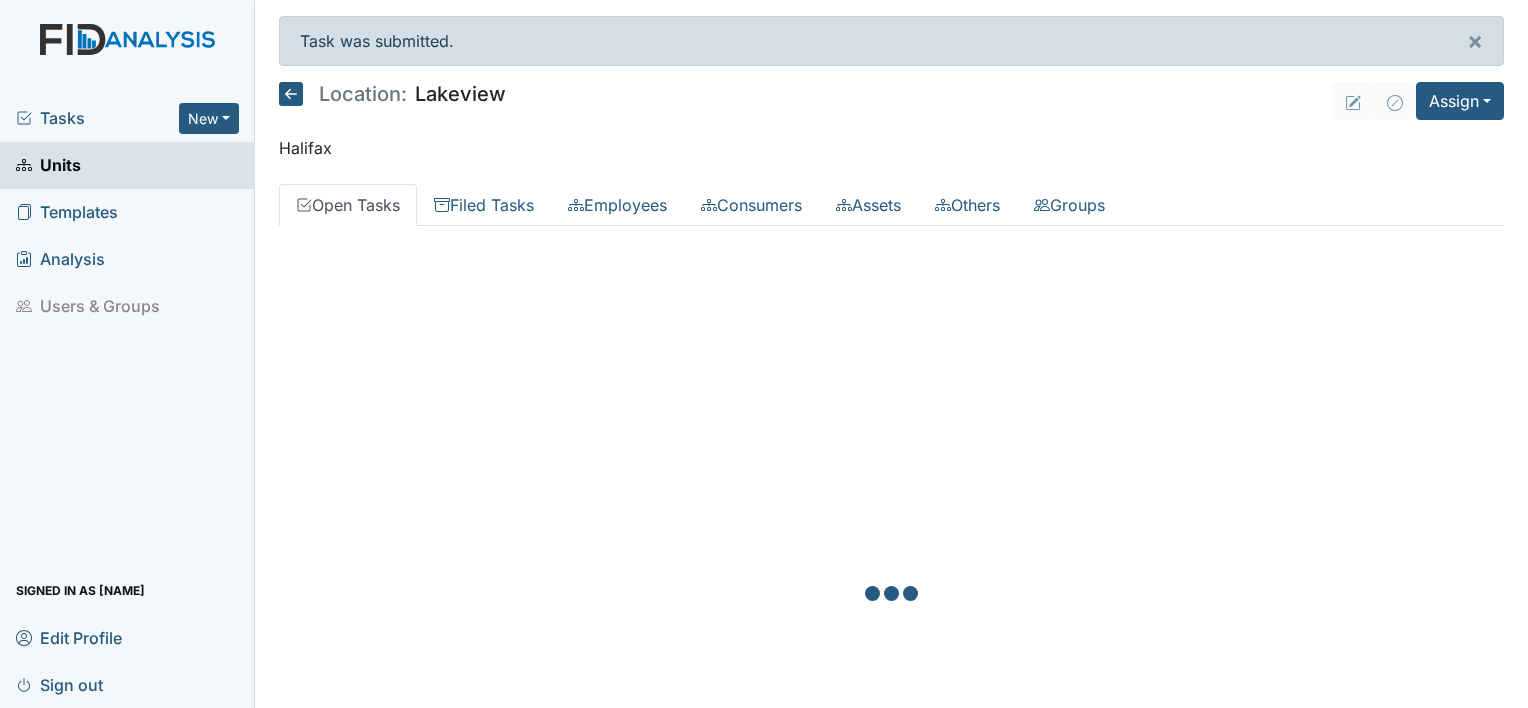 scroll, scrollTop: 0, scrollLeft: 0, axis: both 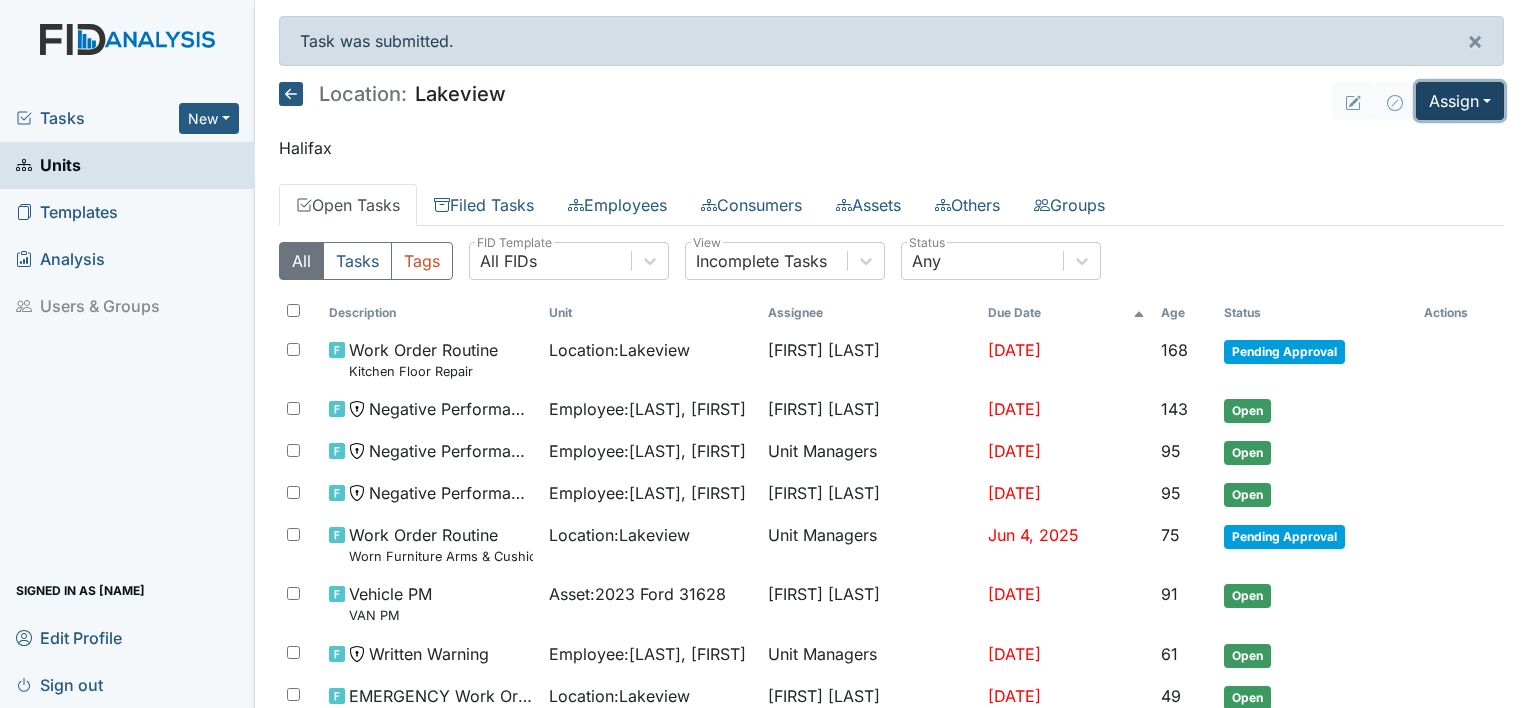 click on "Assign" at bounding box center [1460, 101] 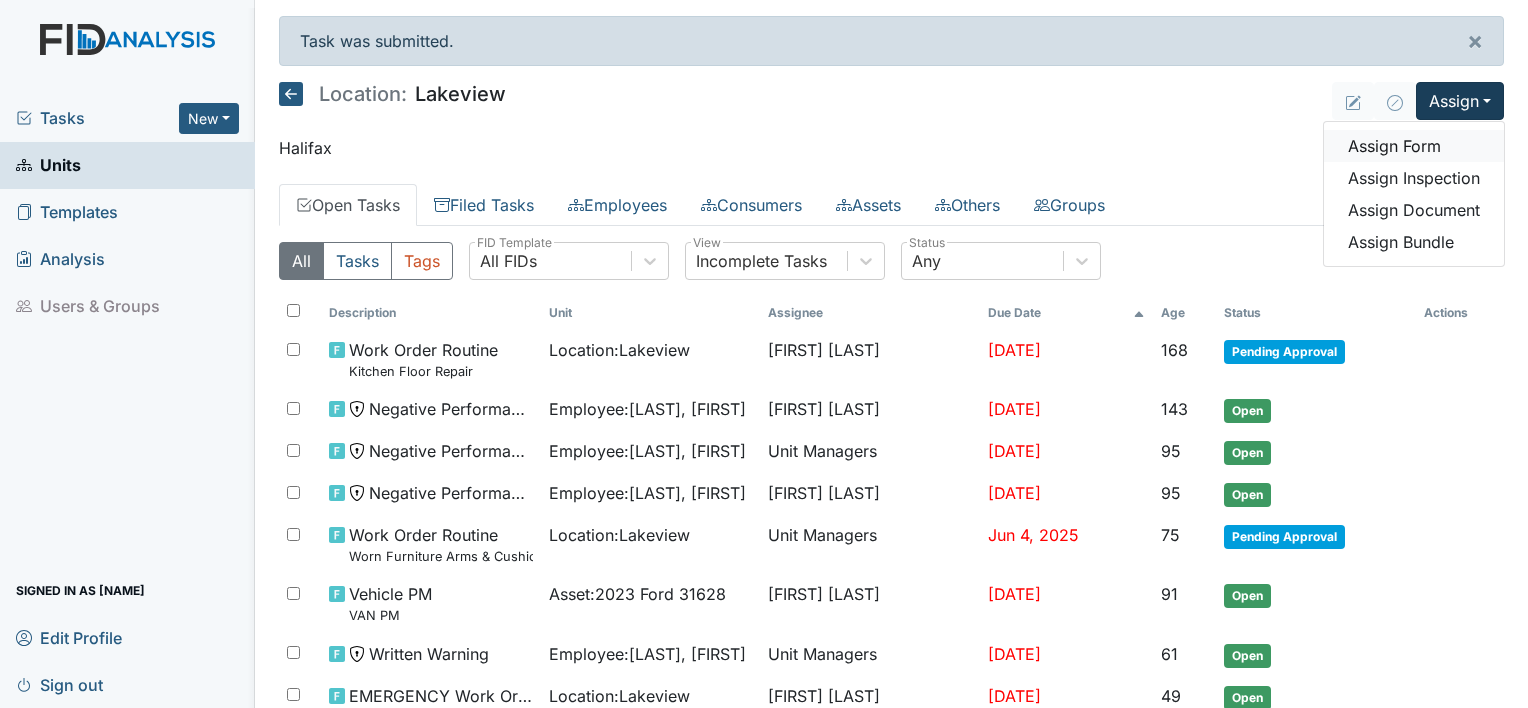 click on "Assign Form" at bounding box center (1414, 146) 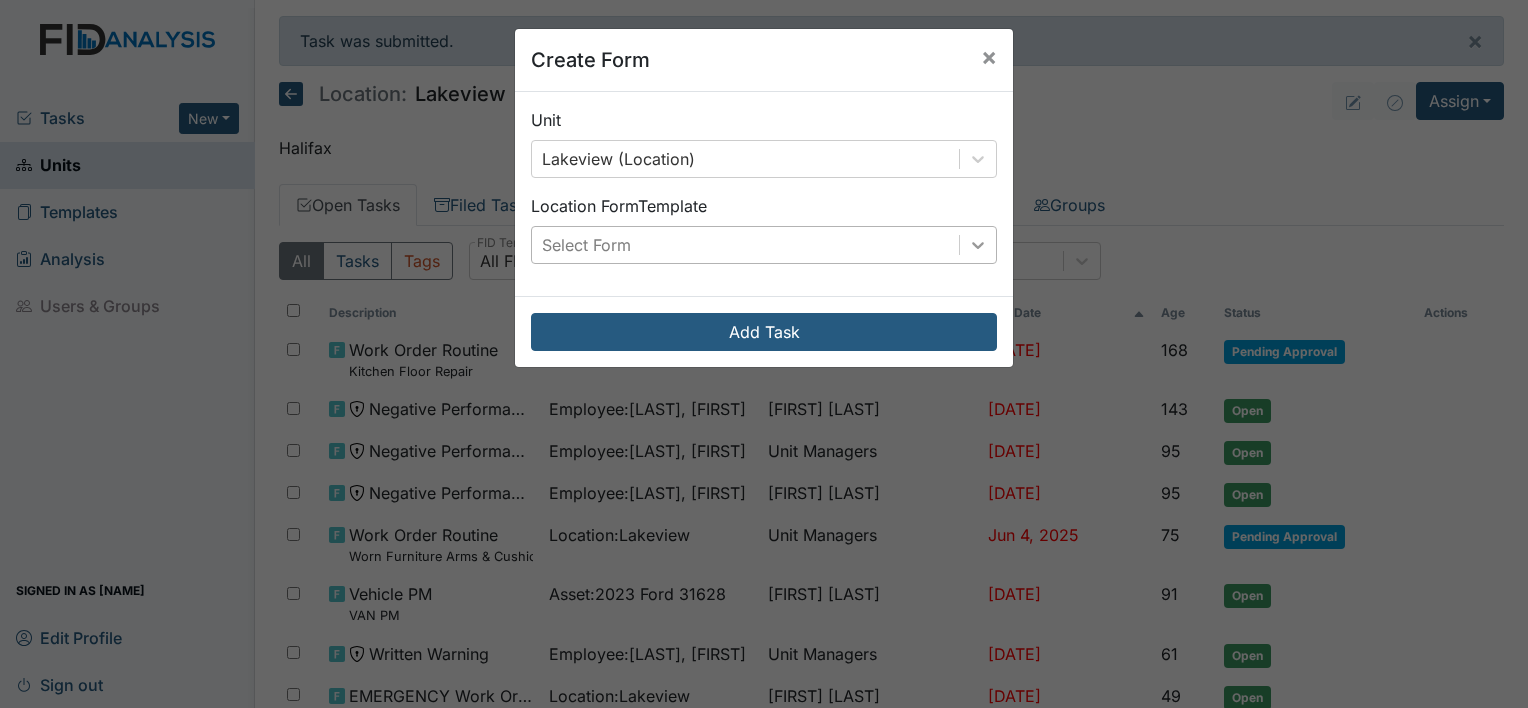 click 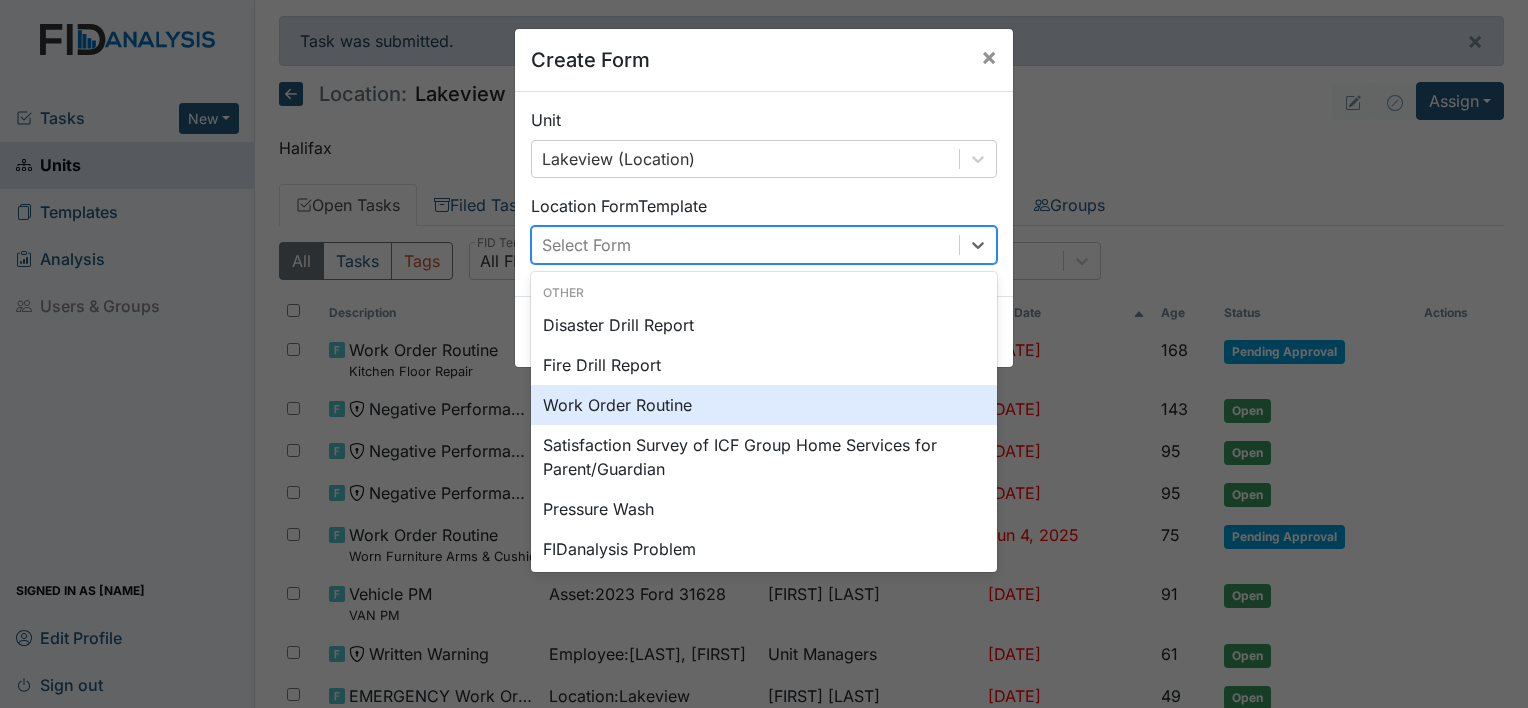 click on "Work Order Routine" at bounding box center [764, 405] 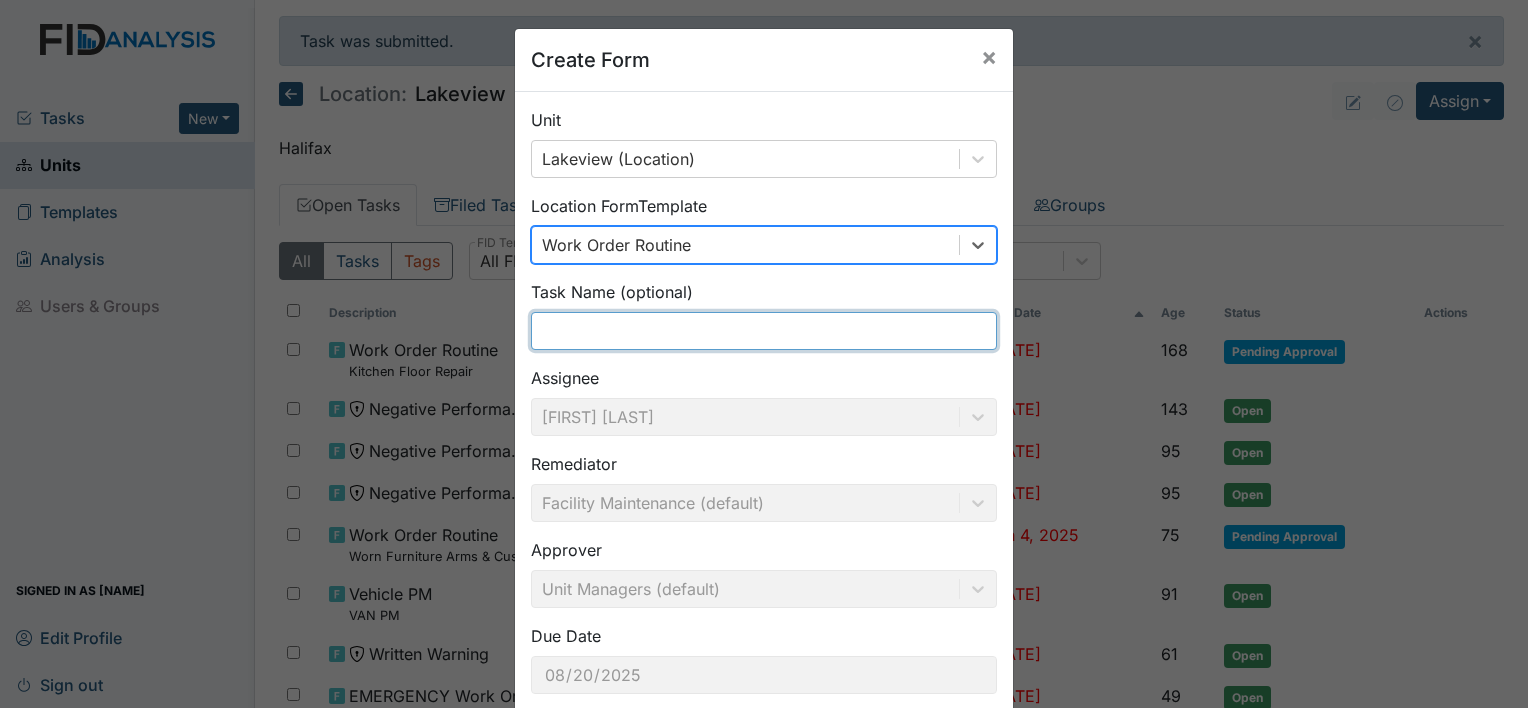 click at bounding box center [764, 331] 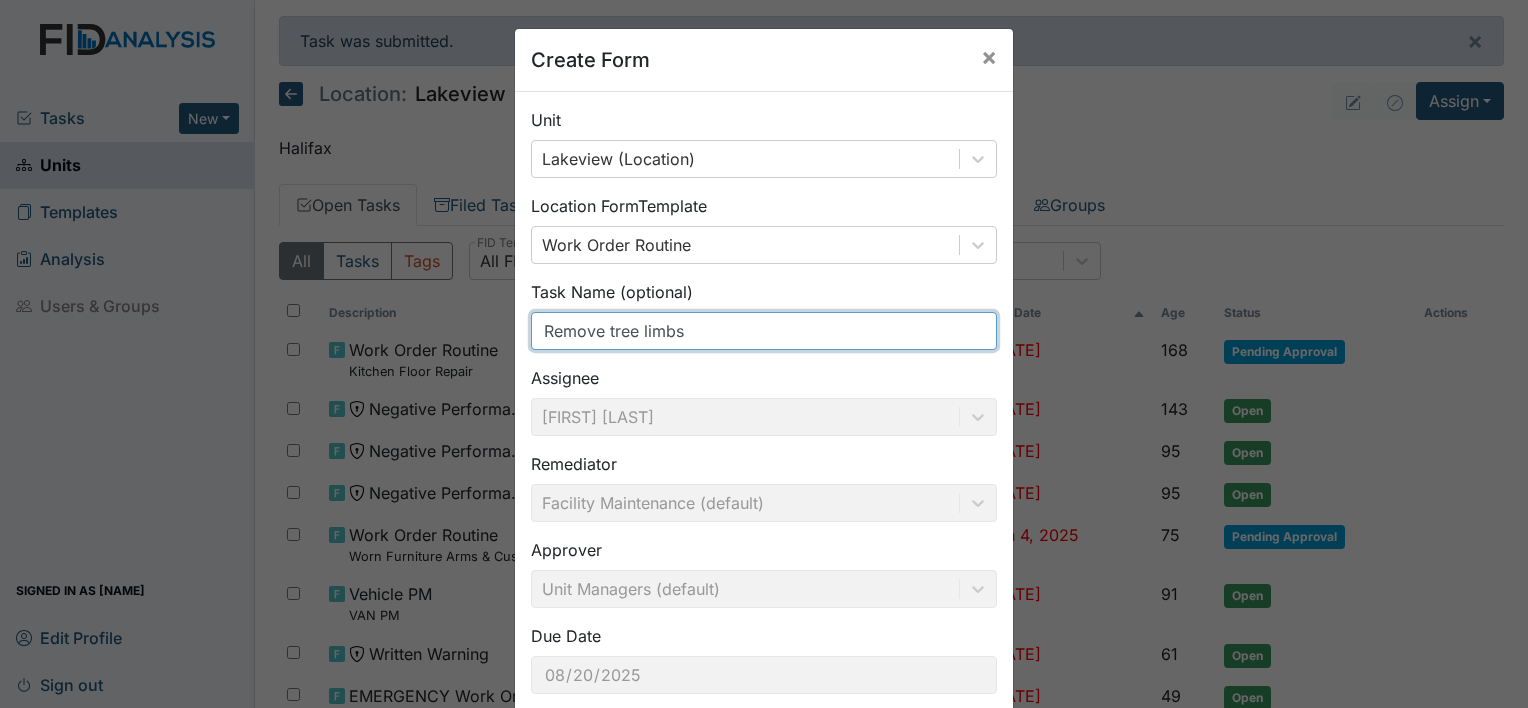 scroll, scrollTop: 116, scrollLeft: 0, axis: vertical 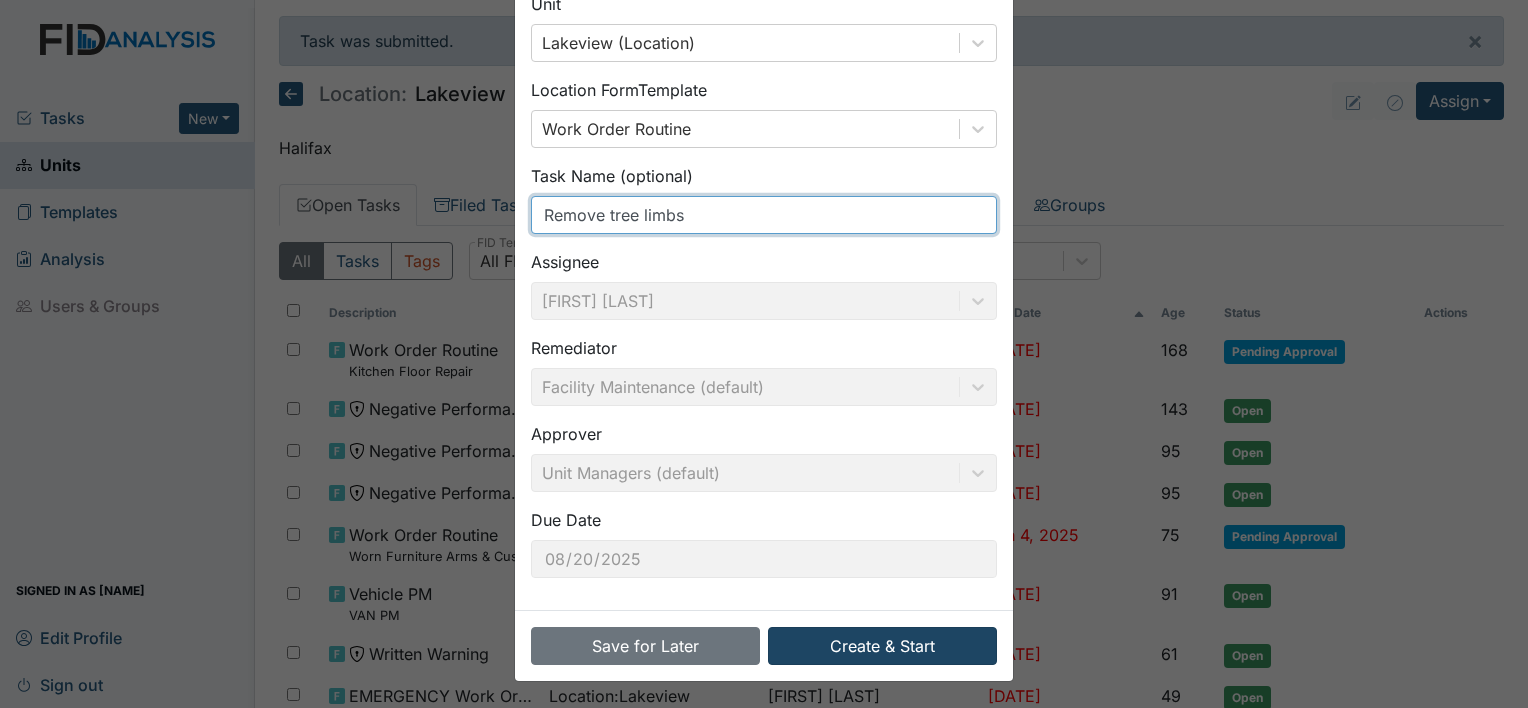 type on "Remove tree limbs" 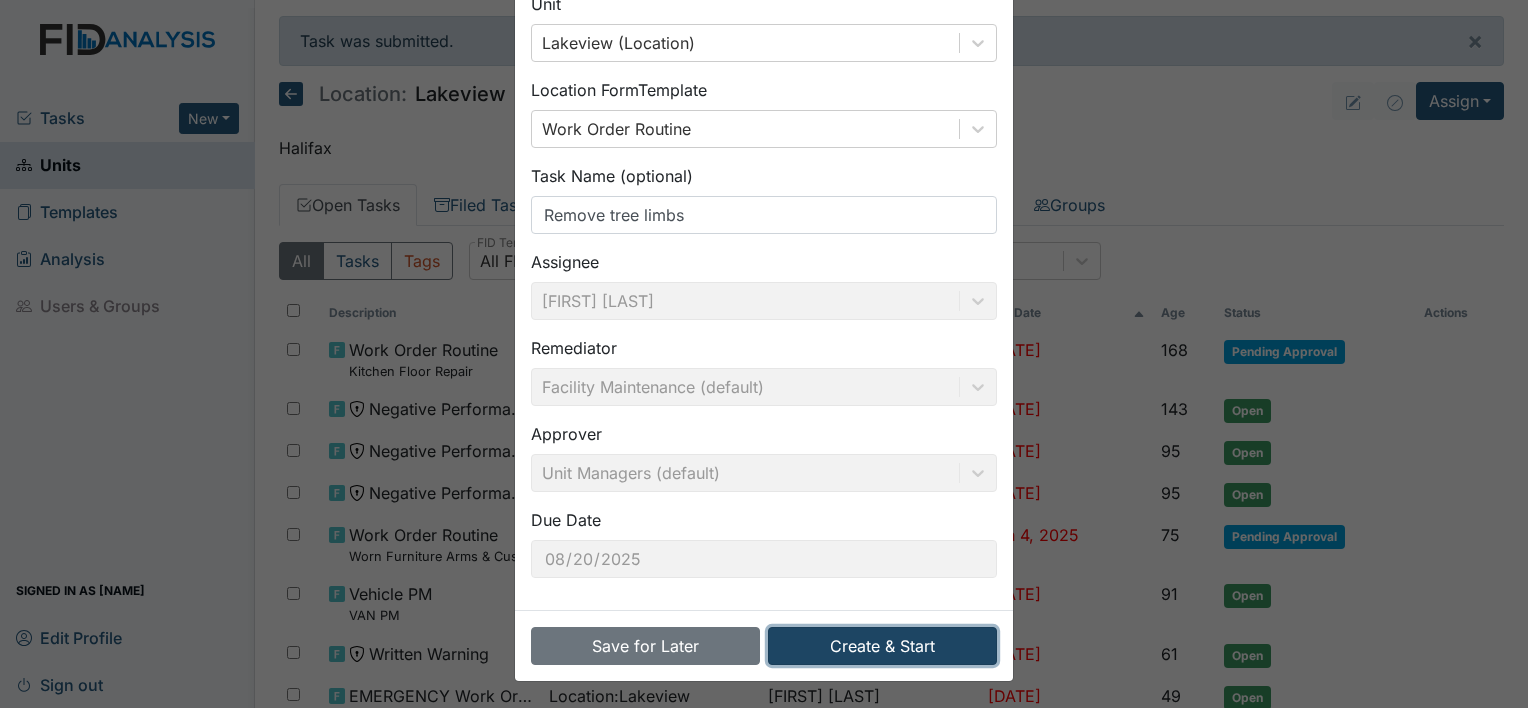 click on "Create & Start" at bounding box center (882, 646) 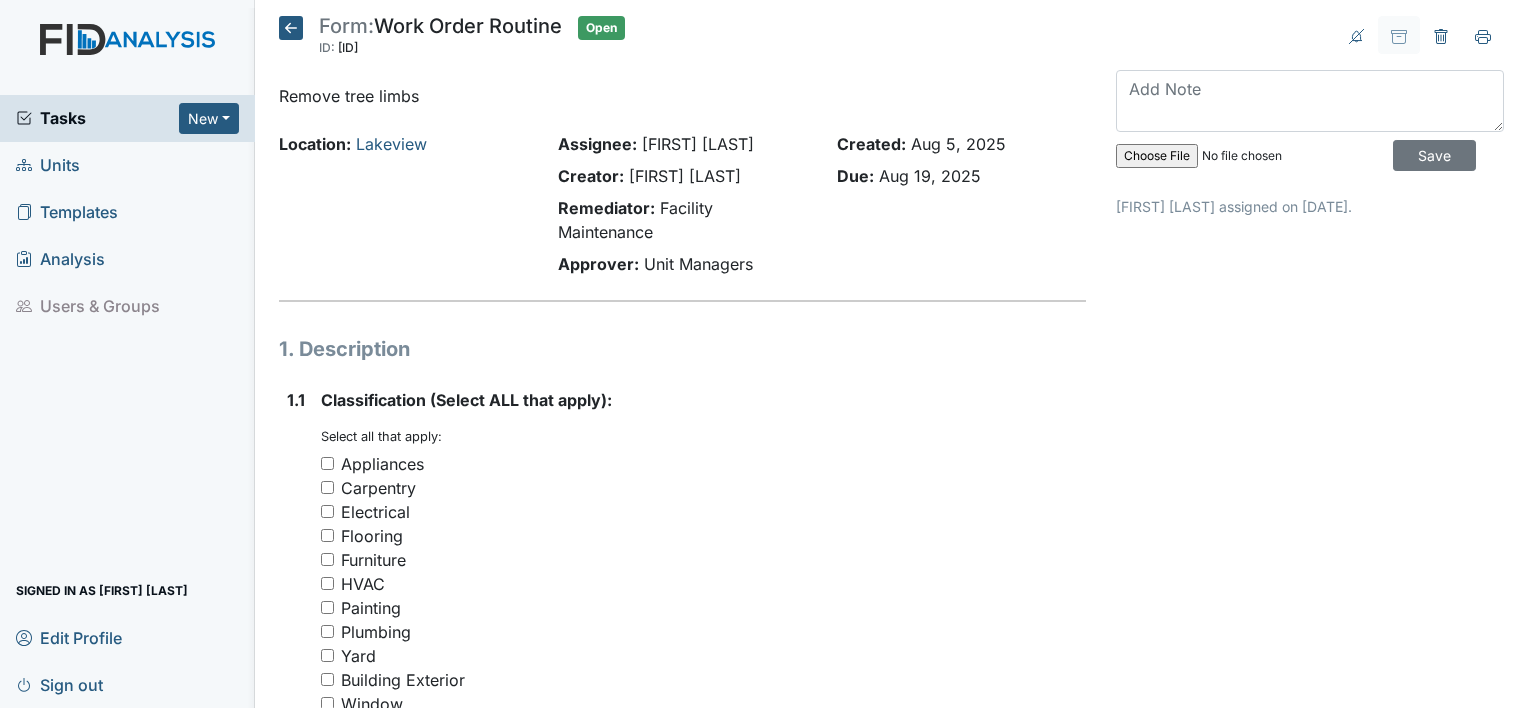 scroll, scrollTop: 0, scrollLeft: 0, axis: both 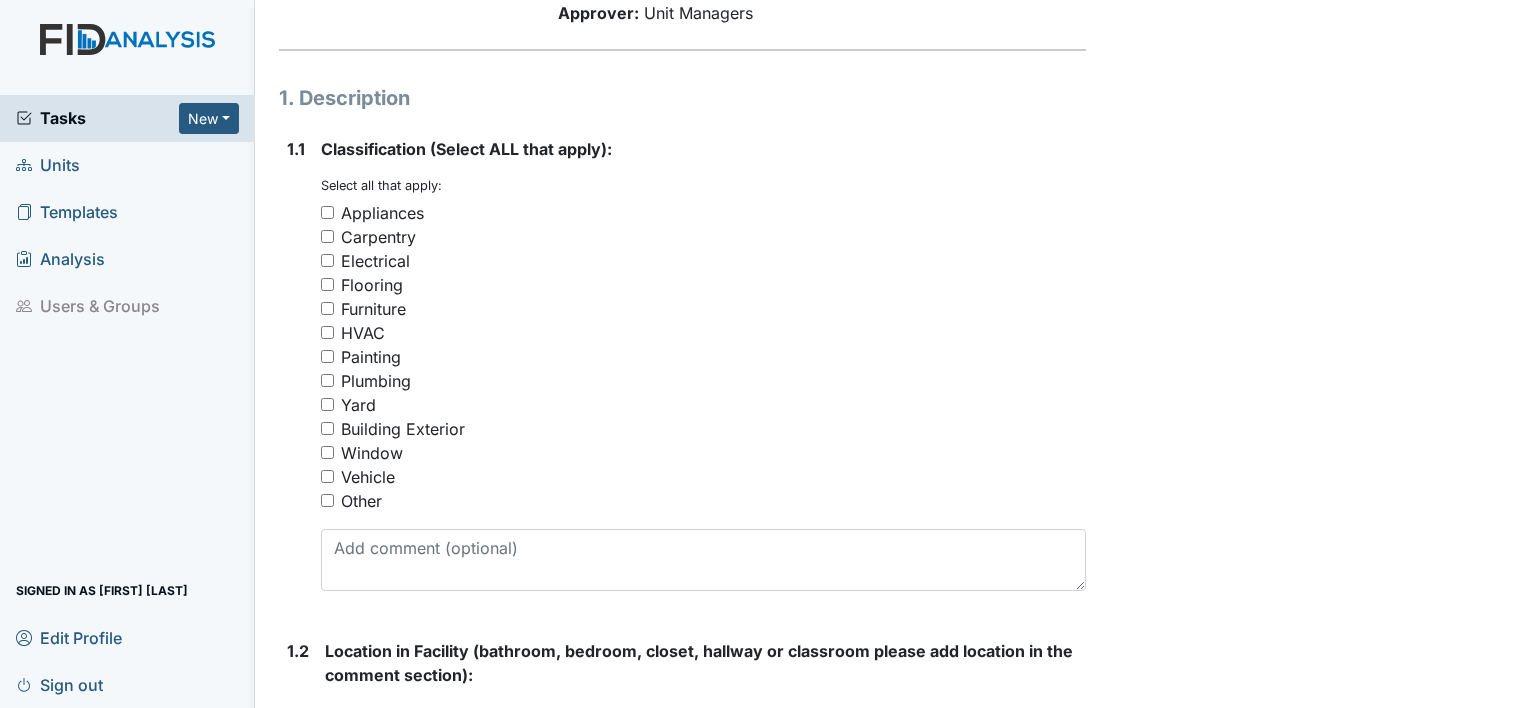 click on "Other" at bounding box center [327, 500] 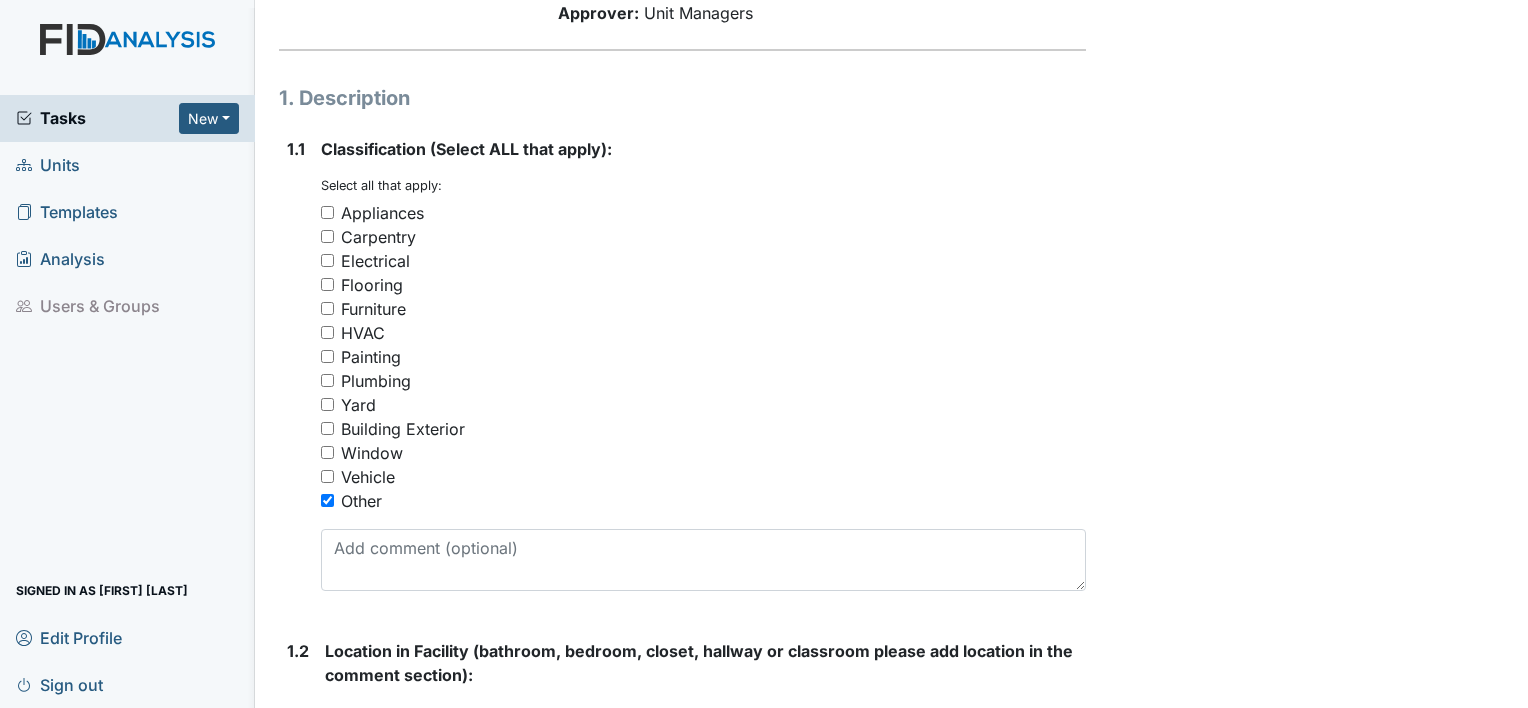 click on "Yard" at bounding box center [327, 404] 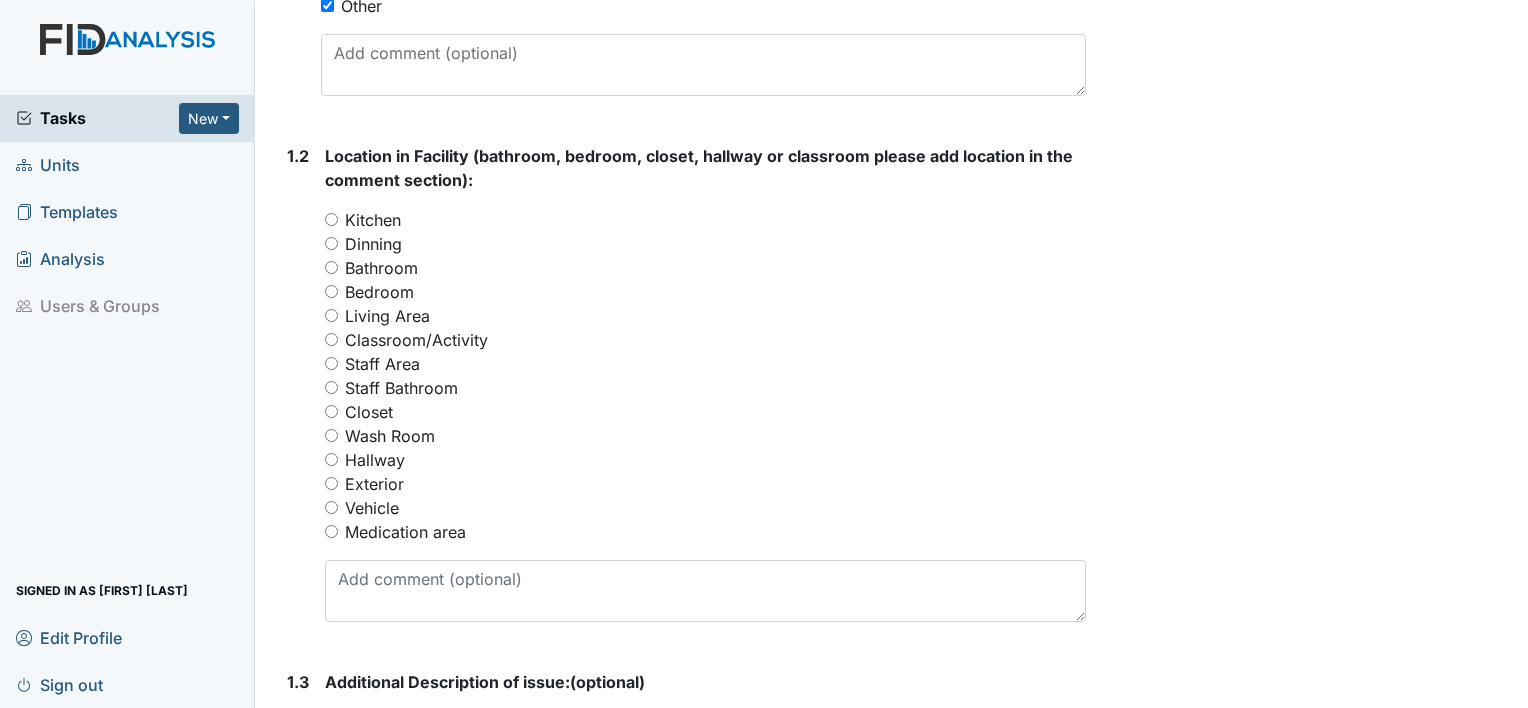 scroll, scrollTop: 748, scrollLeft: 0, axis: vertical 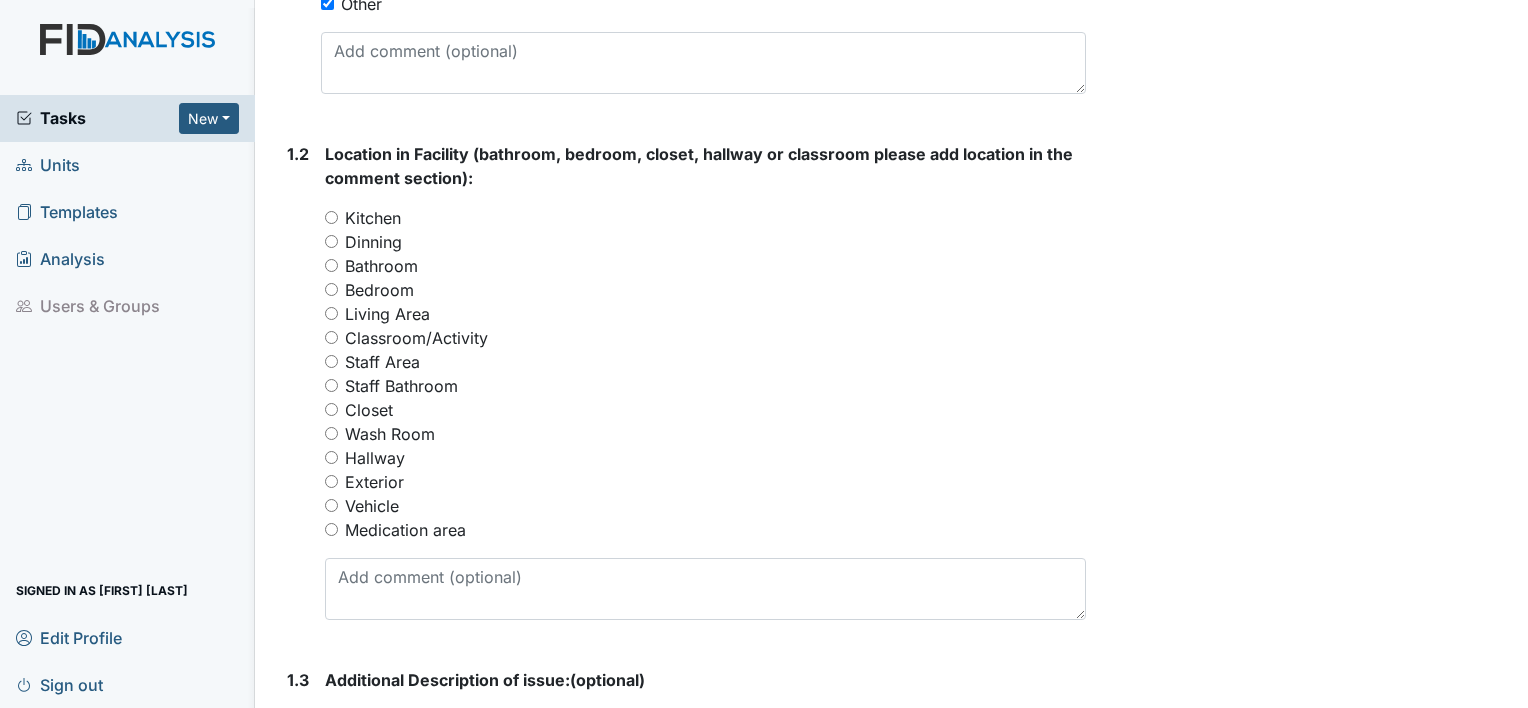 click on "Exterior" at bounding box center [331, 481] 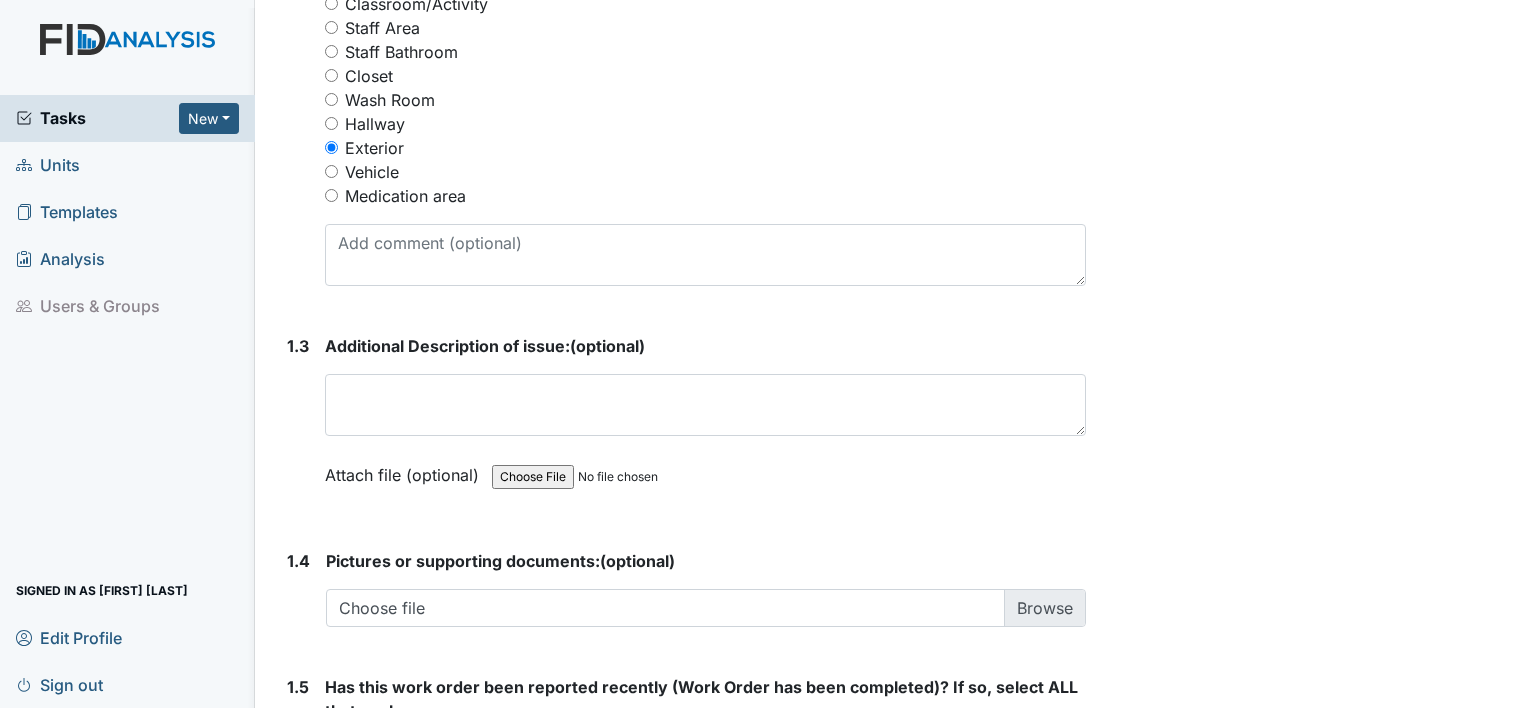scroll, scrollTop: 1093, scrollLeft: 0, axis: vertical 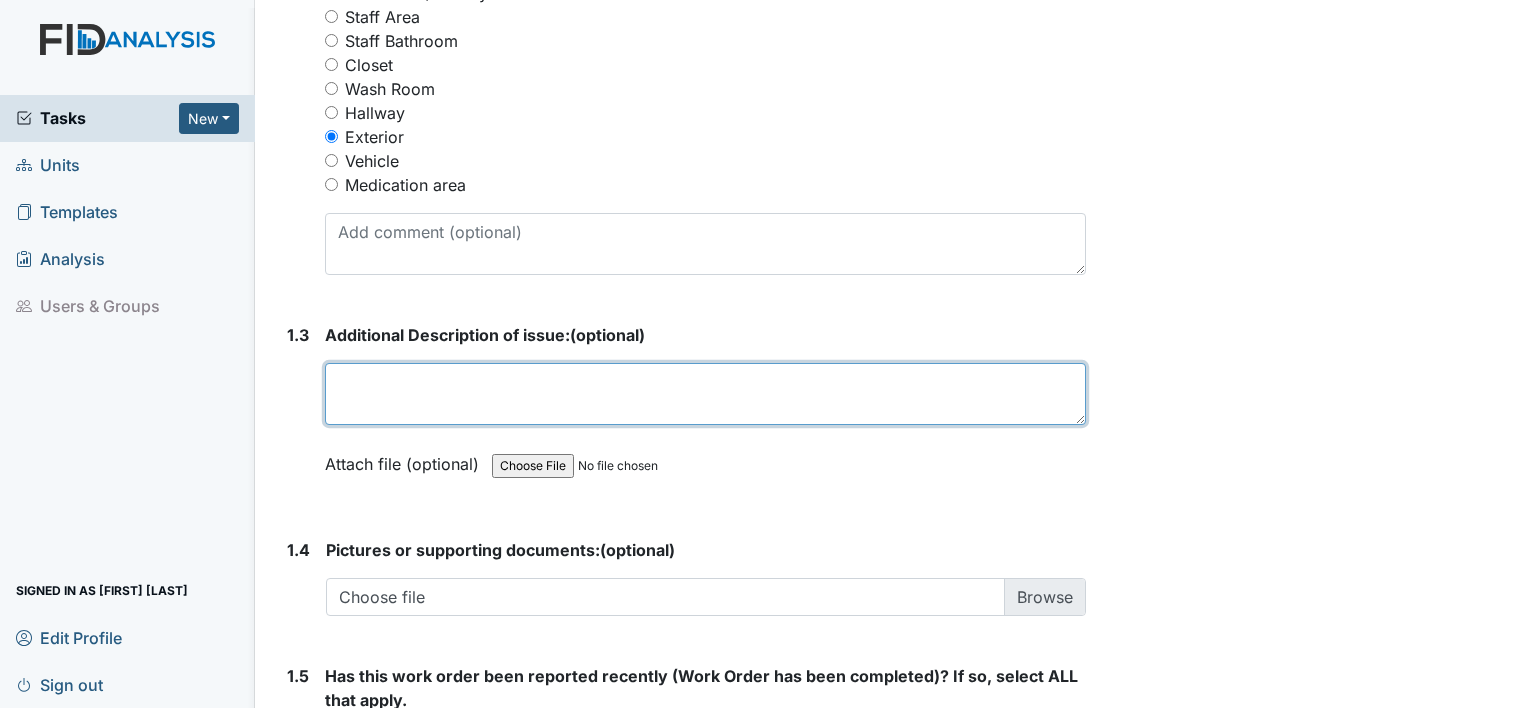 click at bounding box center (705, 394) 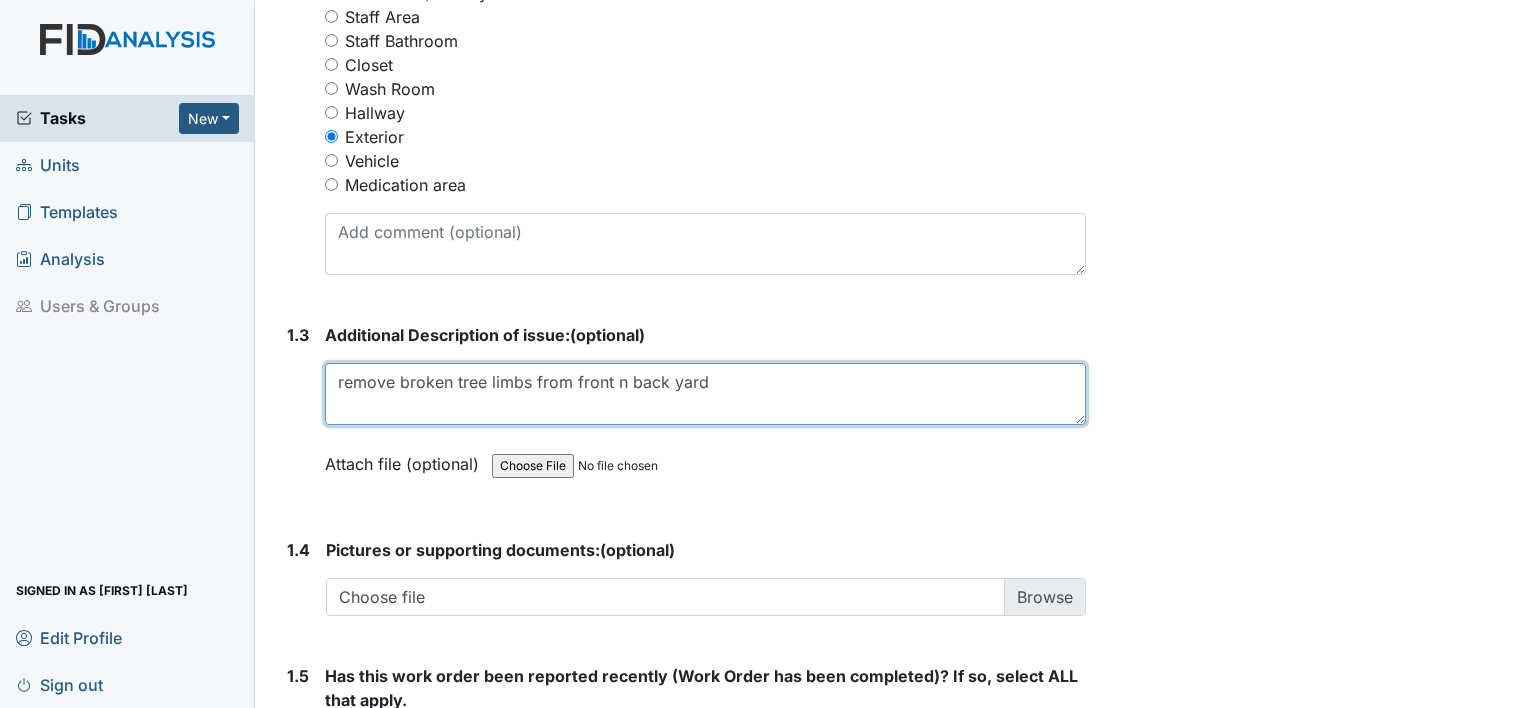 type on "remove broken tree limbs from front n back yard" 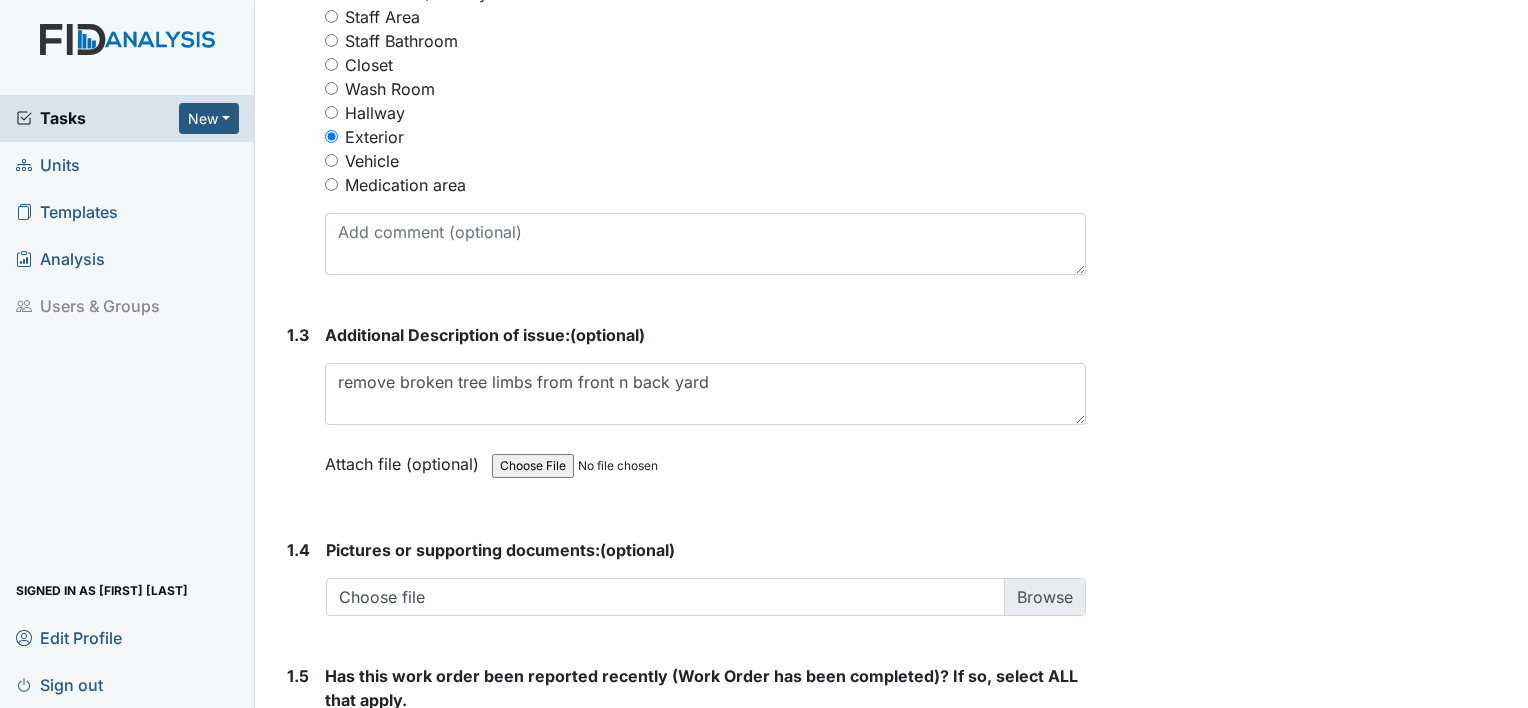 click on "Additional Description of issue:
(optional)
remove broken tree limbs from front n back yard
This field is required.
Attach file (optional)
You can upload .pdf, .txt, .jpg, .jpeg, .png, .csv, .xls, or .doc files under 100MB." at bounding box center (705, 414) 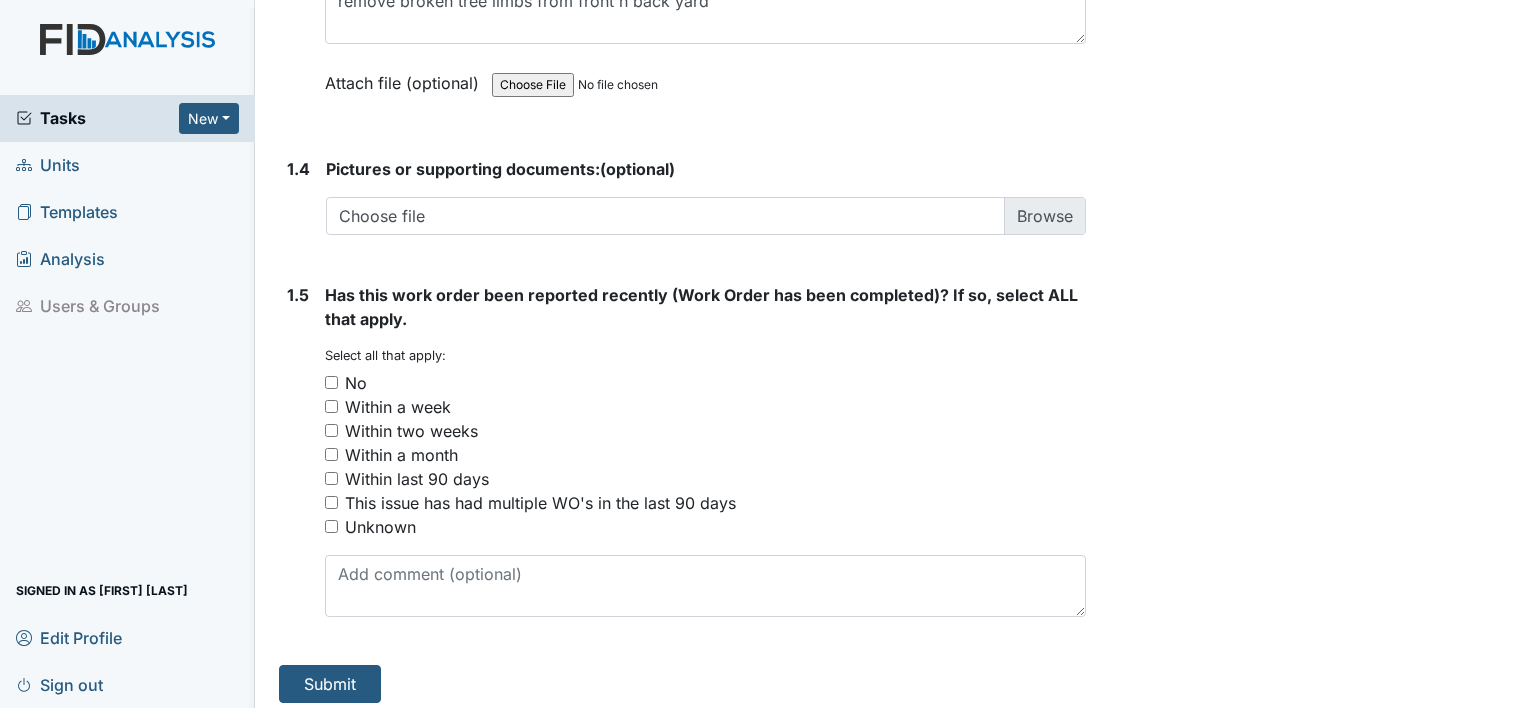 scroll, scrollTop: 1482, scrollLeft: 0, axis: vertical 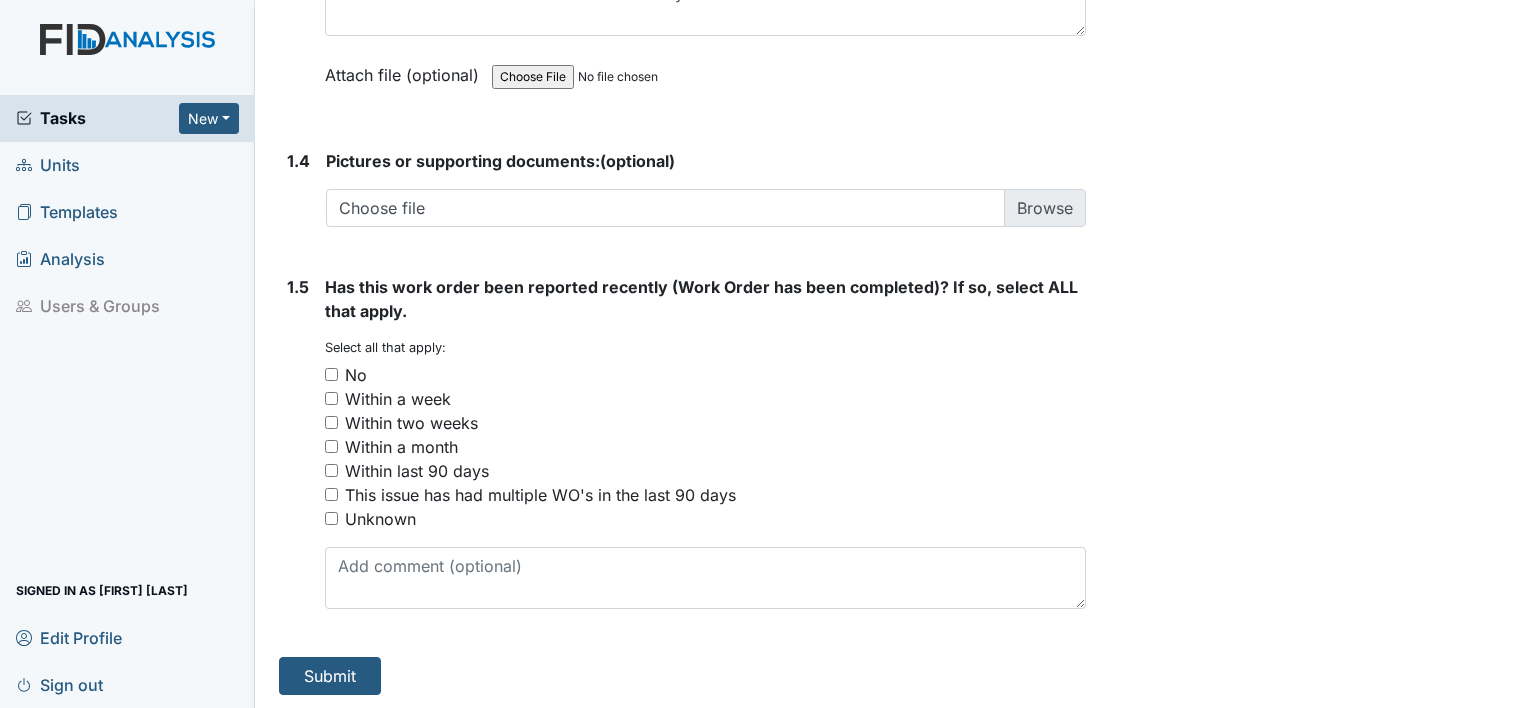 click on "No" at bounding box center [331, 374] 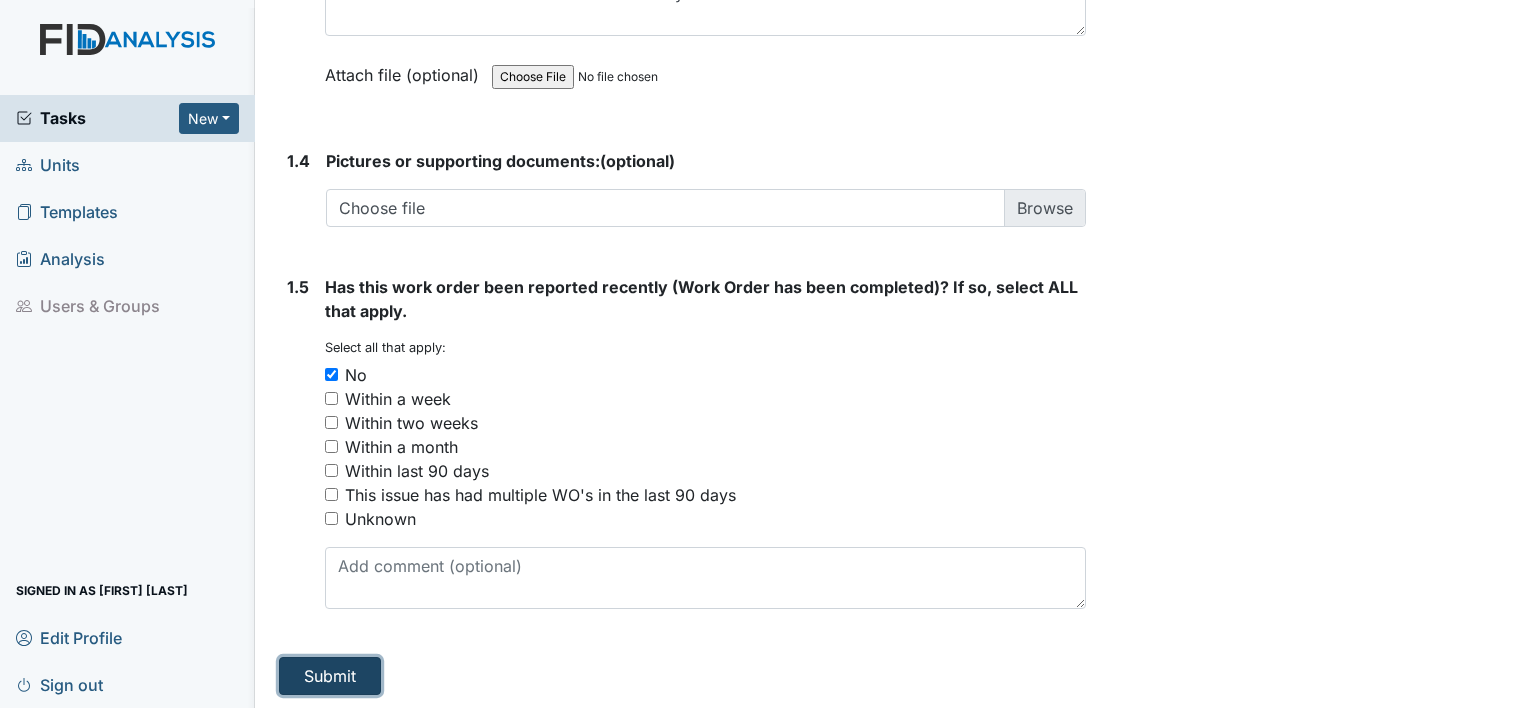 click on "Submit" at bounding box center (330, 676) 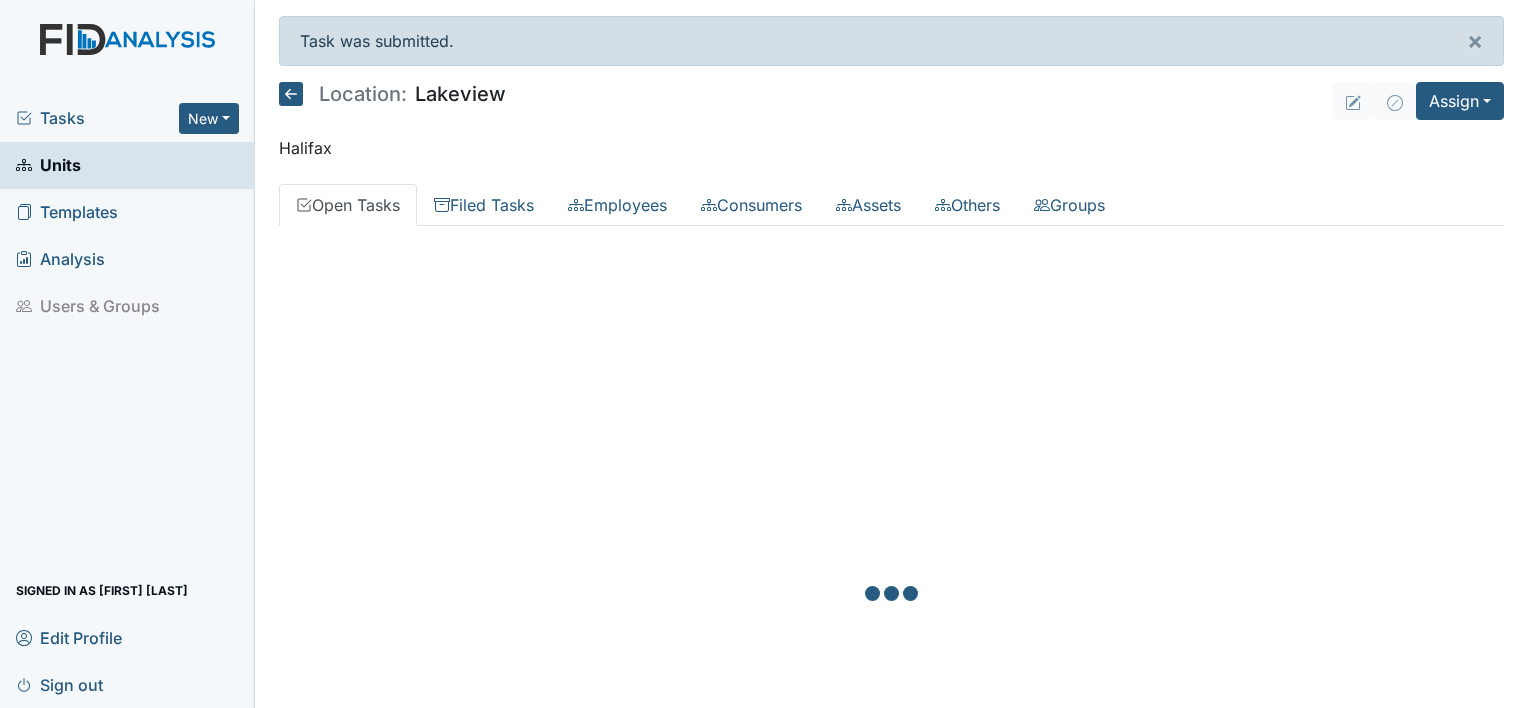 scroll, scrollTop: 0, scrollLeft: 0, axis: both 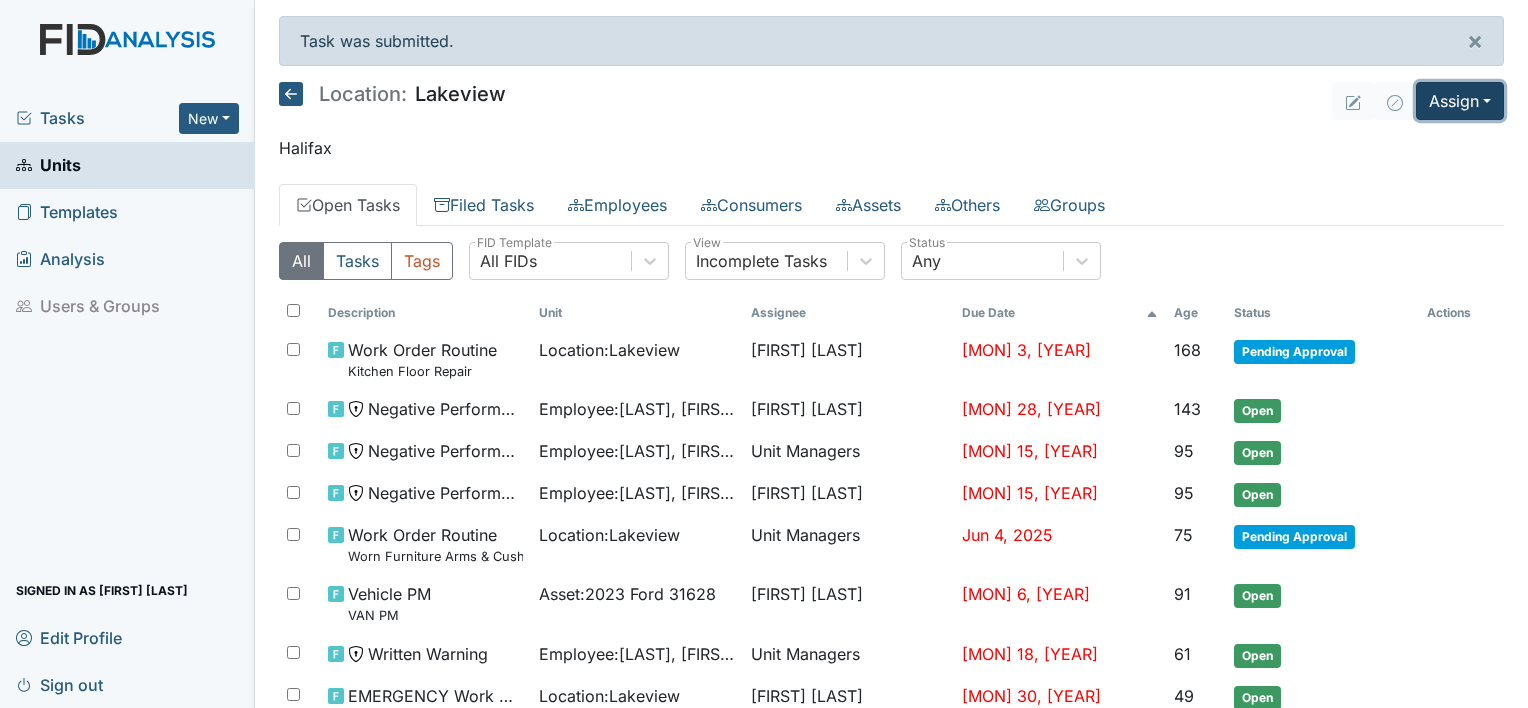 click on "Assign" at bounding box center (1460, 101) 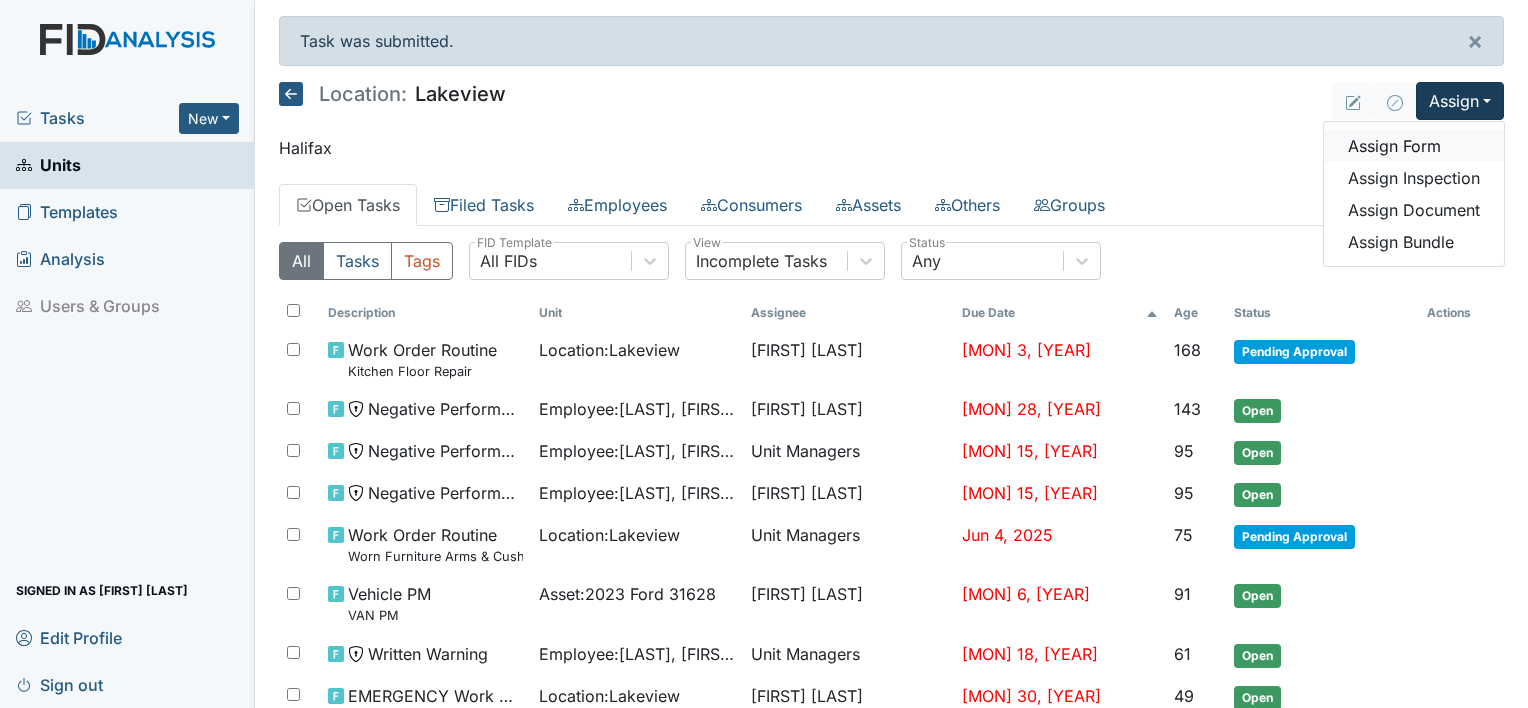 click on "Assign Form" at bounding box center (1414, 146) 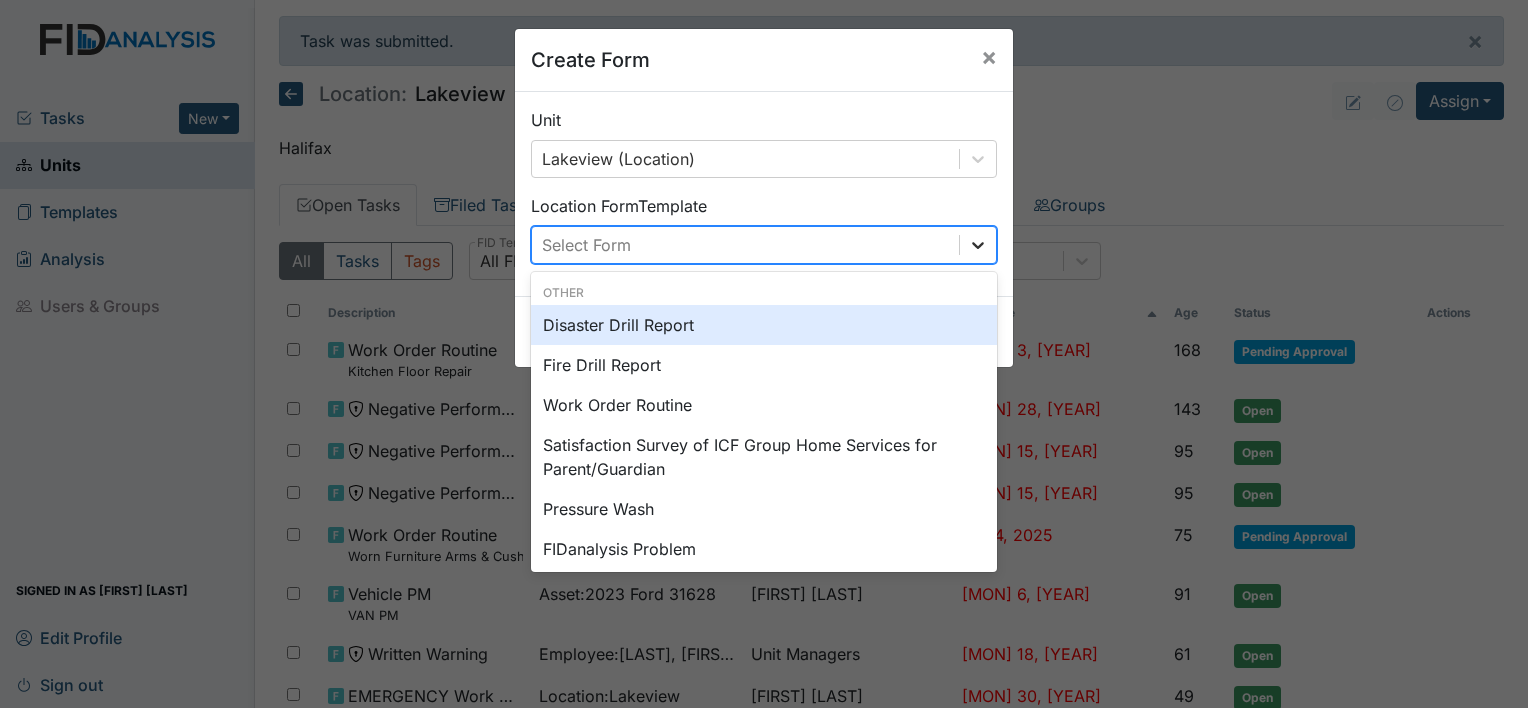 click 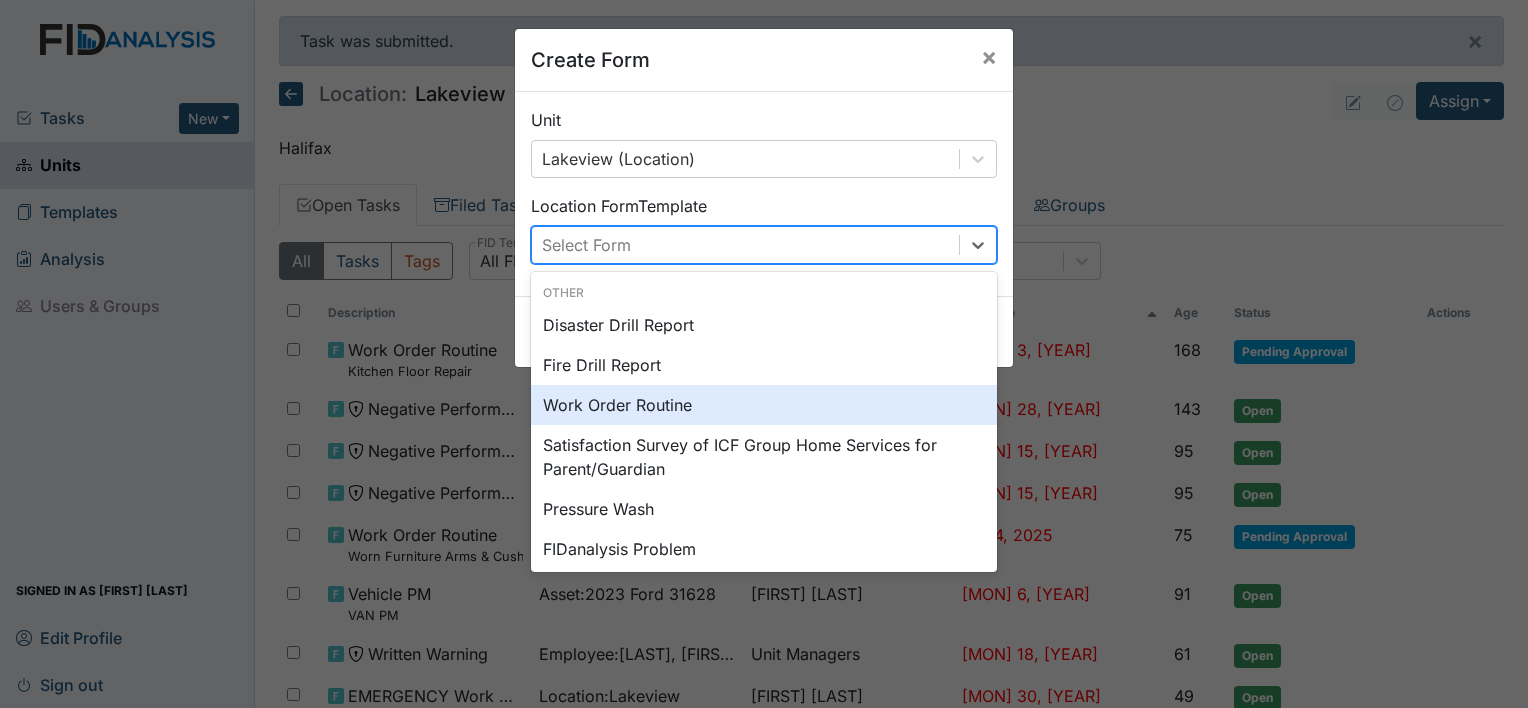 click on "Work Order Routine" at bounding box center (764, 405) 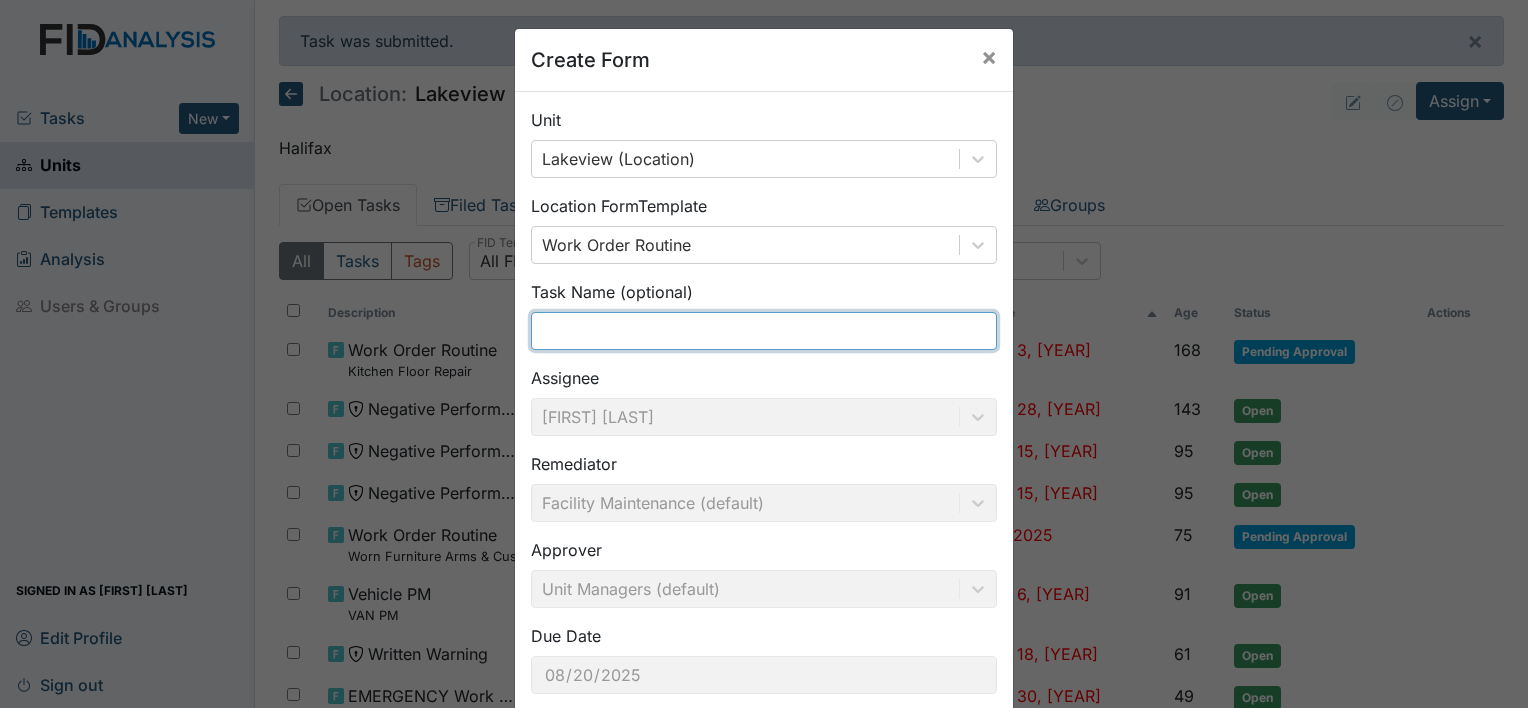 click at bounding box center [764, 331] 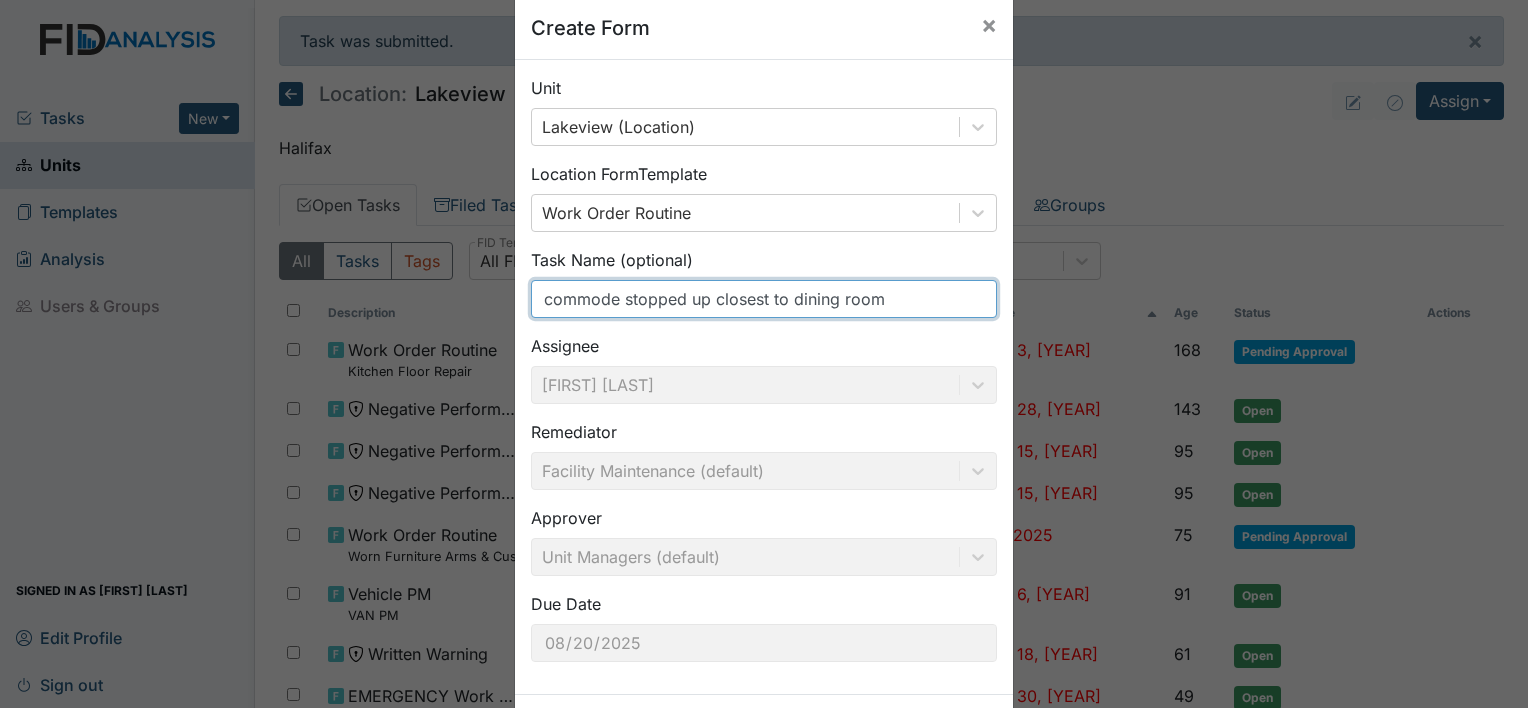 scroll, scrollTop: 116, scrollLeft: 0, axis: vertical 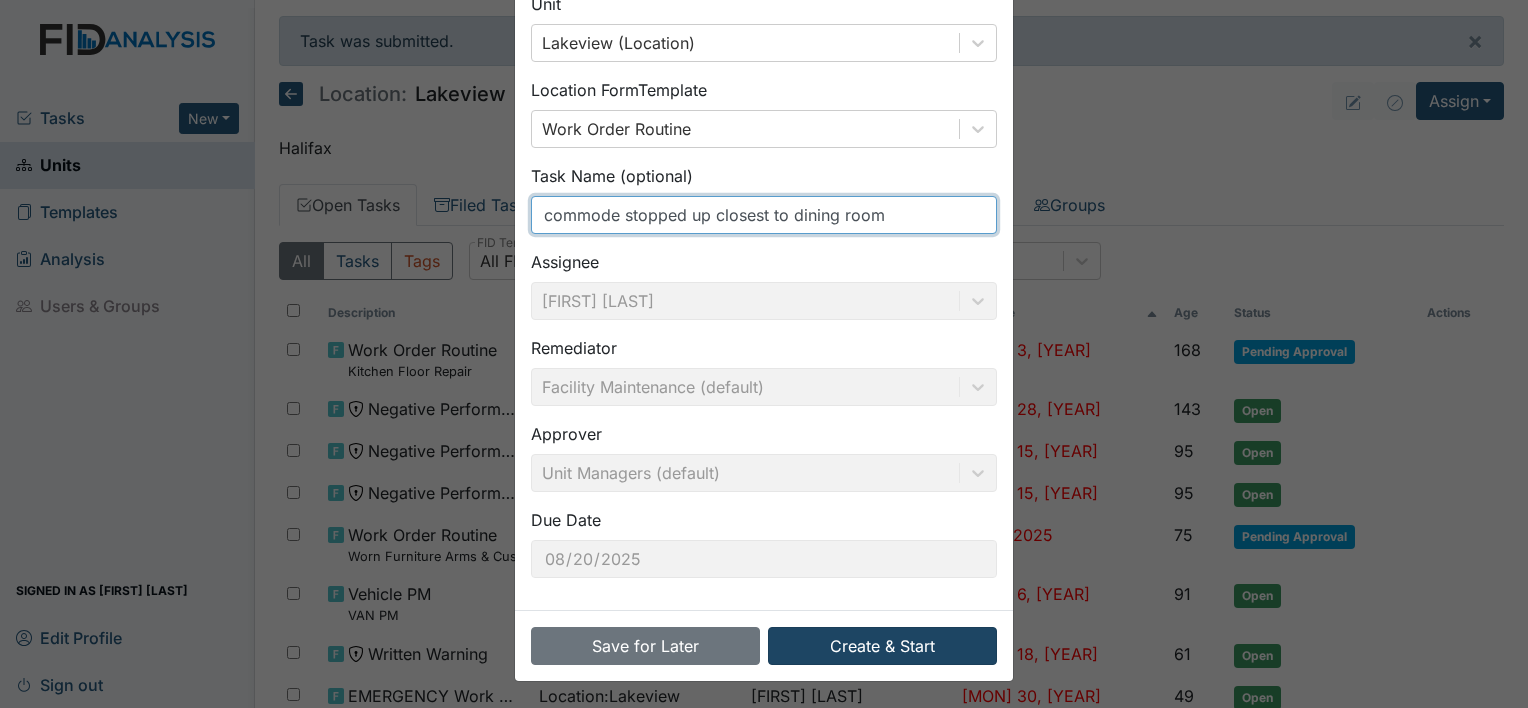 type on "commode stopped up closest to dining room" 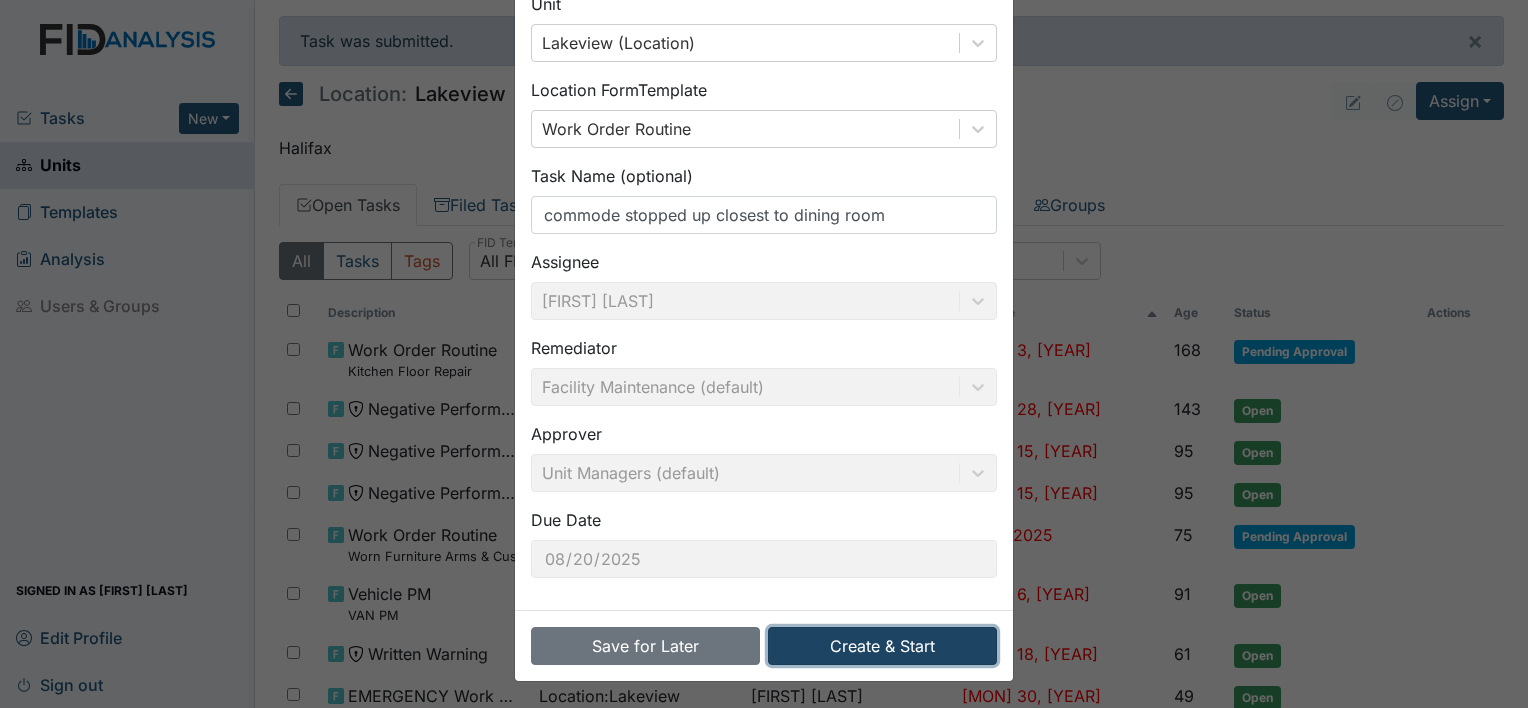 click on "Create & Start" at bounding box center [882, 646] 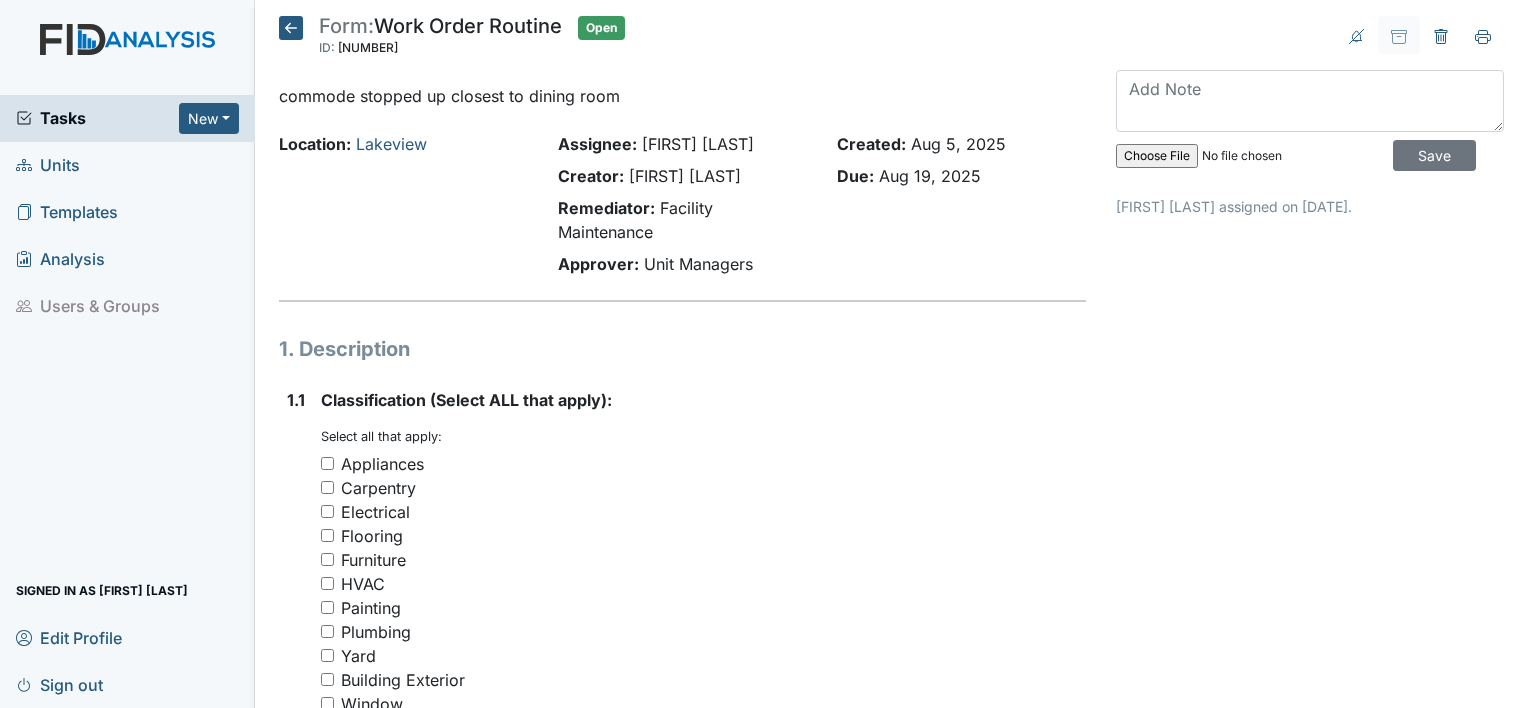 scroll, scrollTop: 0, scrollLeft: 0, axis: both 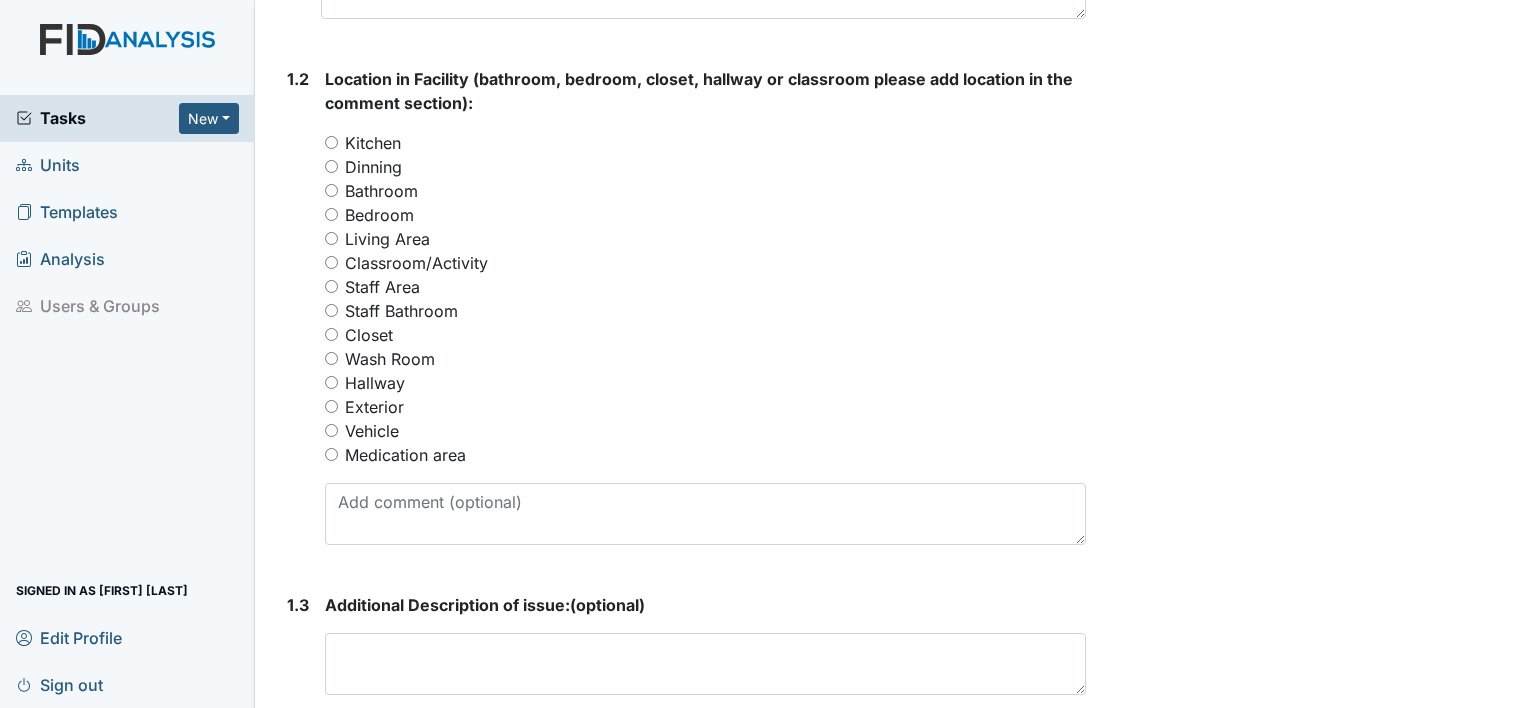 click on "Bathroom" at bounding box center (331, 190) 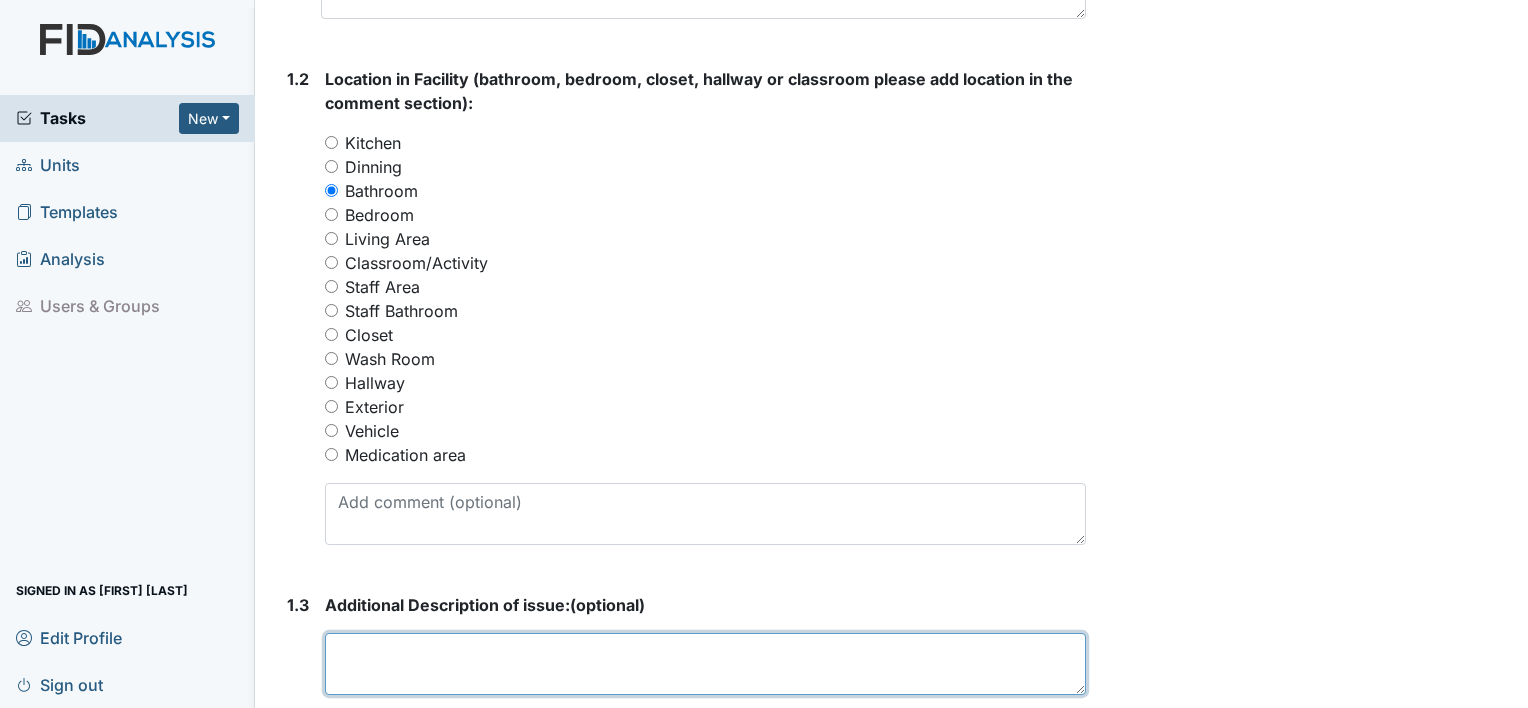 click at bounding box center [705, 664] 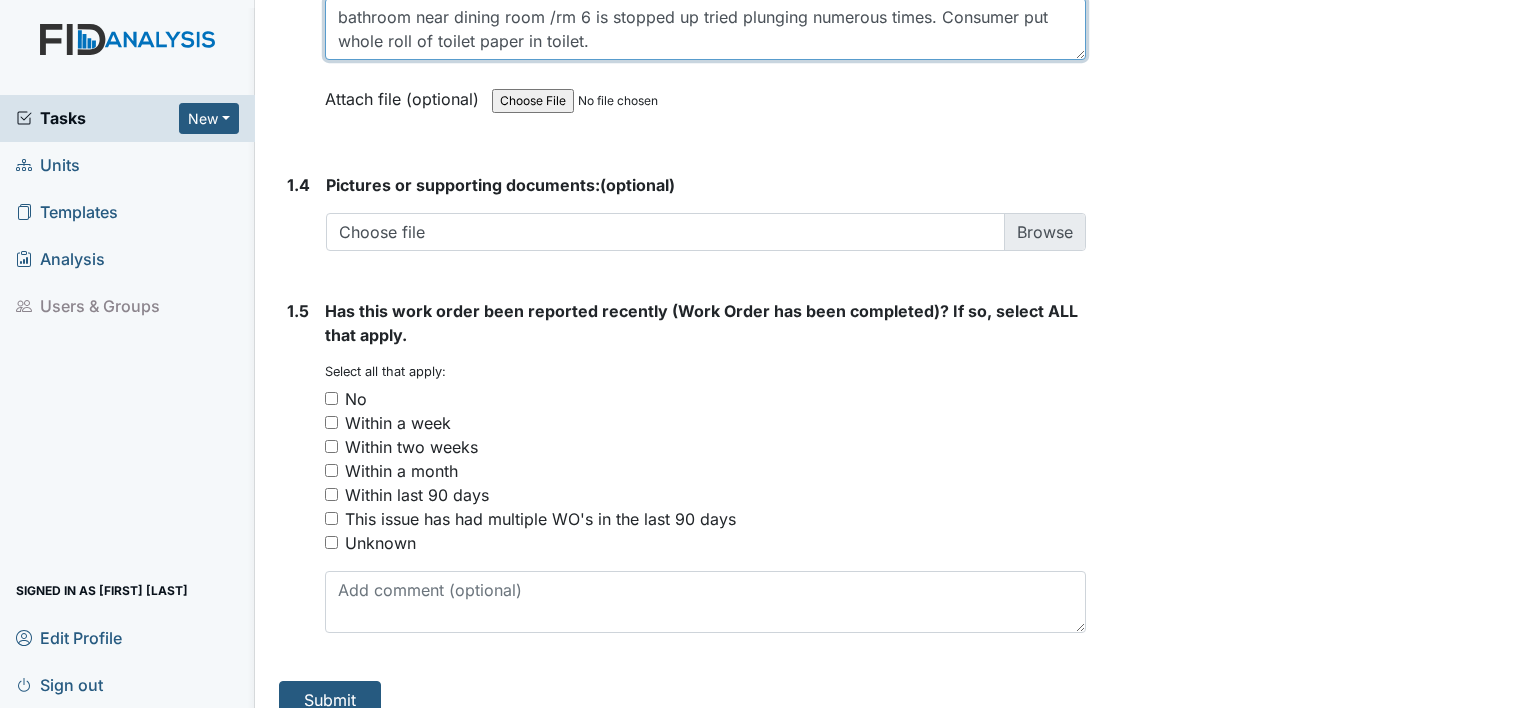 scroll, scrollTop: 1482, scrollLeft: 0, axis: vertical 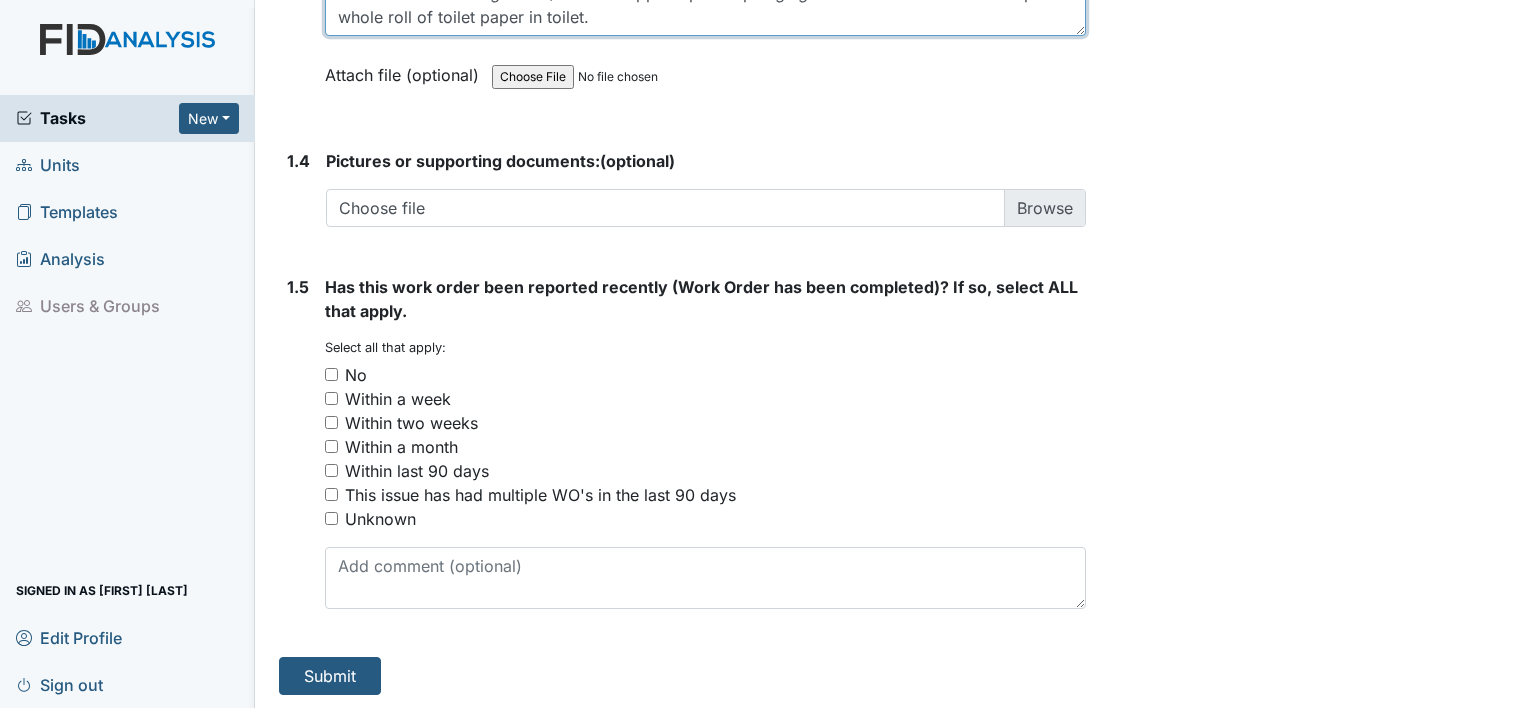type on "bathroom near dining room /rm 6  is stopped up  tried plunging numerous times.  Consumer put whole roll of toilet paper in toilet." 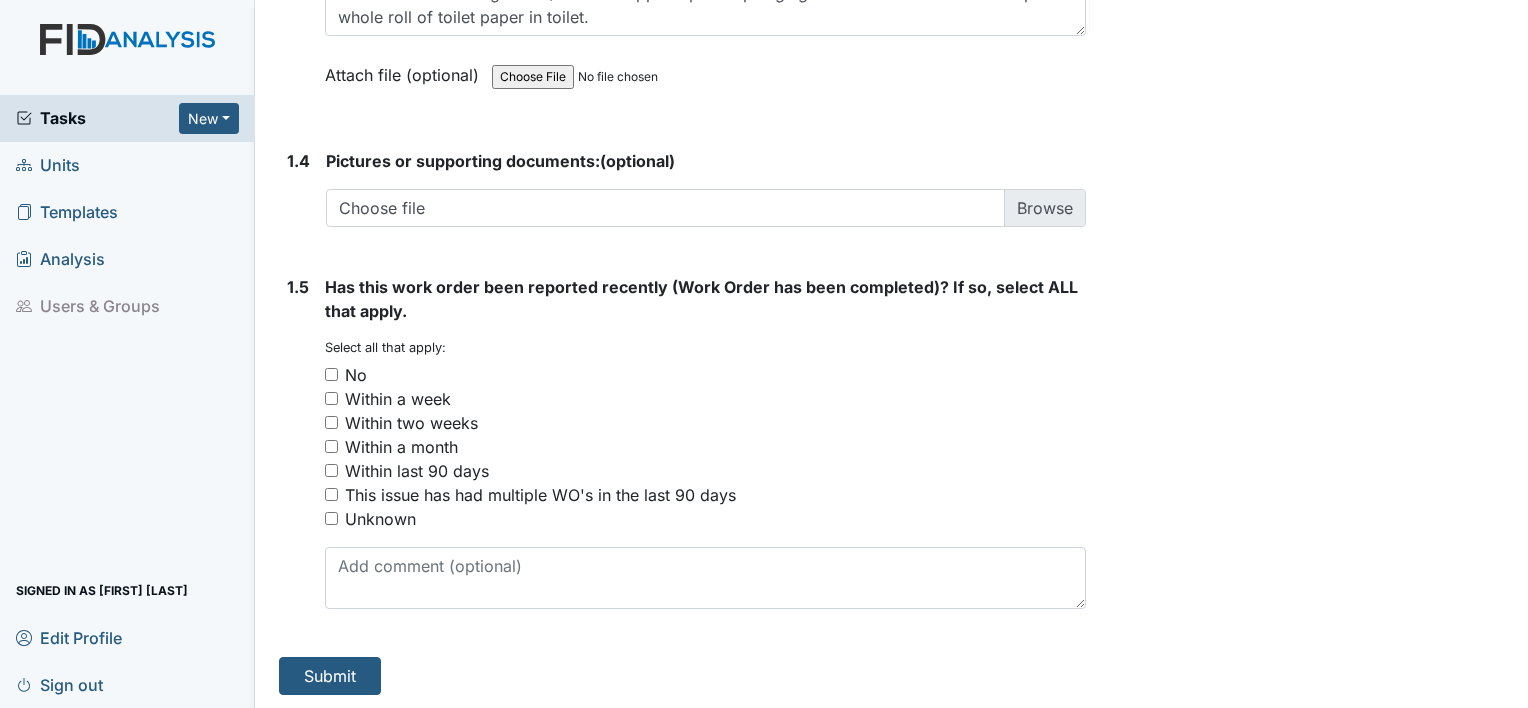 click on "No" at bounding box center (331, 374) 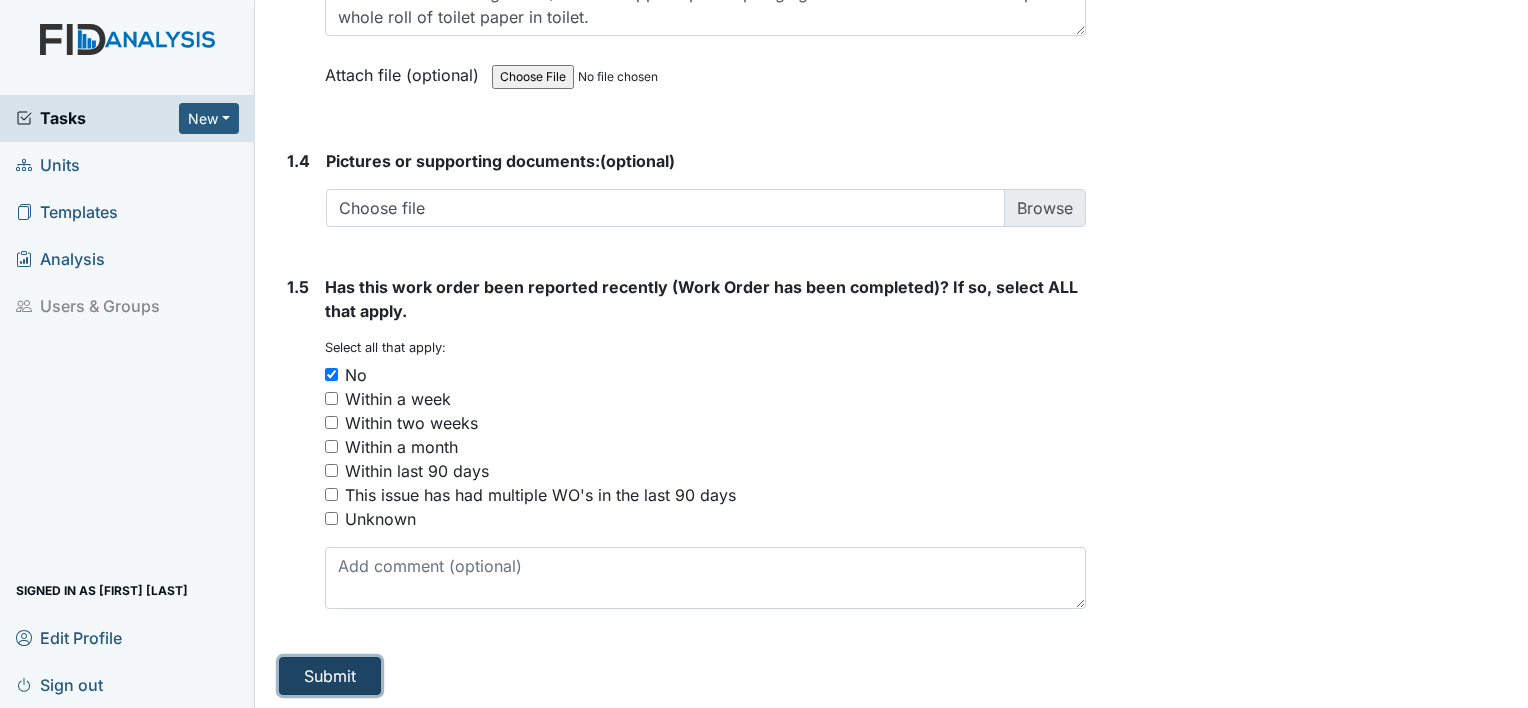 click on "Submit" at bounding box center [330, 676] 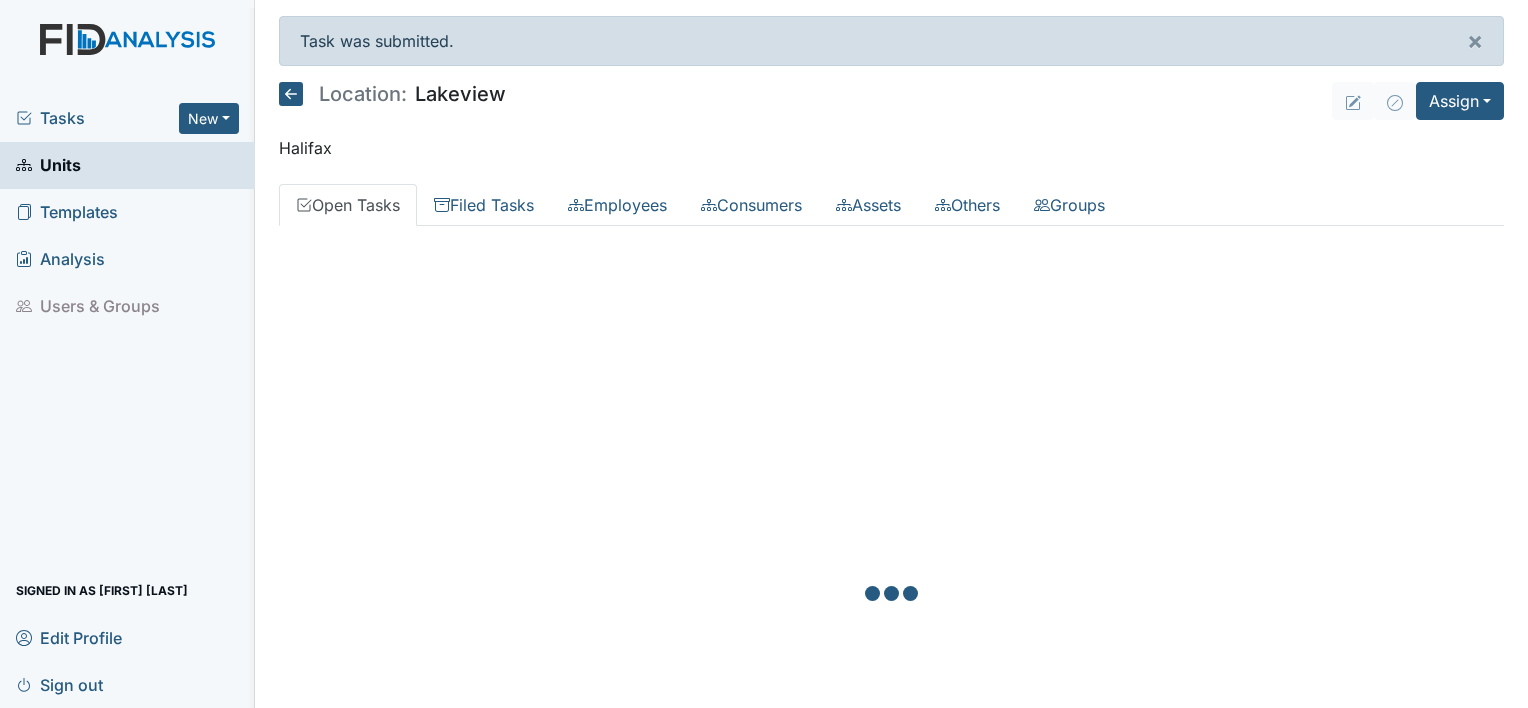 scroll, scrollTop: 0, scrollLeft: 0, axis: both 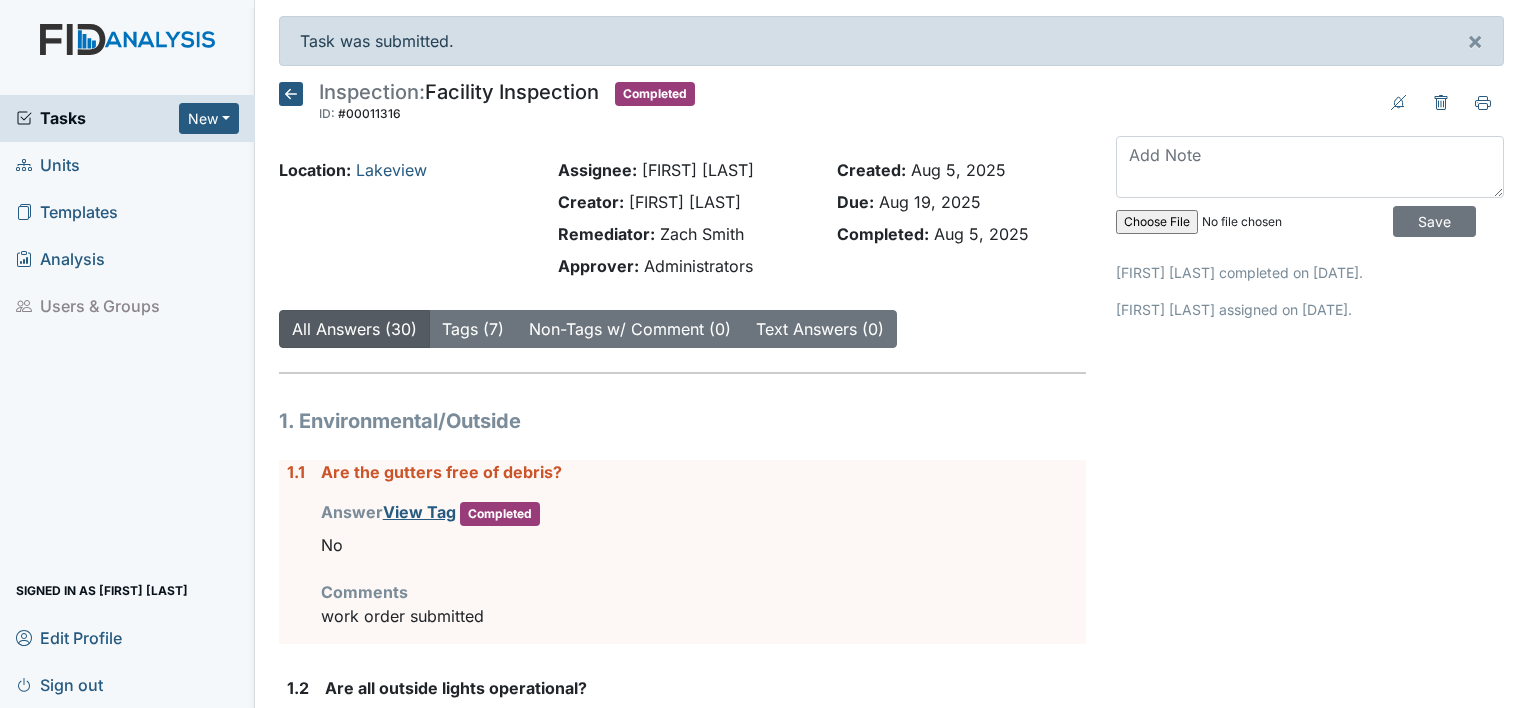 click 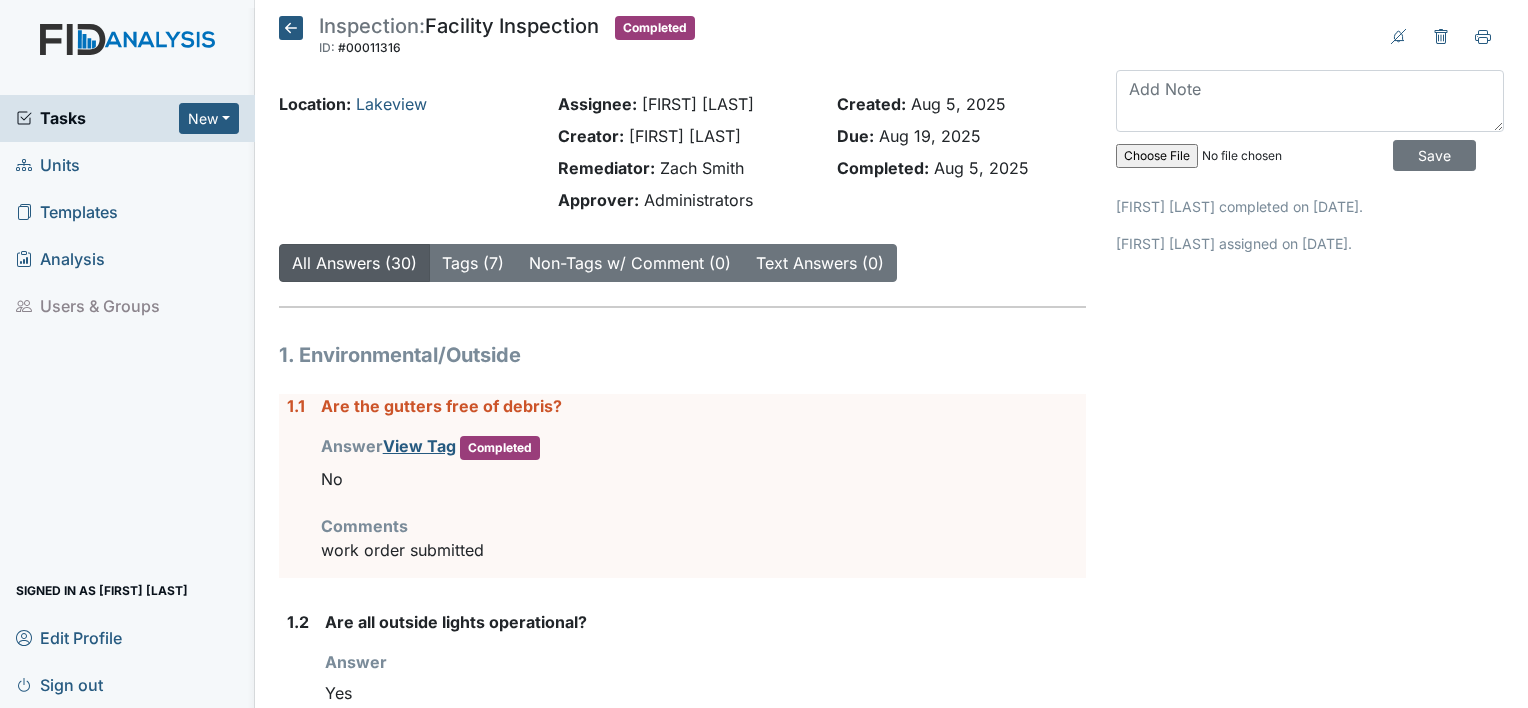 scroll, scrollTop: 0, scrollLeft: 0, axis: both 